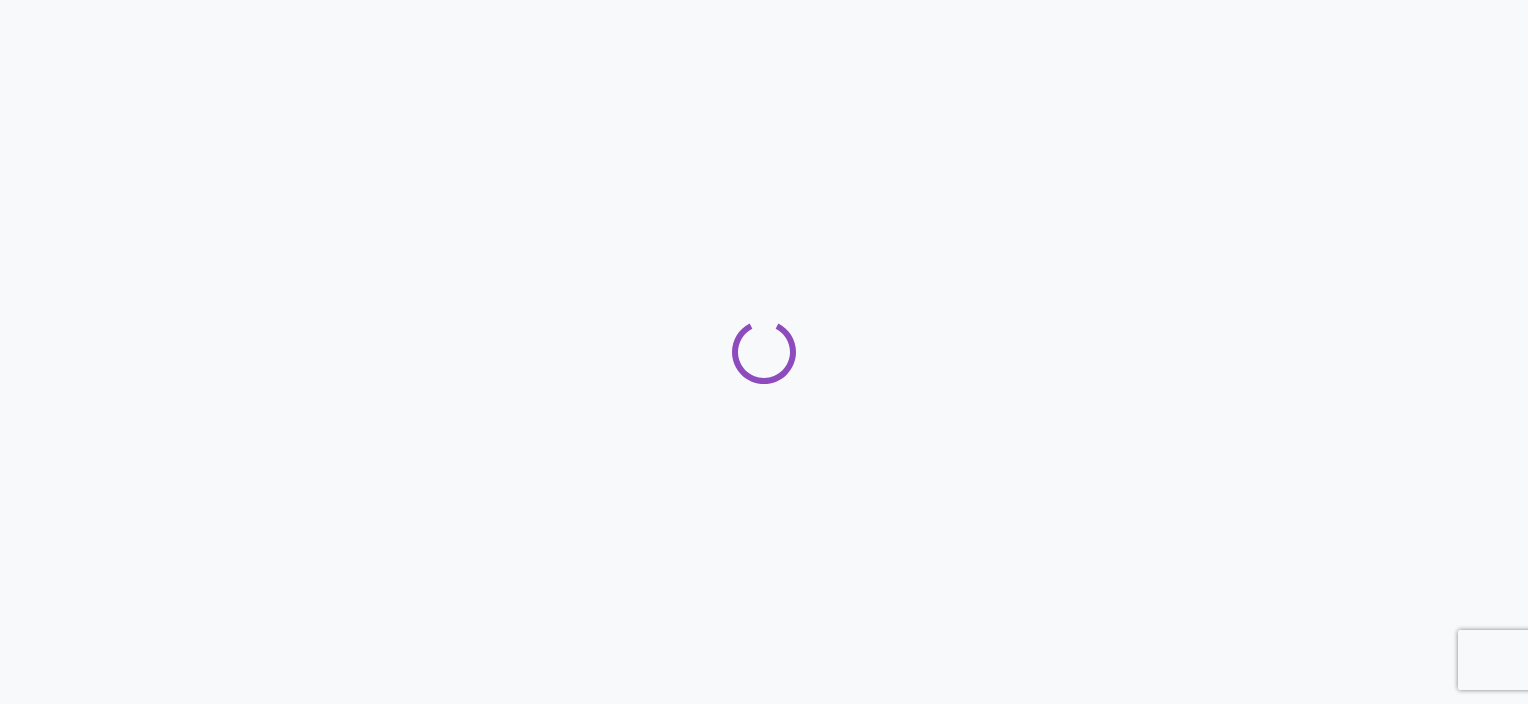 scroll, scrollTop: 0, scrollLeft: 0, axis: both 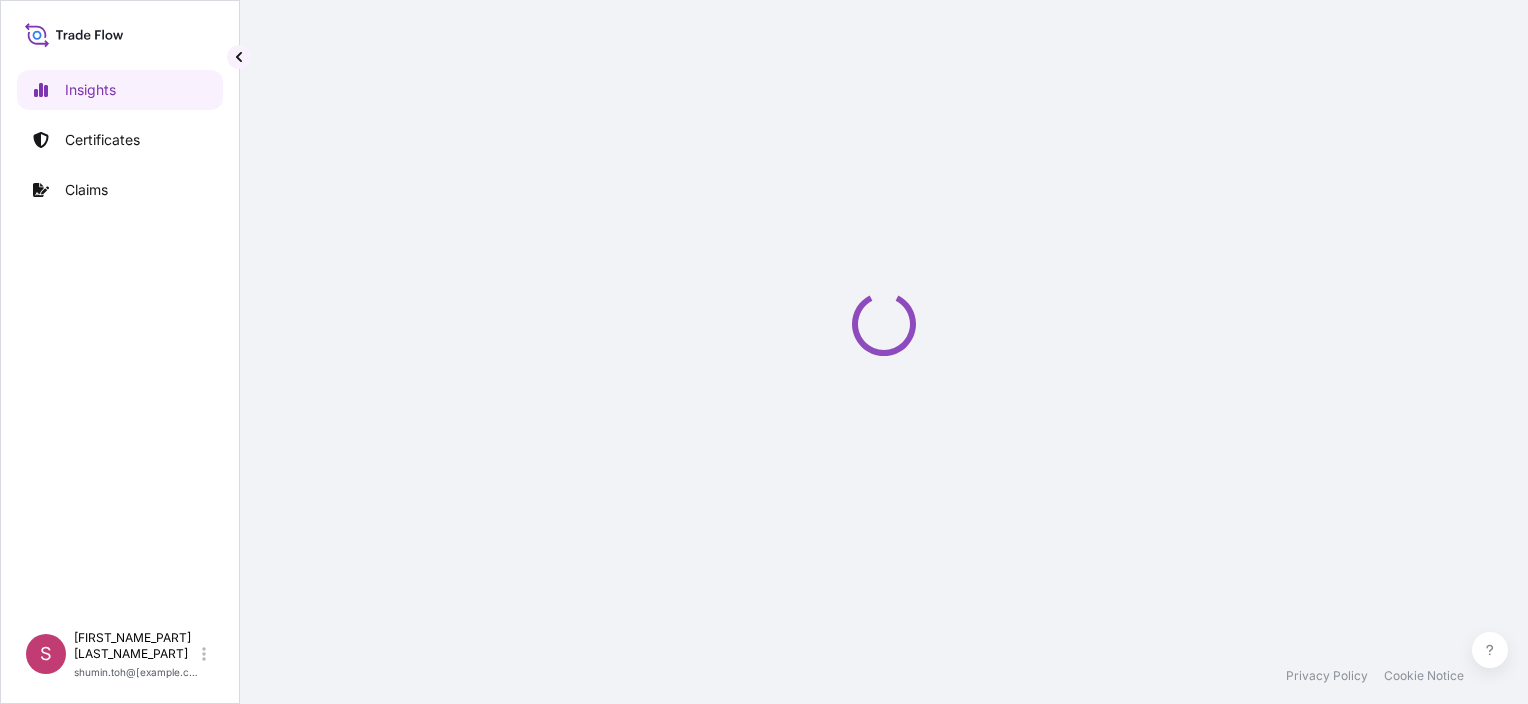 select on "2025" 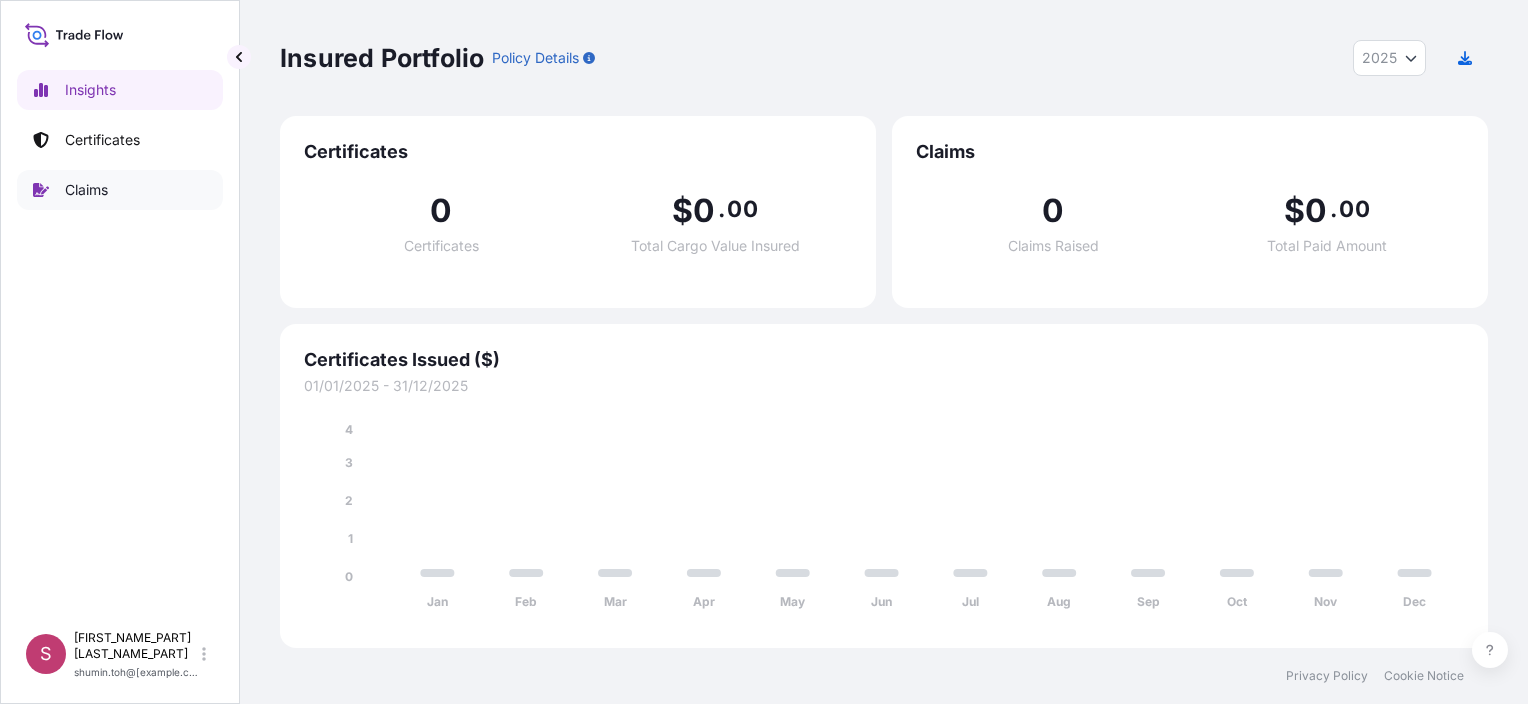 click on "Certificates" at bounding box center (102, 140) 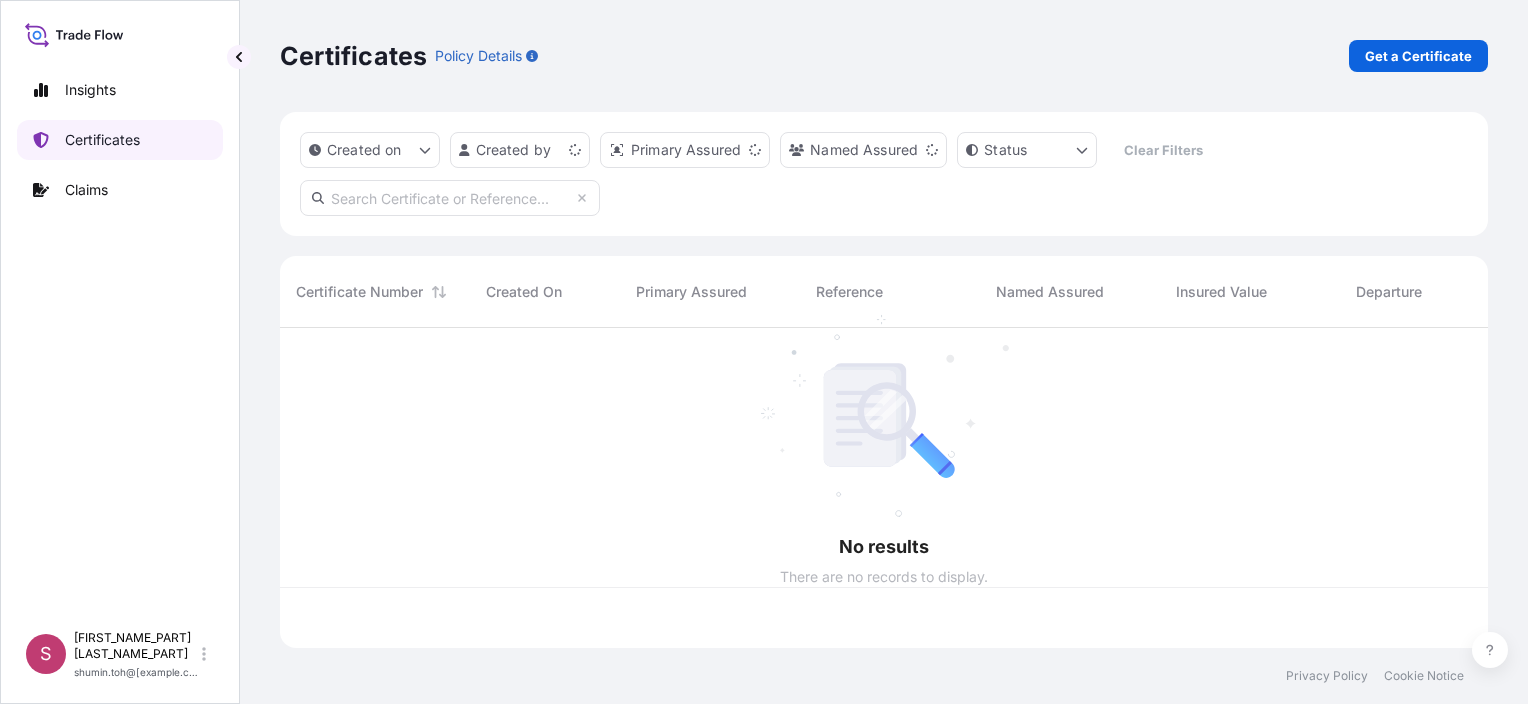 scroll, scrollTop: 16, scrollLeft: 16, axis: both 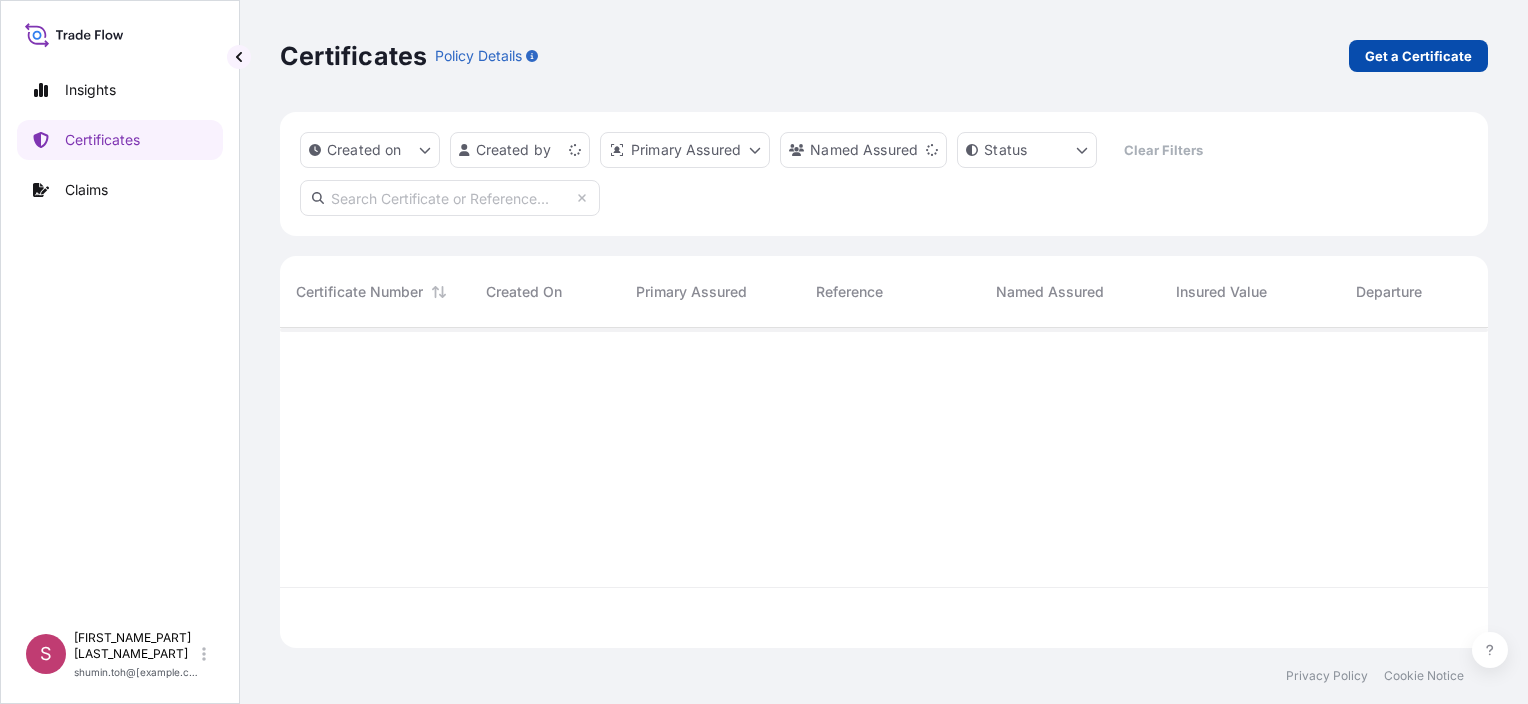 click on "Get a Certificate" at bounding box center [1418, 56] 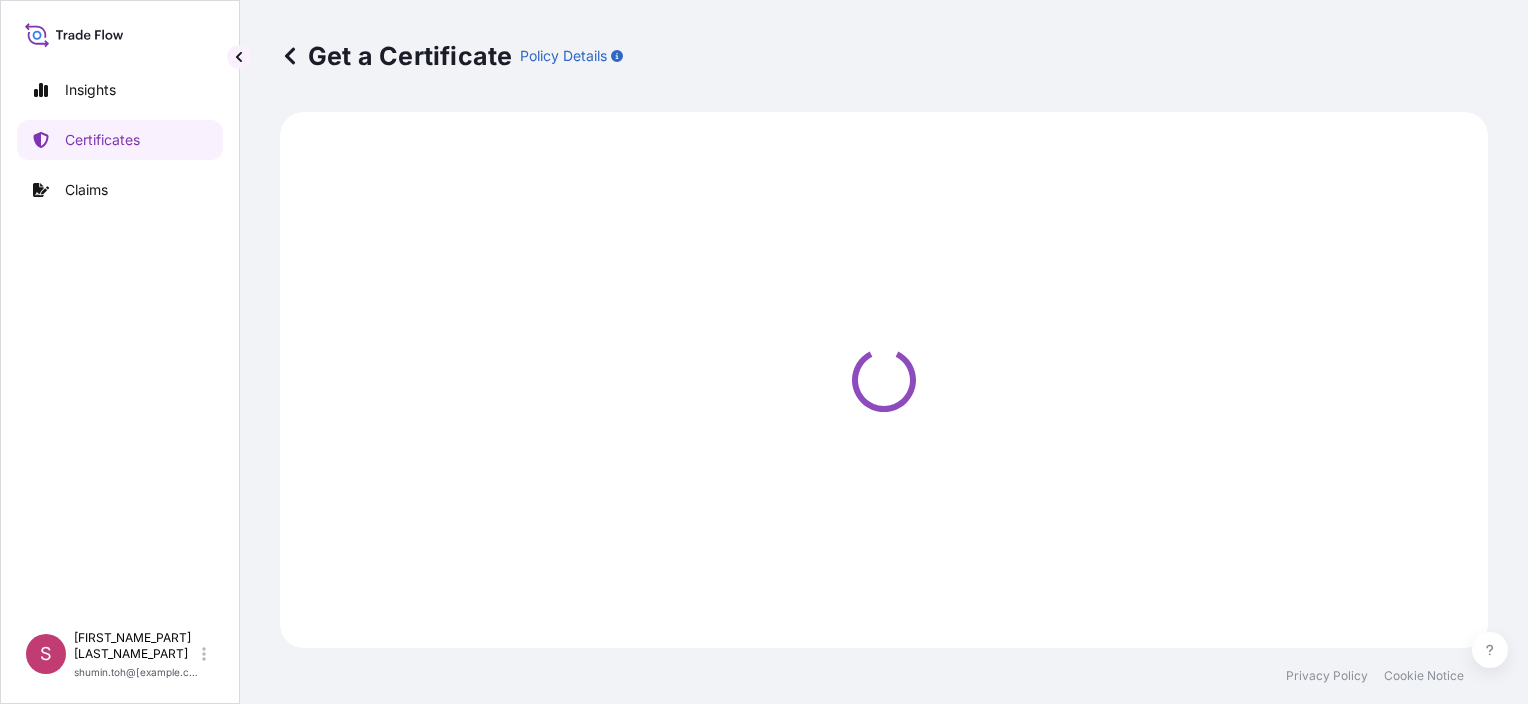select on "Sea" 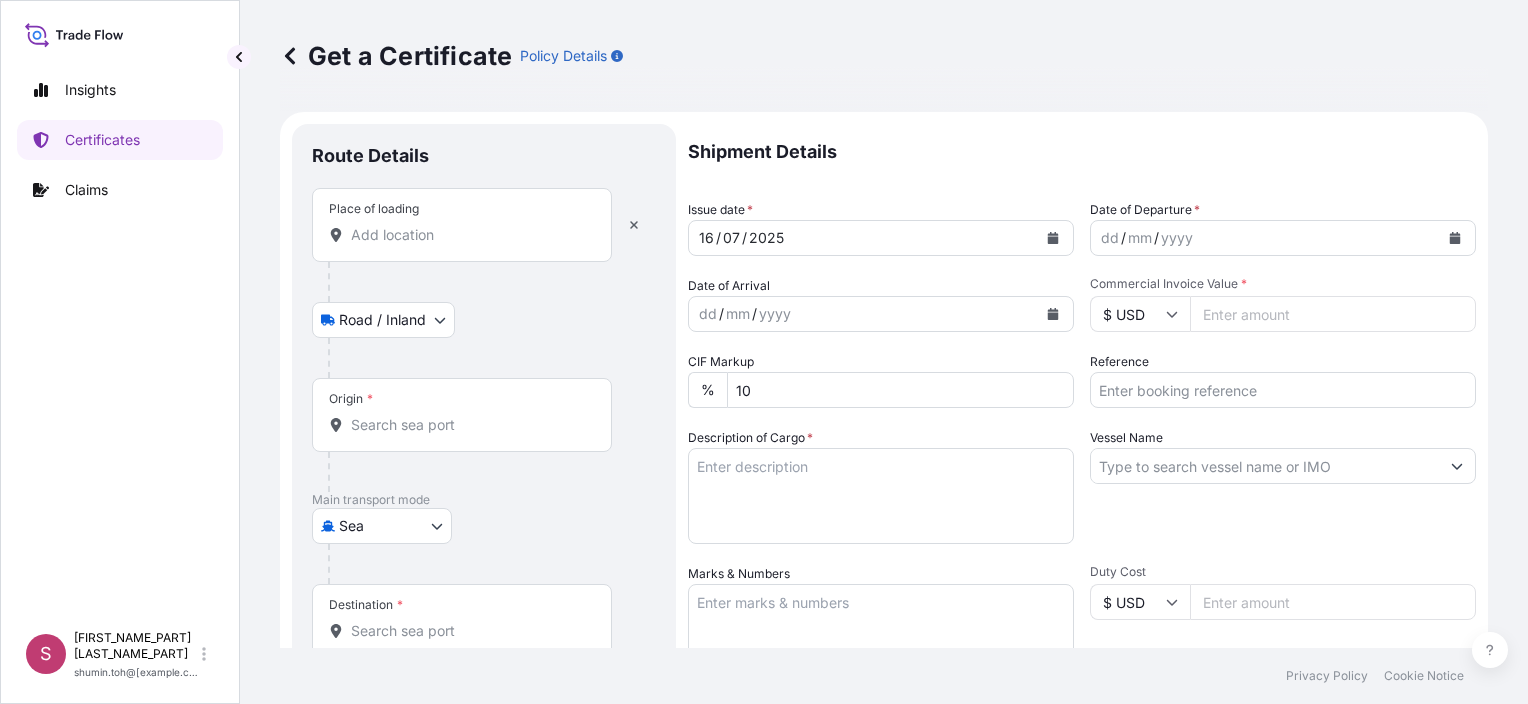 click on "Place of loading" at bounding box center (469, 235) 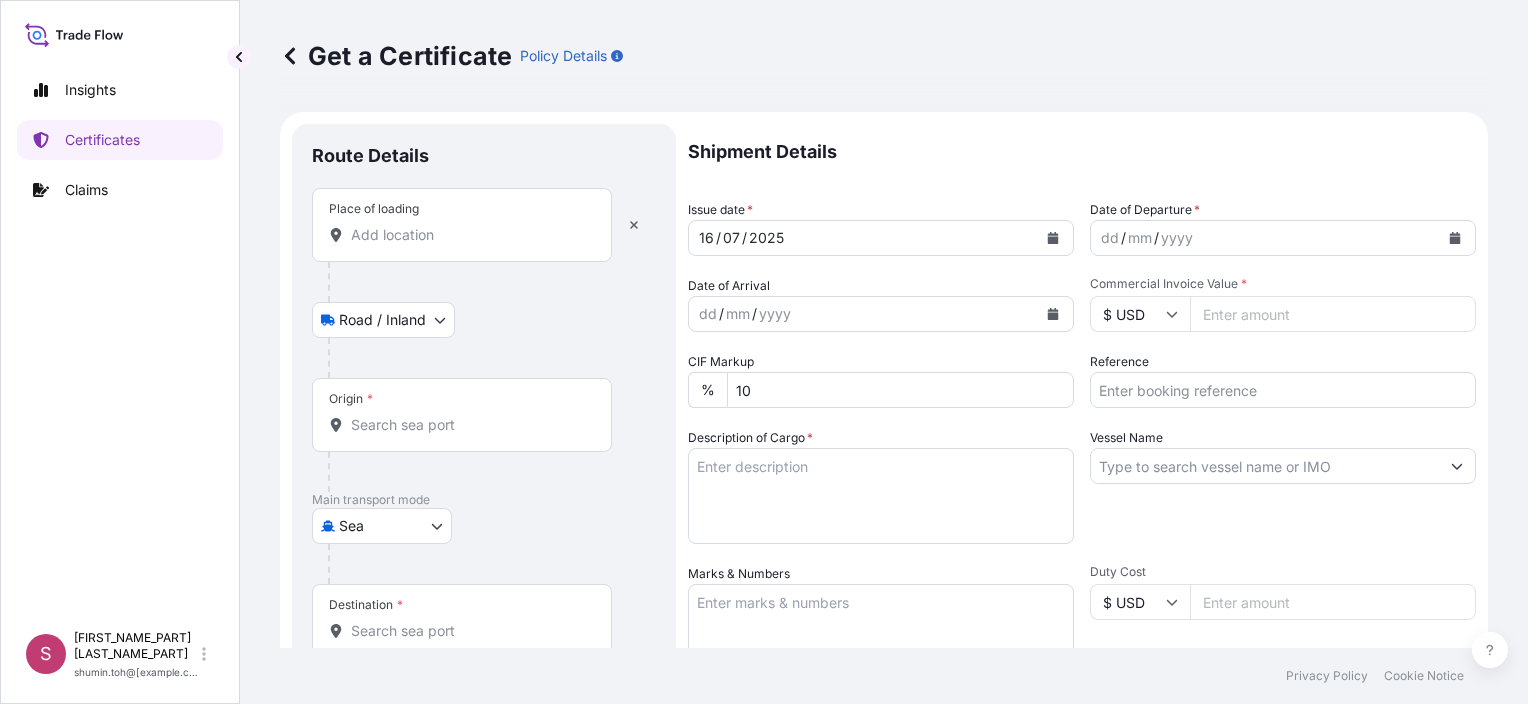 click on "Place of loading" at bounding box center [462, 225] 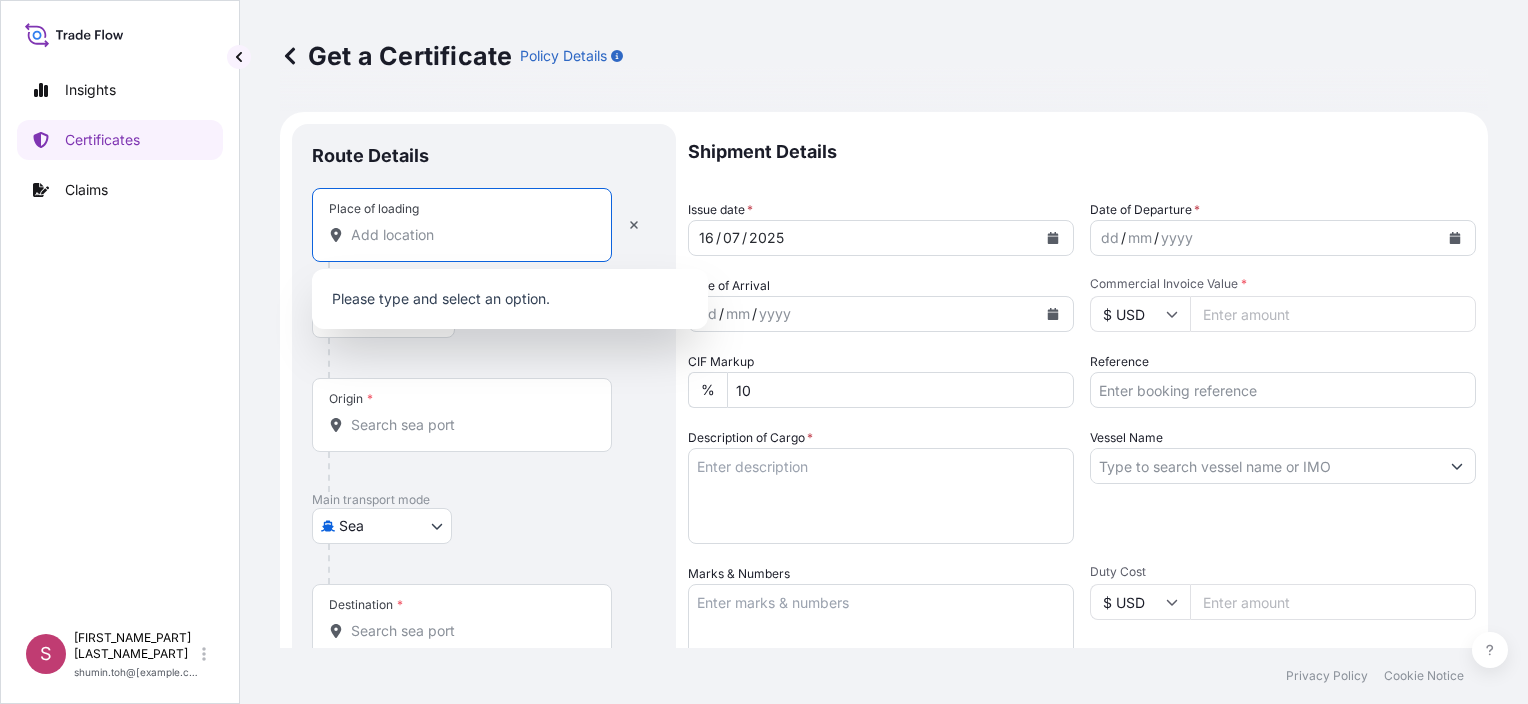 click on "Place of loading" at bounding box center [469, 235] 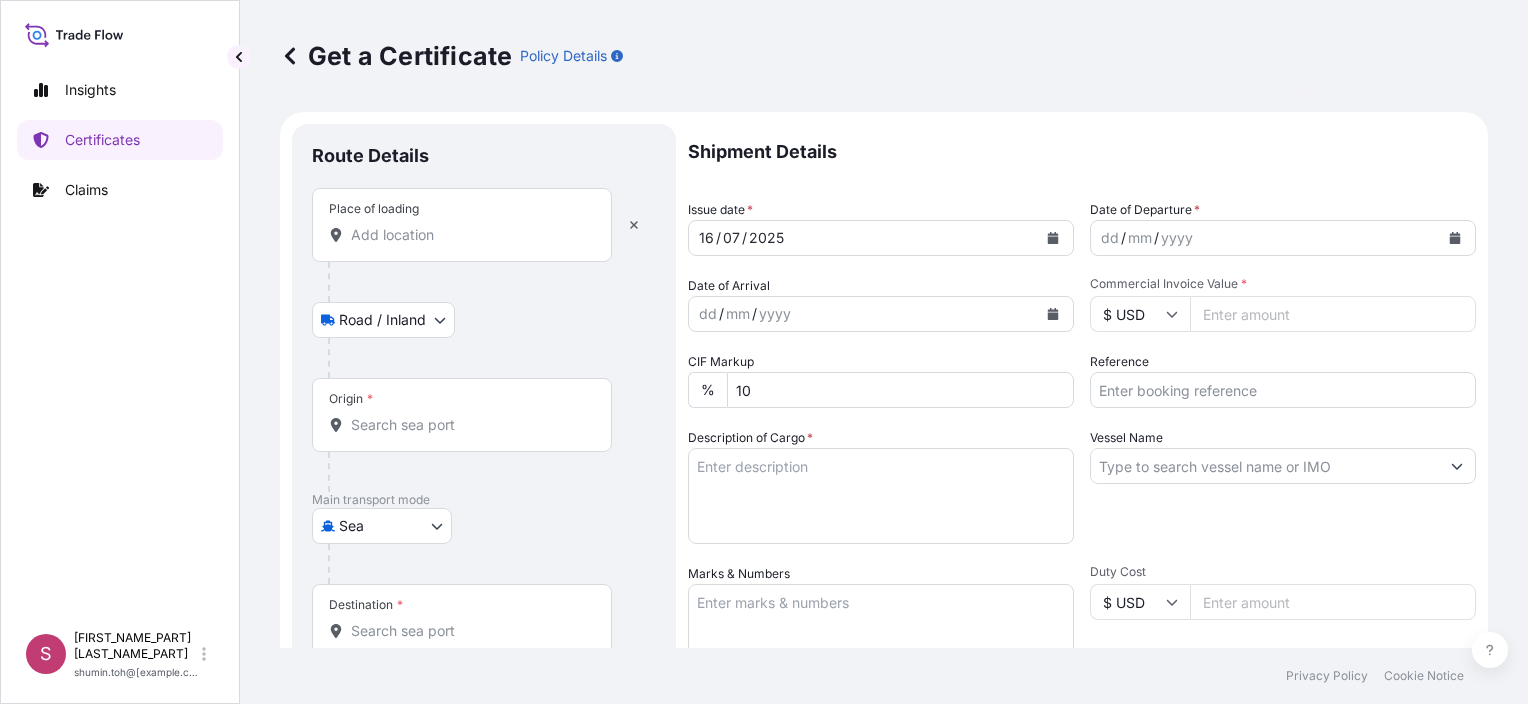 click on "Place of loading" at bounding box center [462, 225] 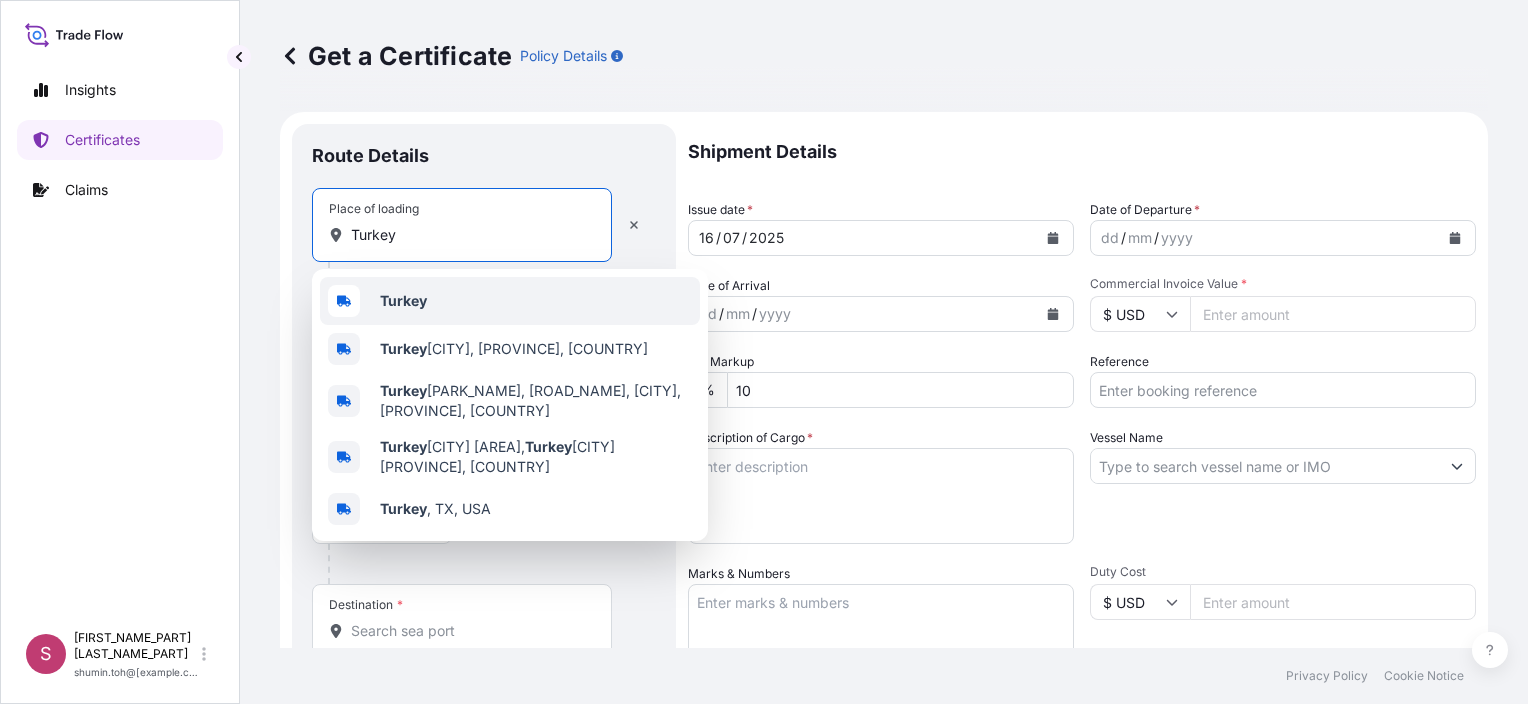 click on "Turkey" at bounding box center [403, 300] 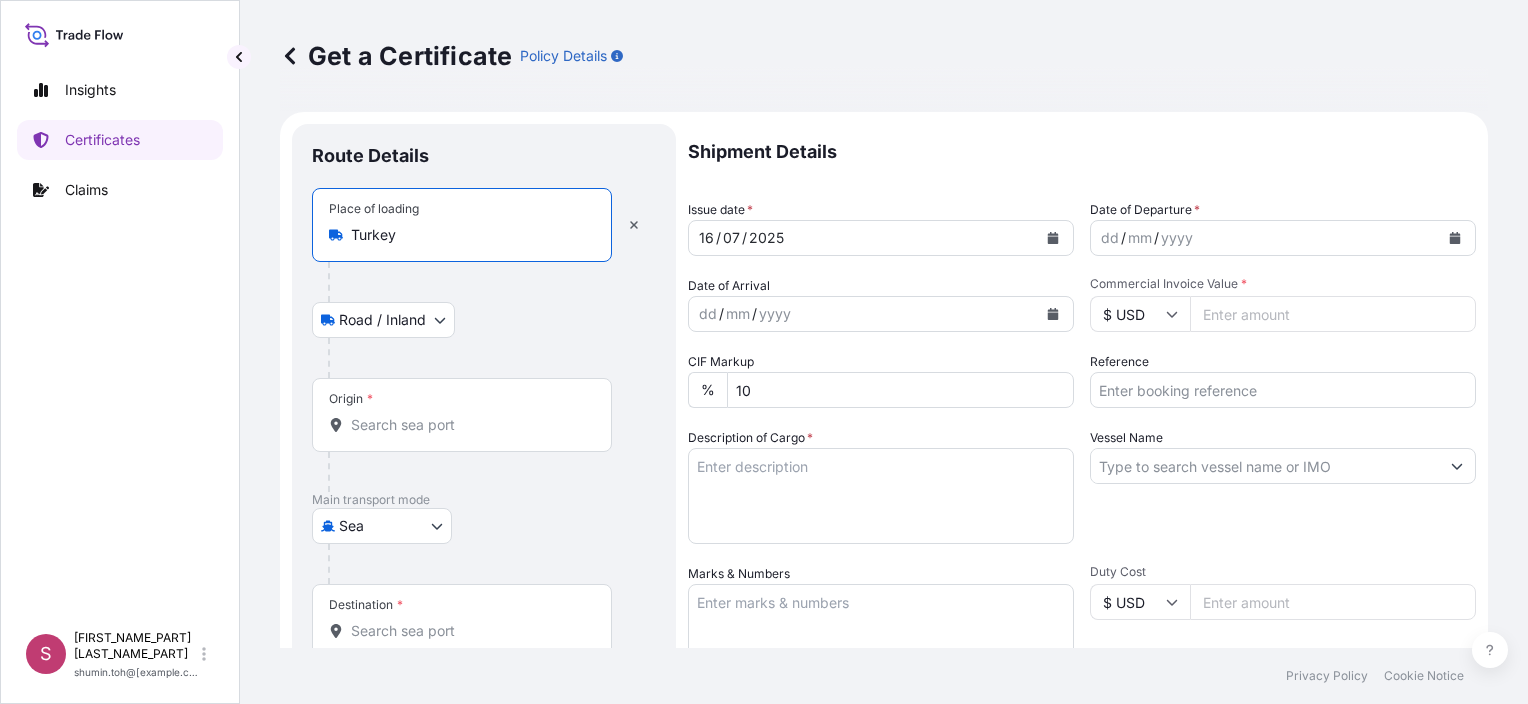 type on "Turkey" 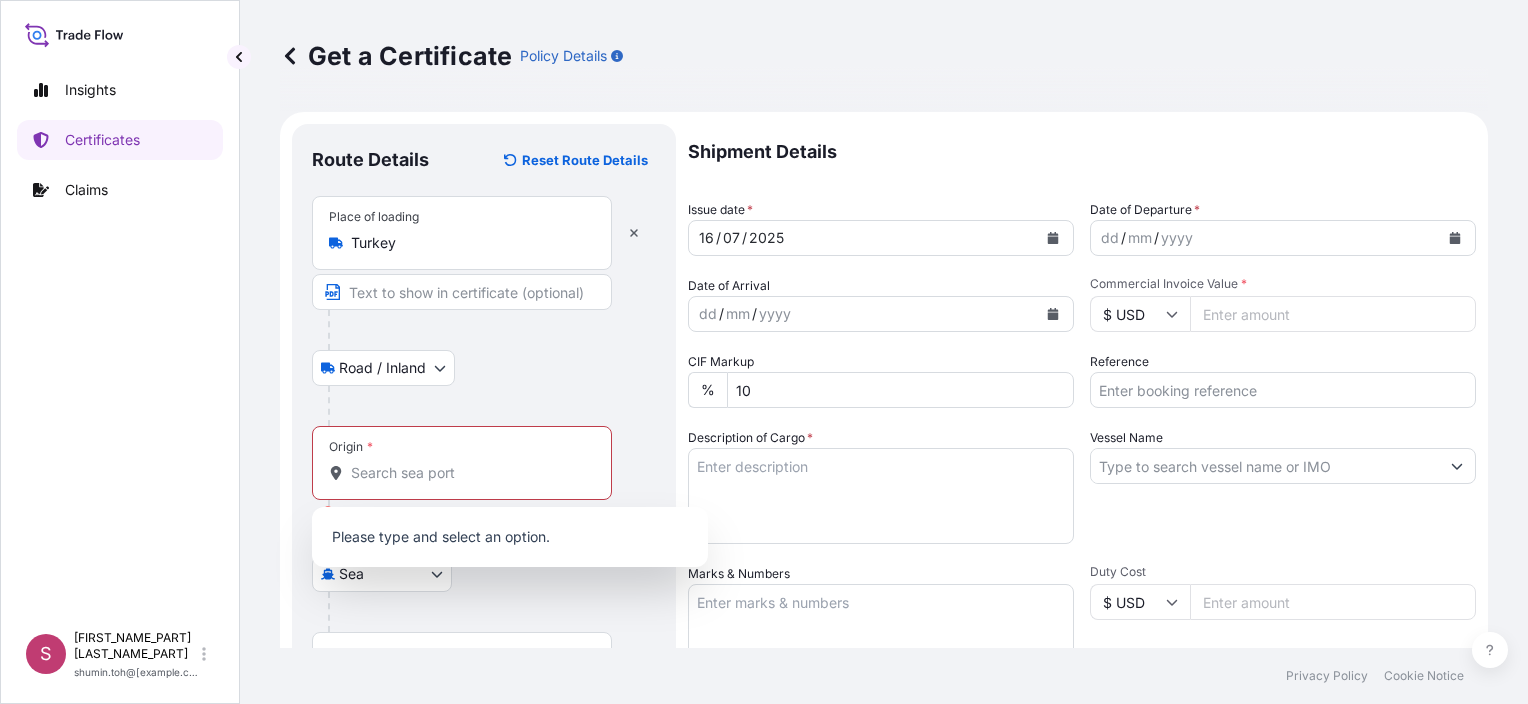 click on "Origin *" at bounding box center [462, 463] 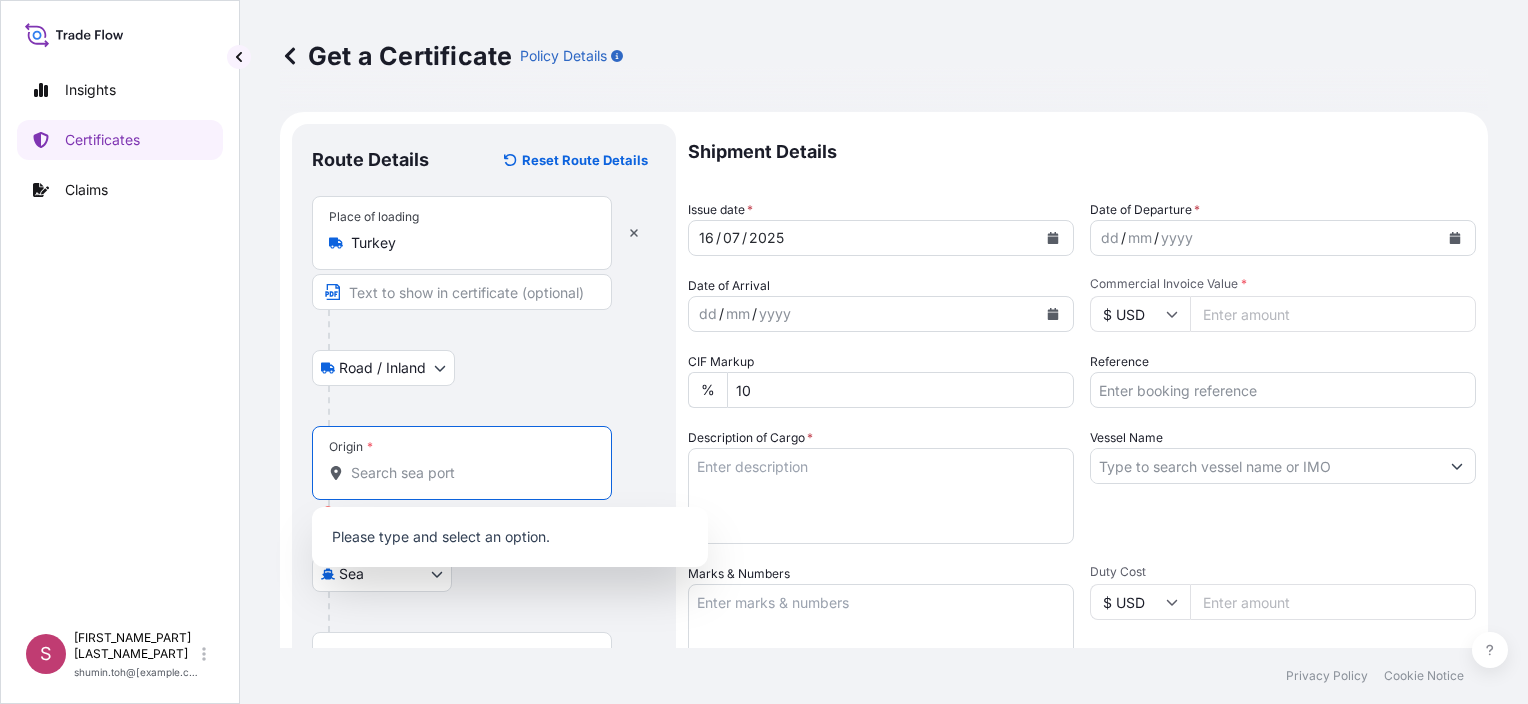 click on "Origin * Please select an origin" at bounding box center [469, 473] 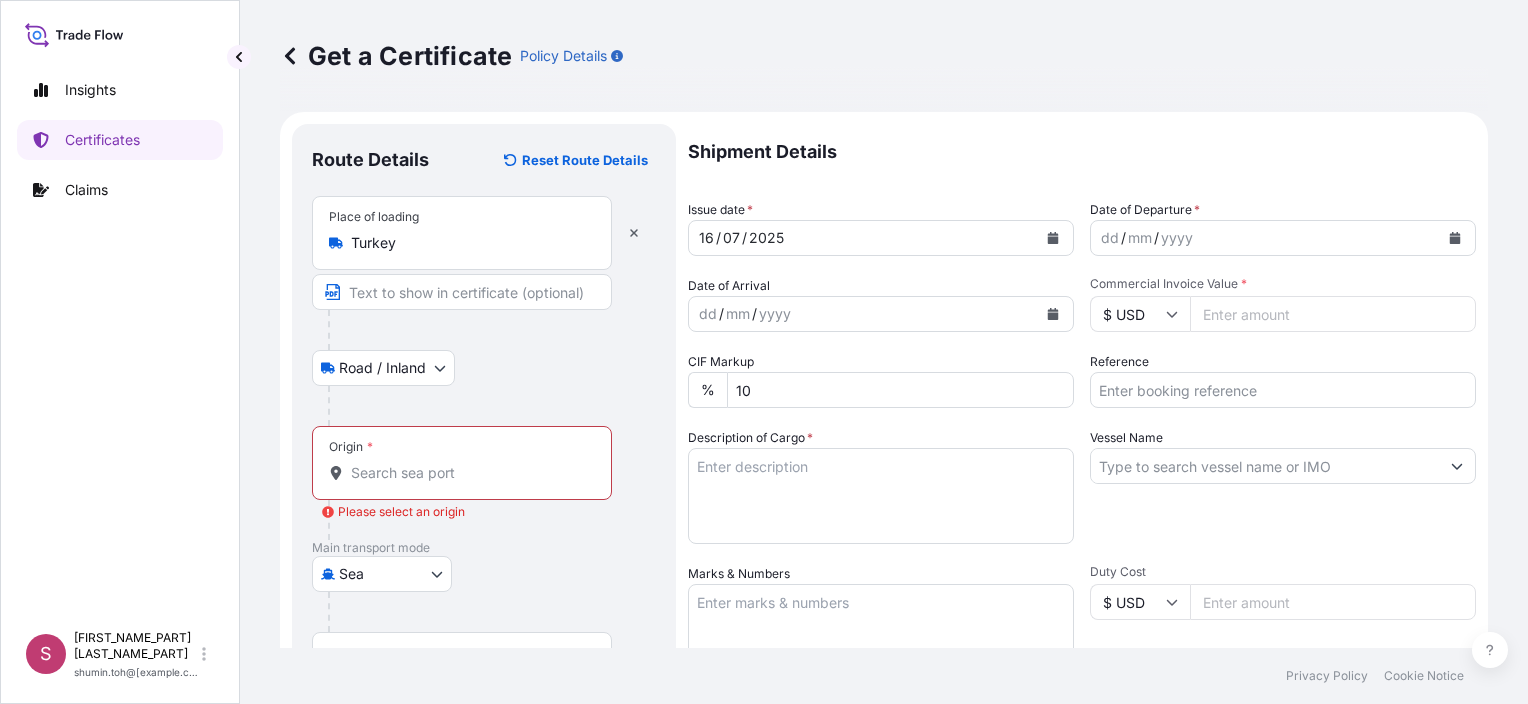 click on "Origin * Please select an origin" at bounding box center [469, 473] 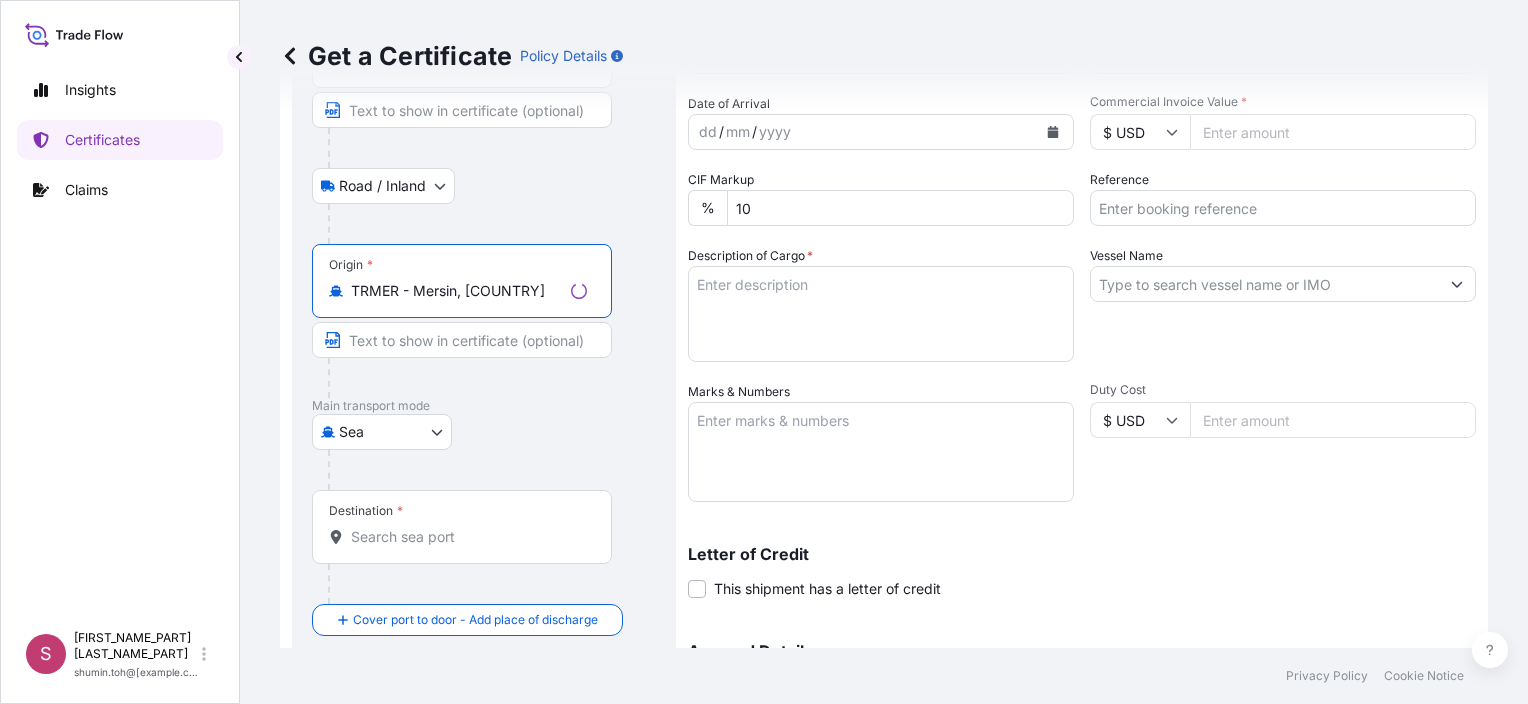scroll, scrollTop: 200, scrollLeft: 0, axis: vertical 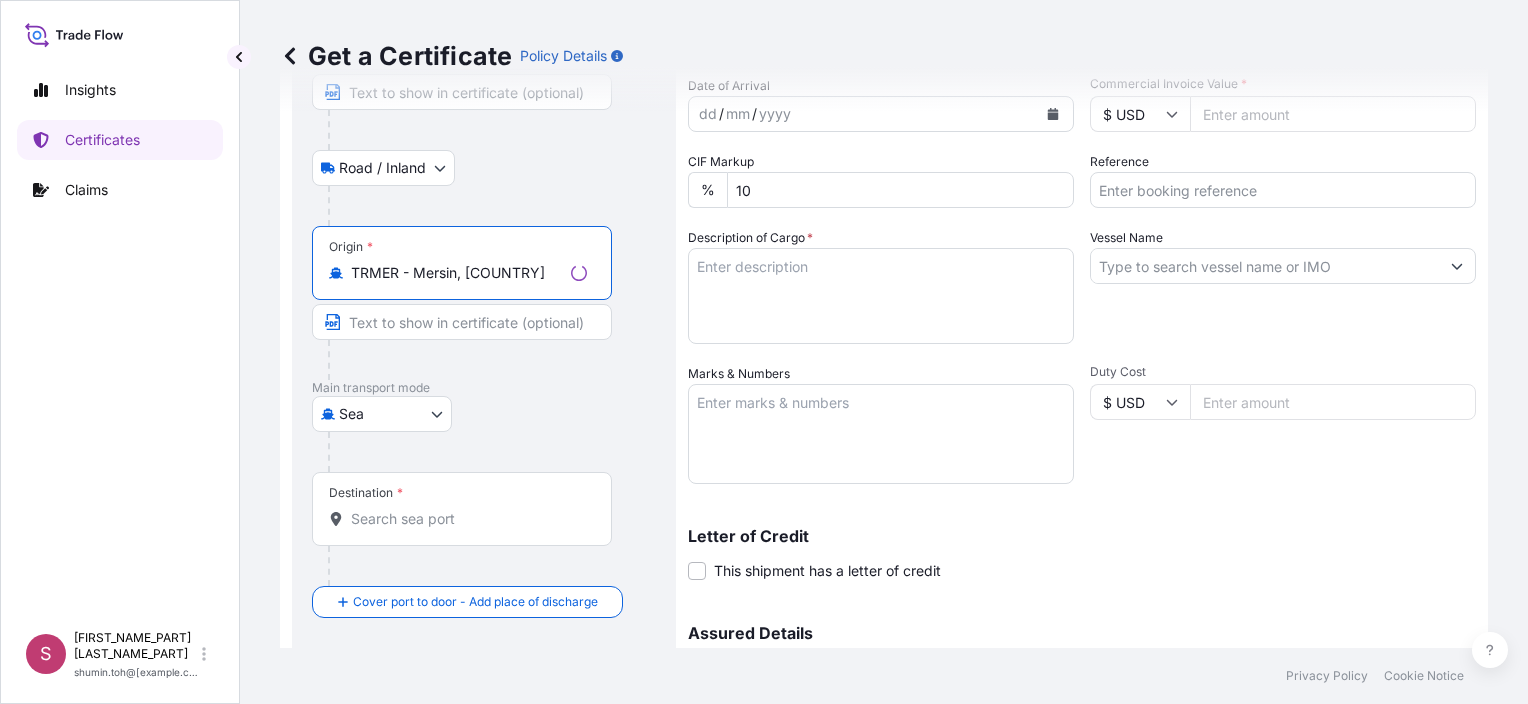 type on "TRMER - Mersin, [COUNTRY]" 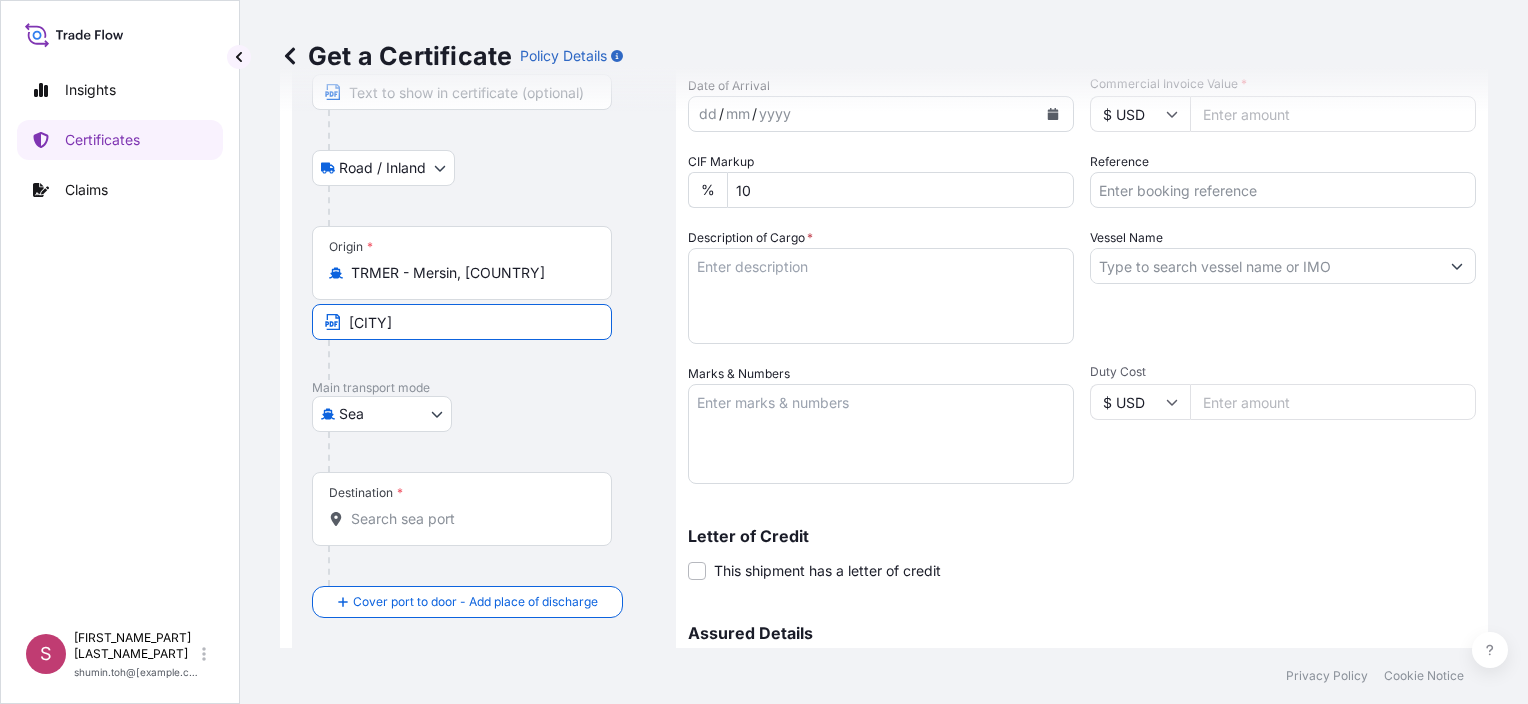 type on "[CITY]" 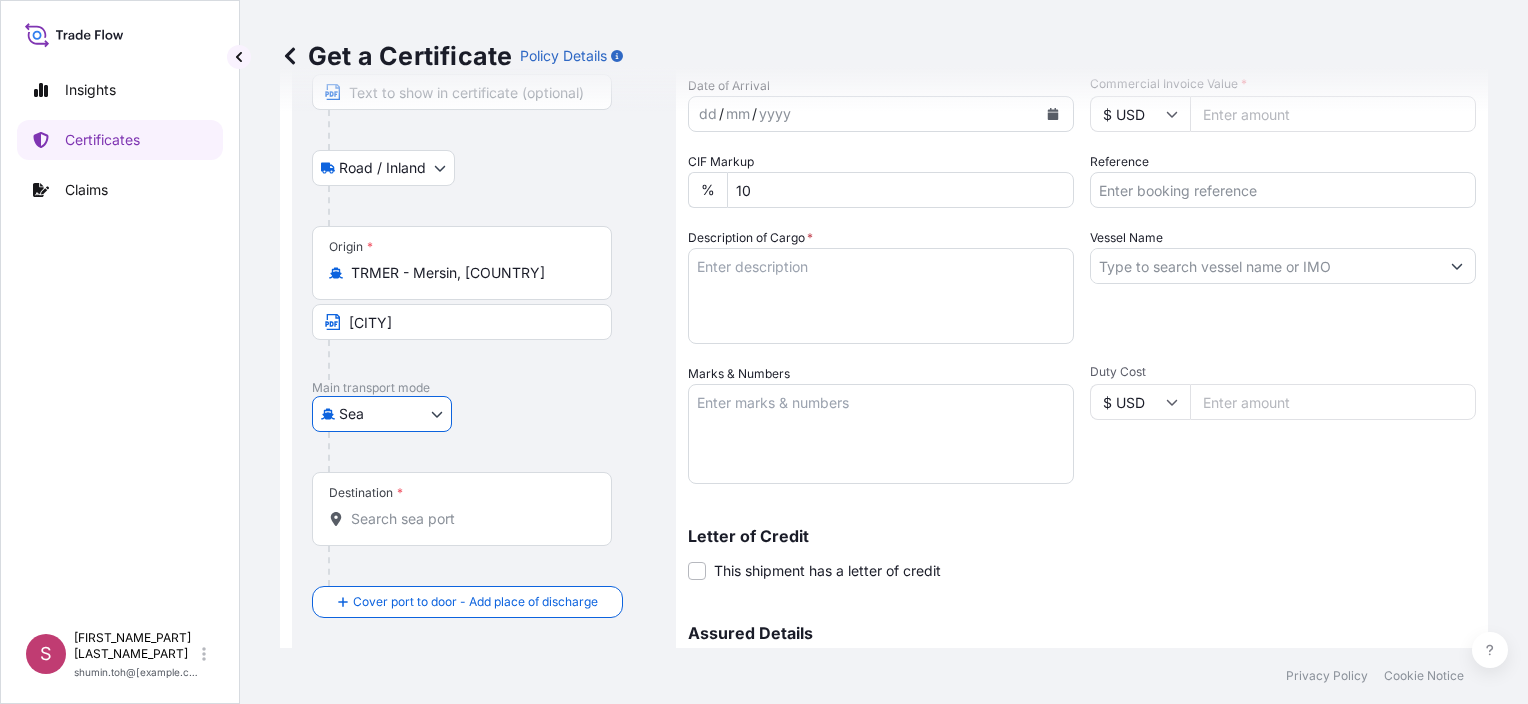 click on "Destination *" at bounding box center [469, 519] 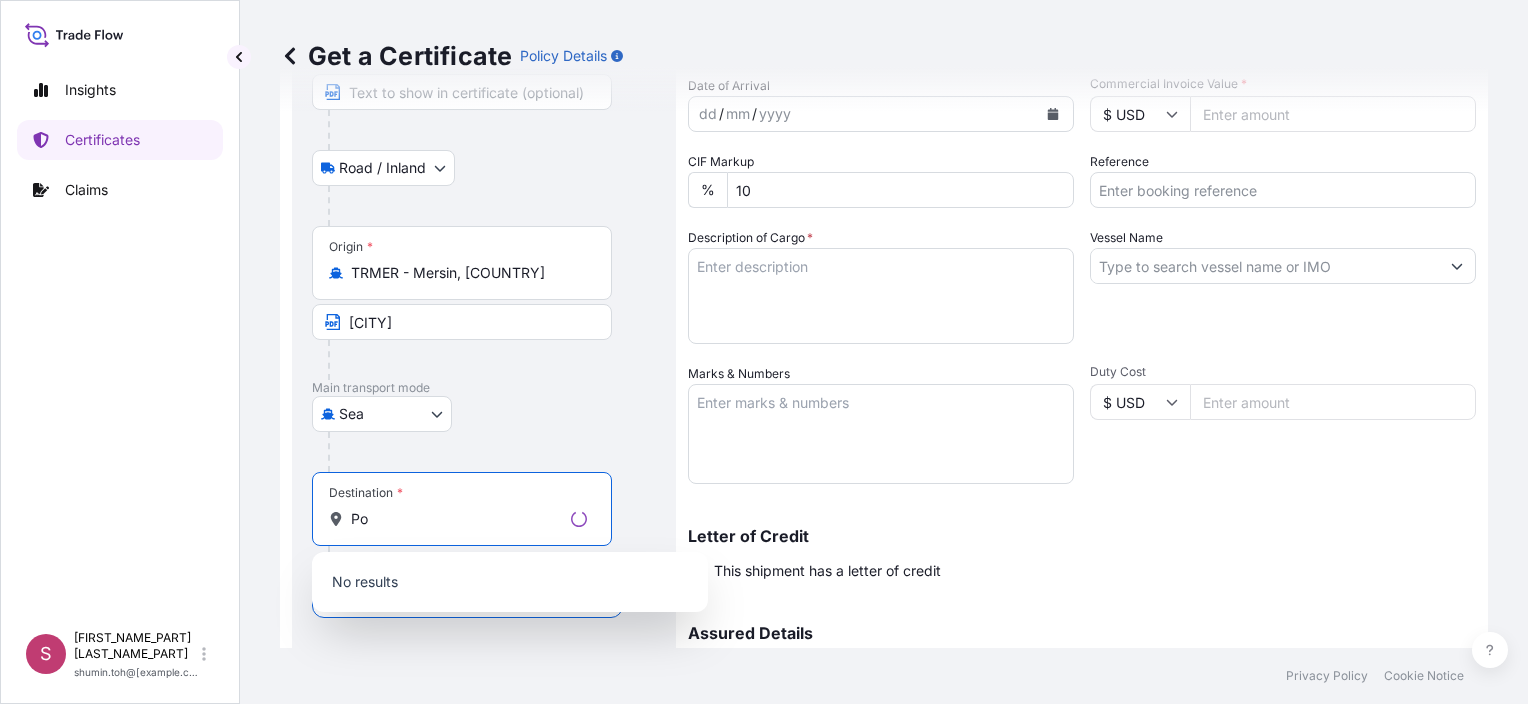 type on "P" 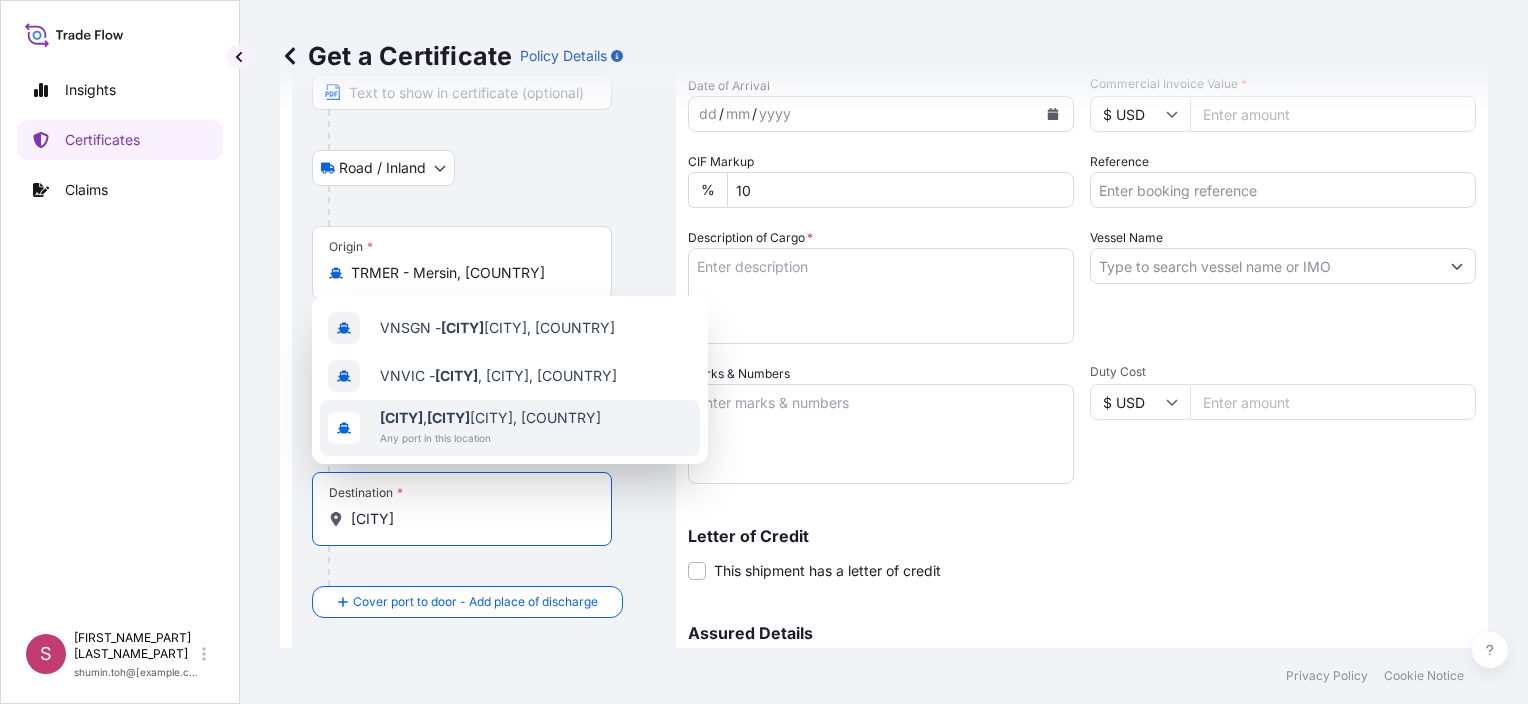 click on "[CITY], [PROVINCE] [COUNTRY]" at bounding box center (490, 418) 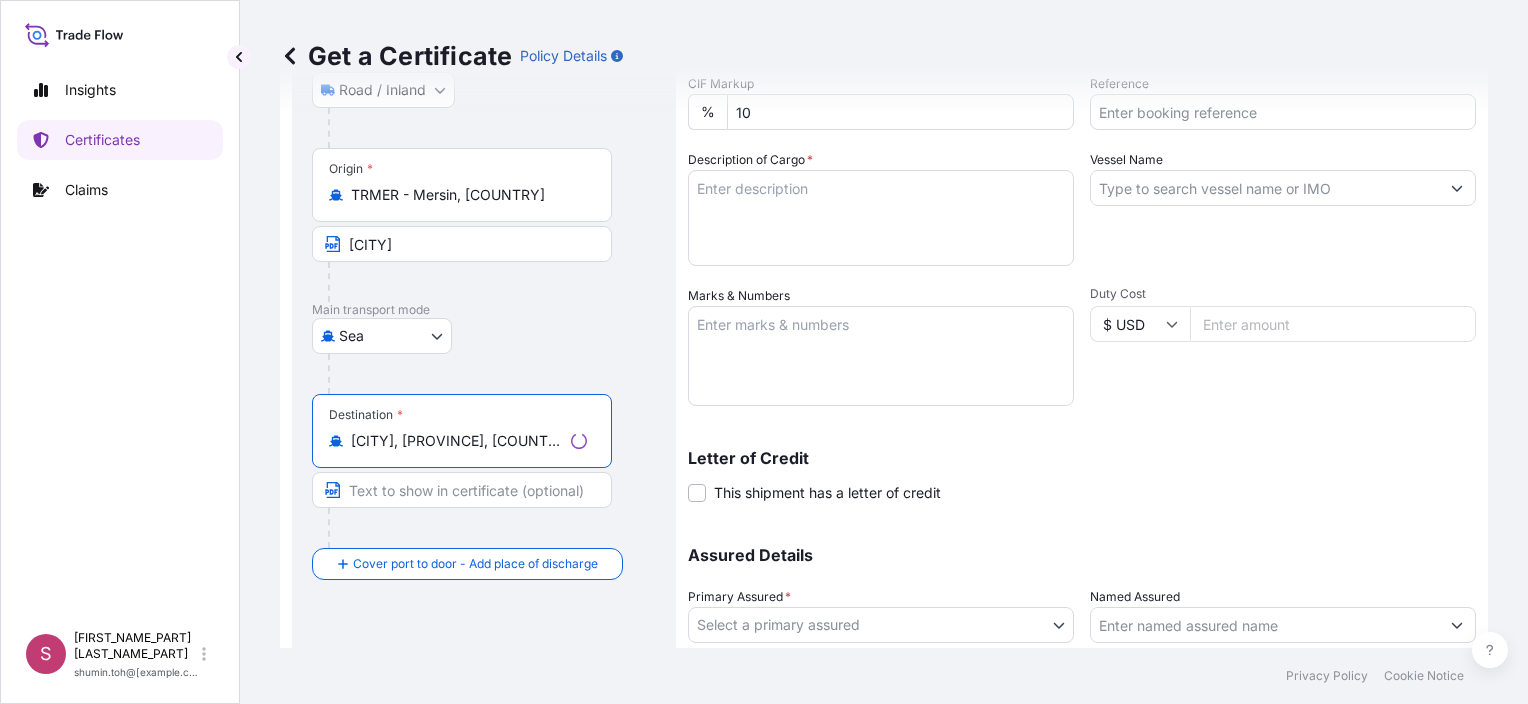 scroll, scrollTop: 300, scrollLeft: 0, axis: vertical 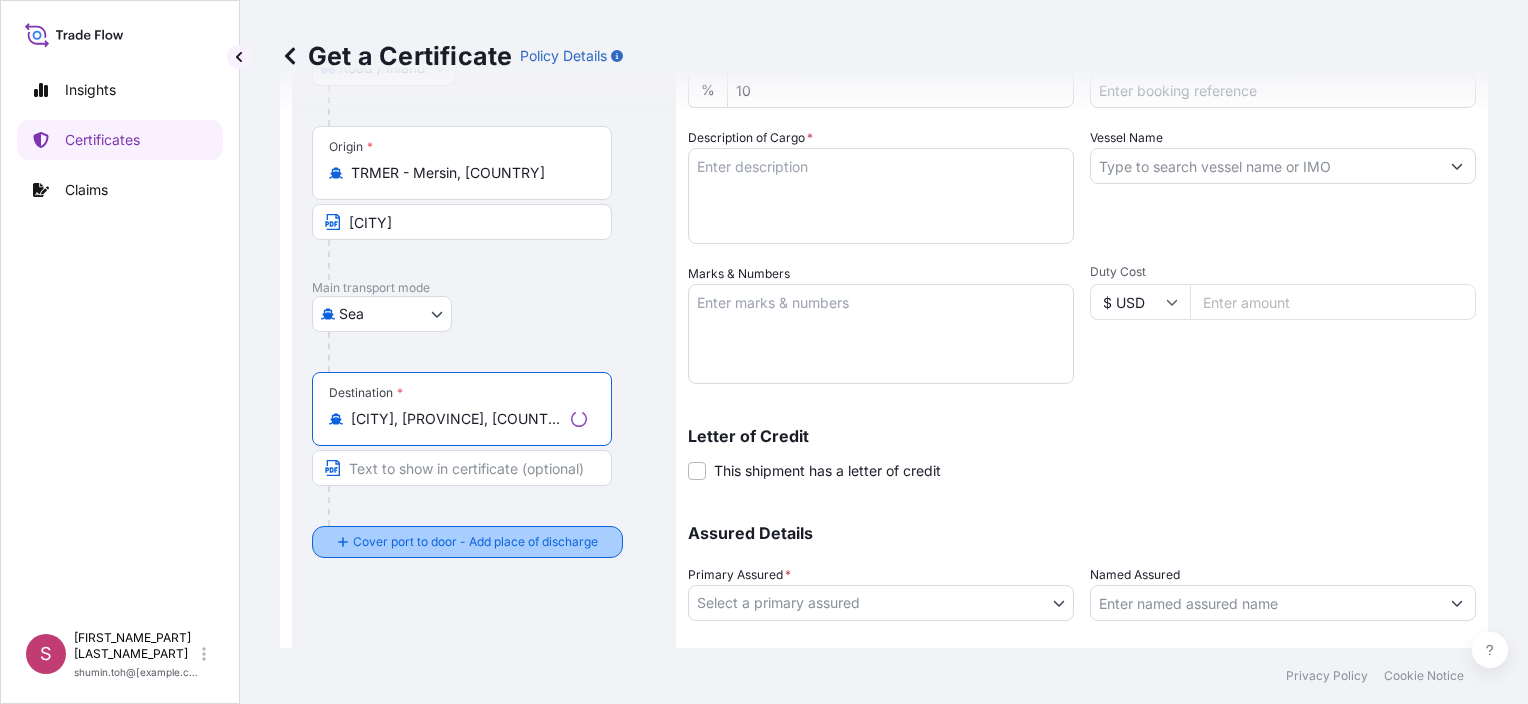 type on "[CITY], [PROVINCE], [COUNTRY]" 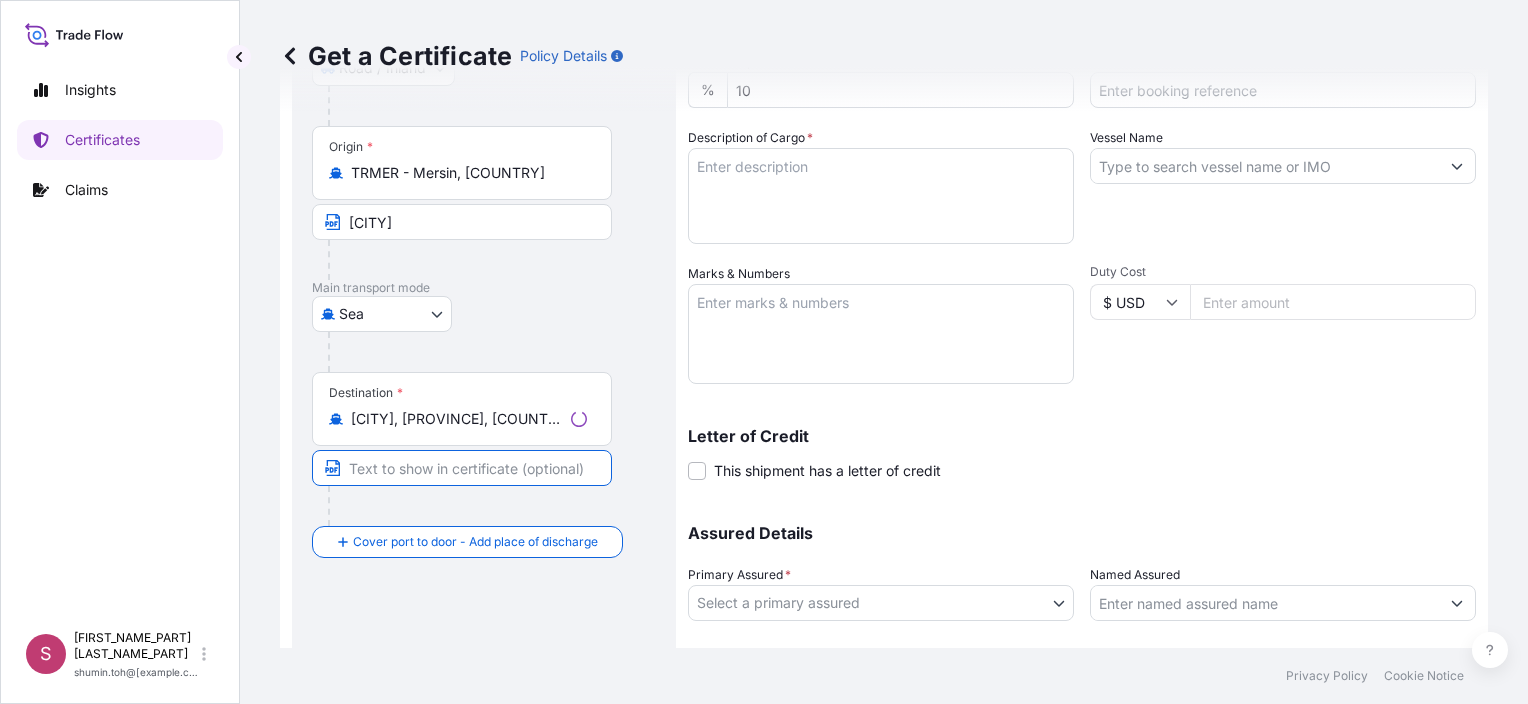 click at bounding box center (462, 468) 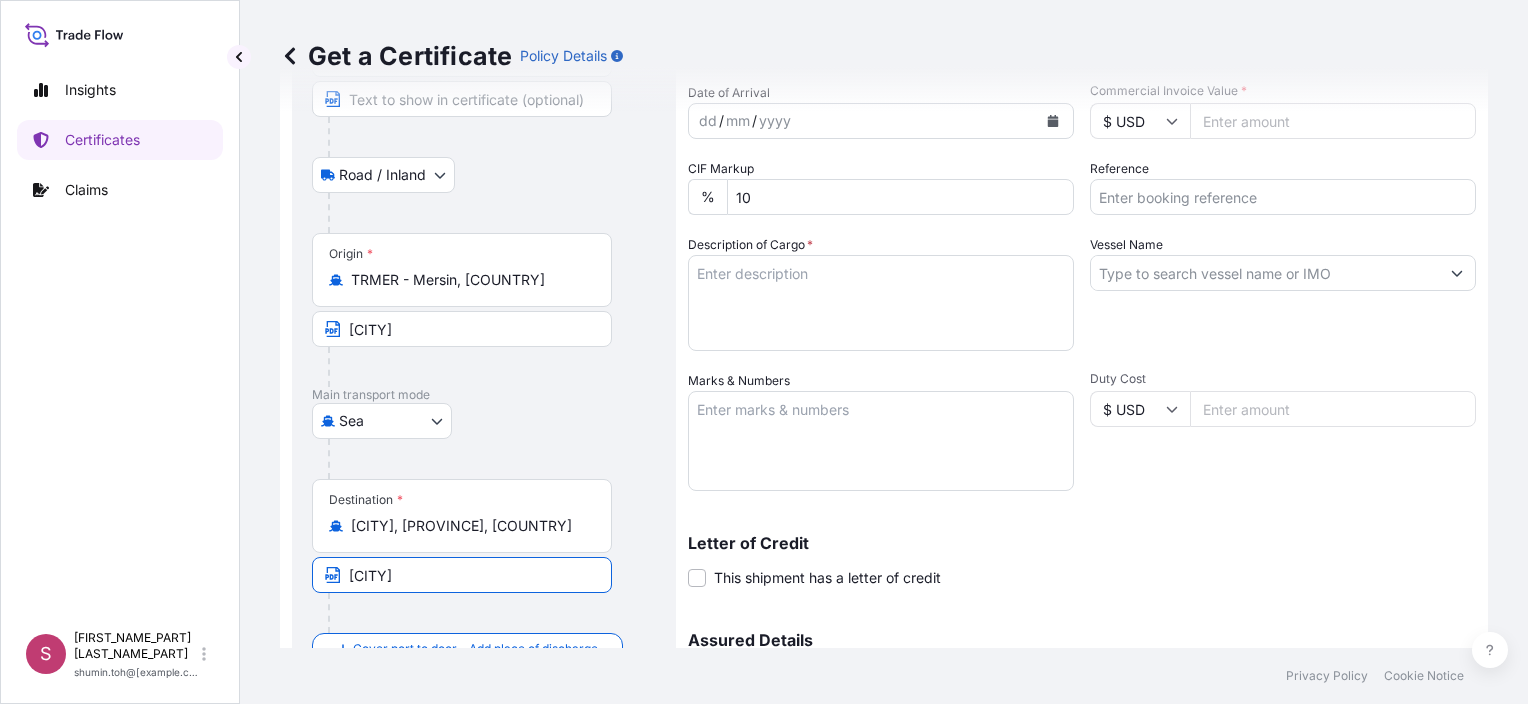 scroll, scrollTop: 0, scrollLeft: 0, axis: both 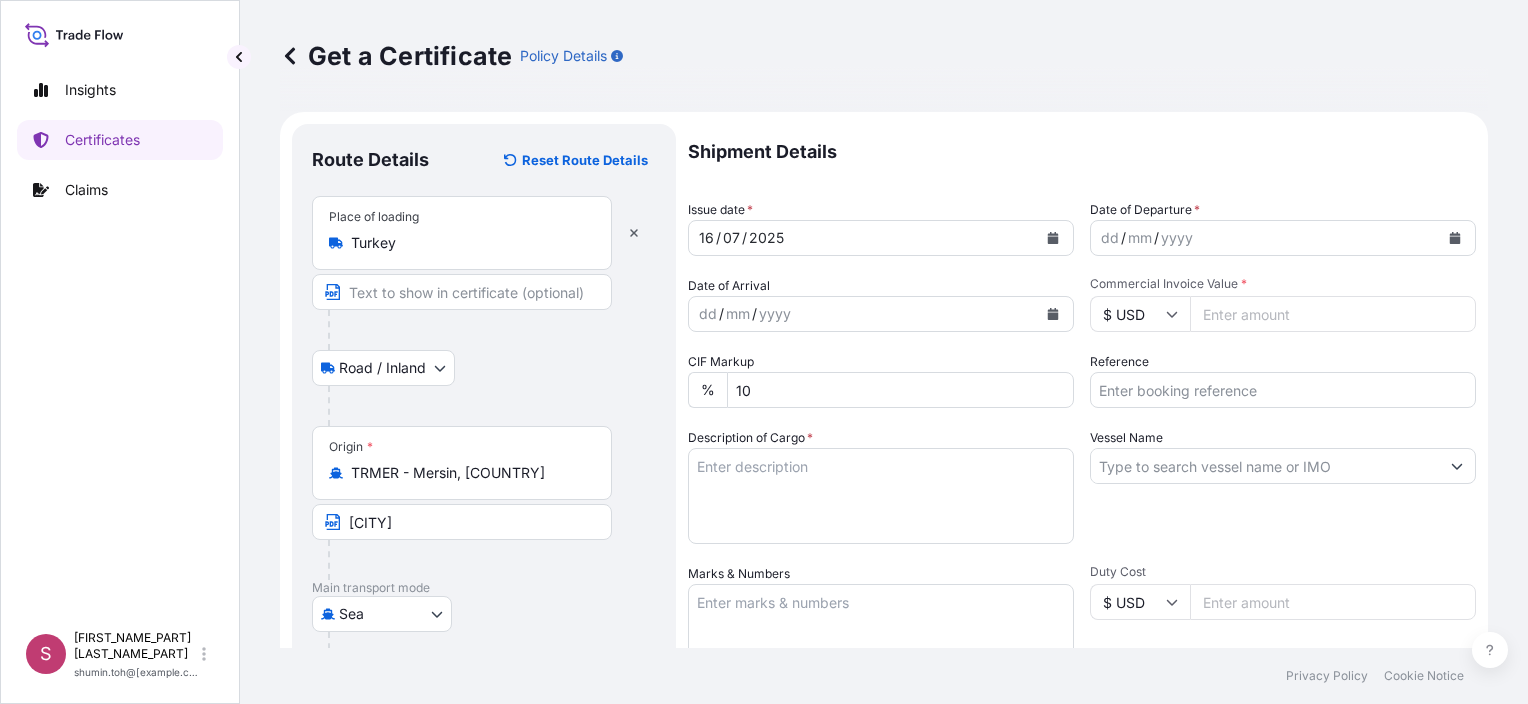 type on "[CITY]" 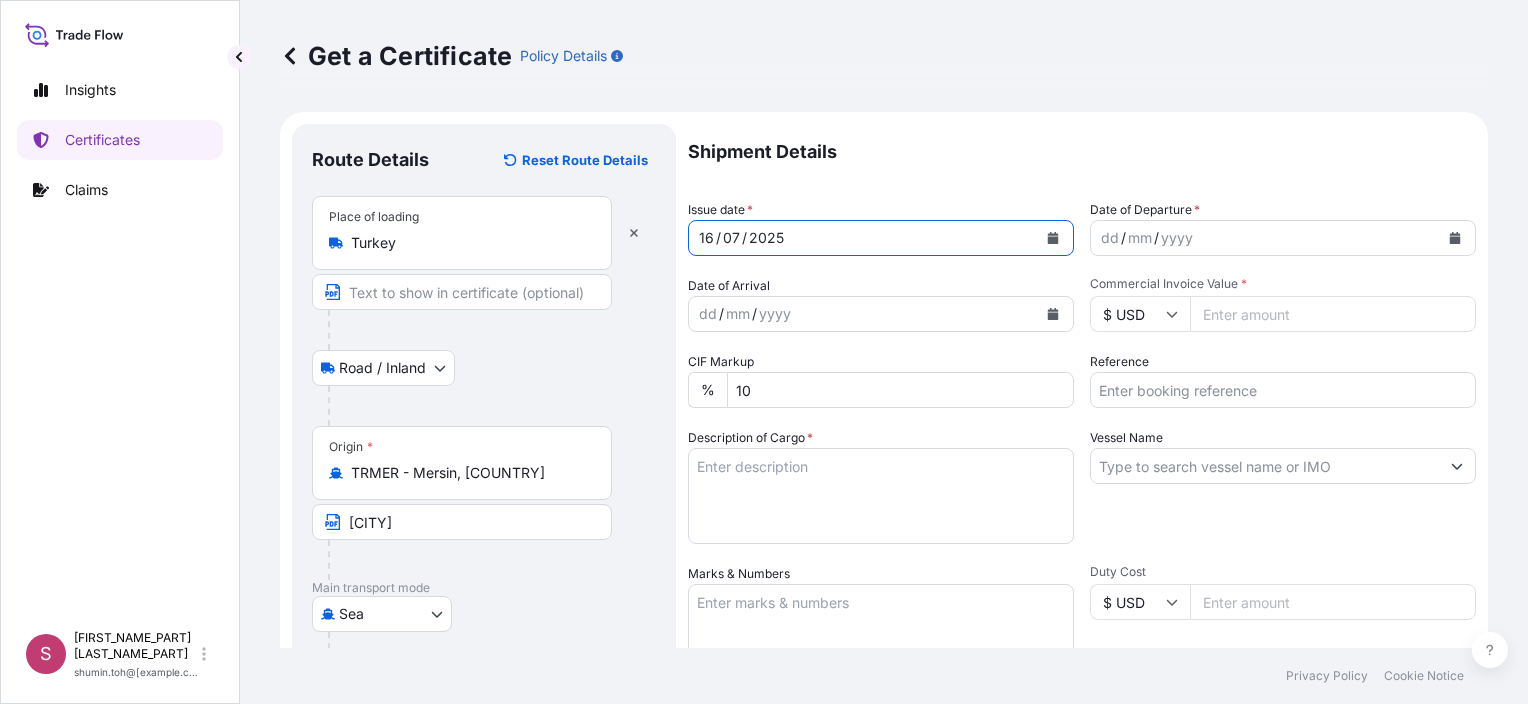 click on "[DATE]" at bounding box center [863, 238] 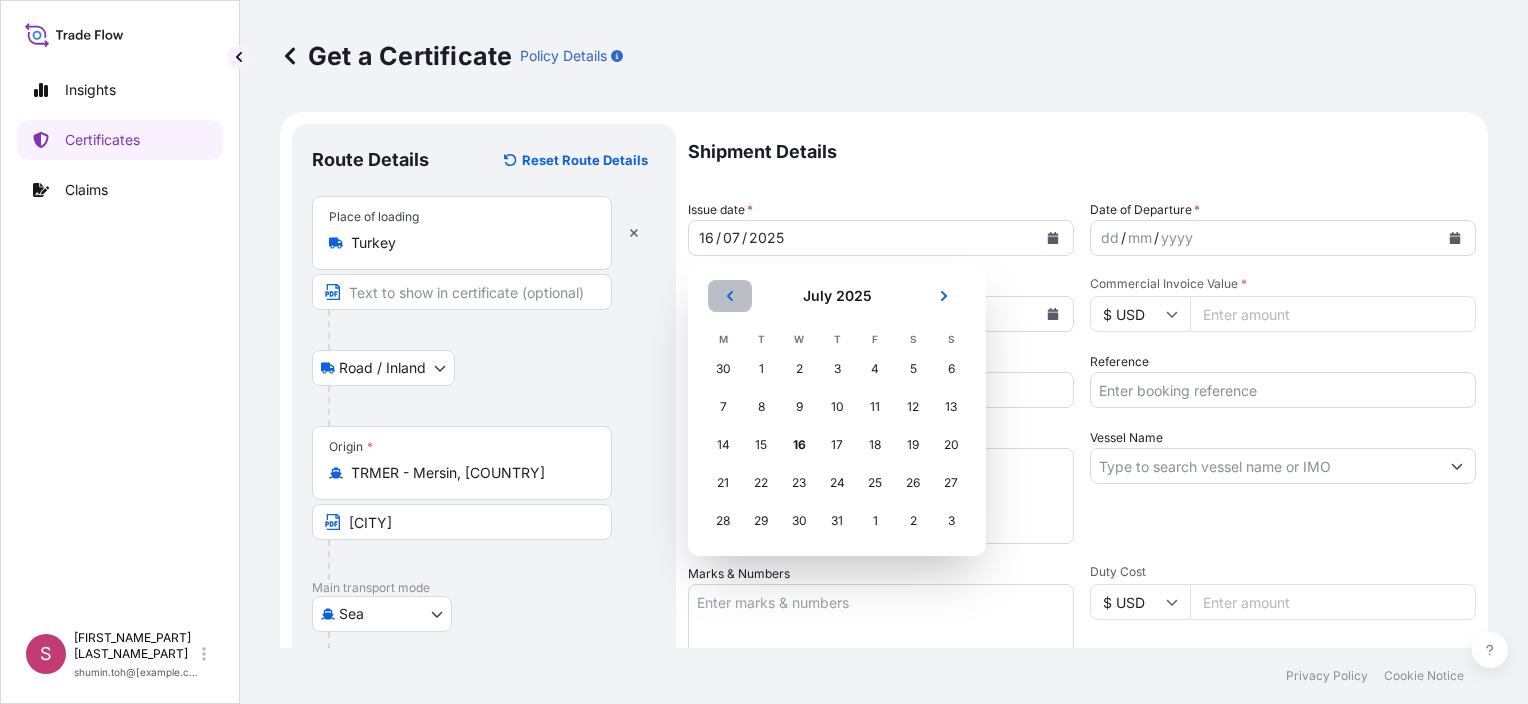 click at bounding box center (730, 296) 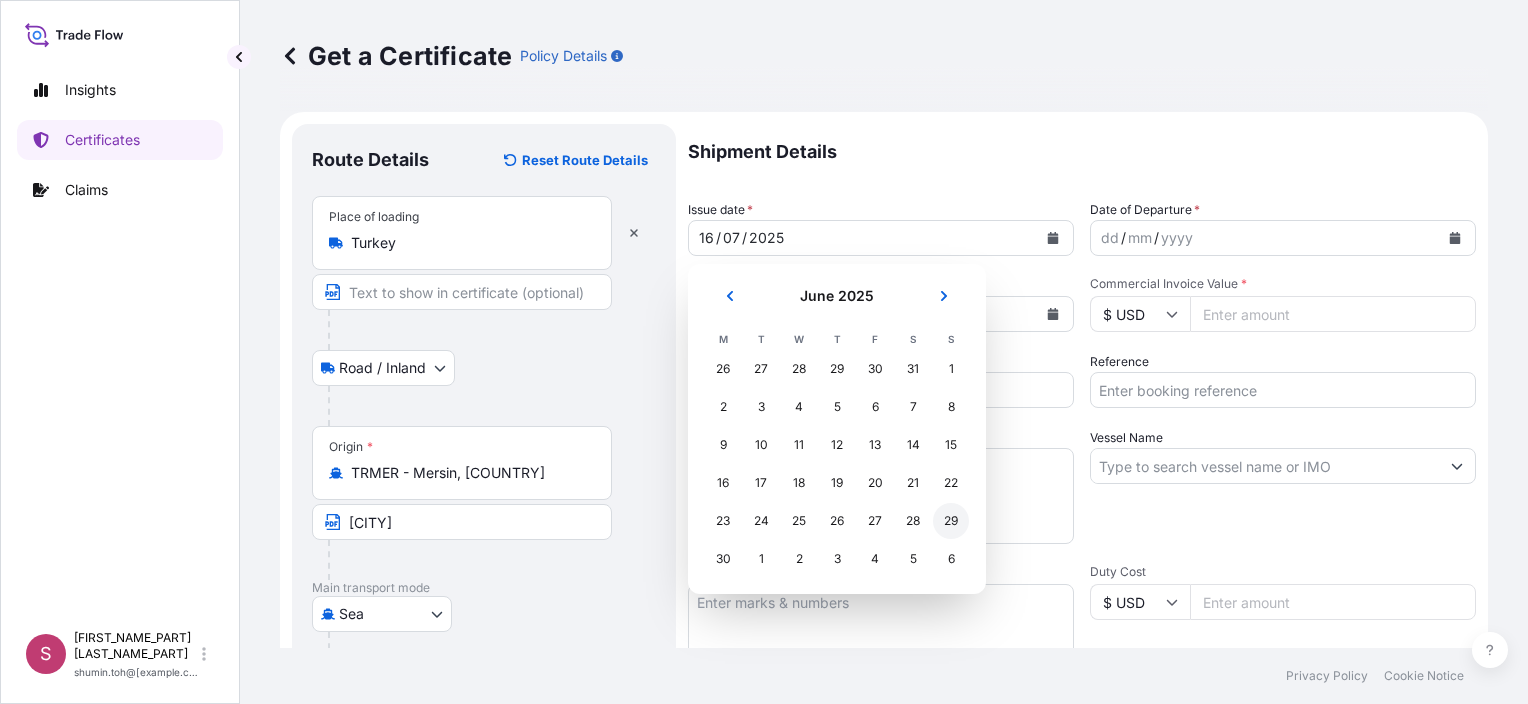 click on "29" at bounding box center (951, 521) 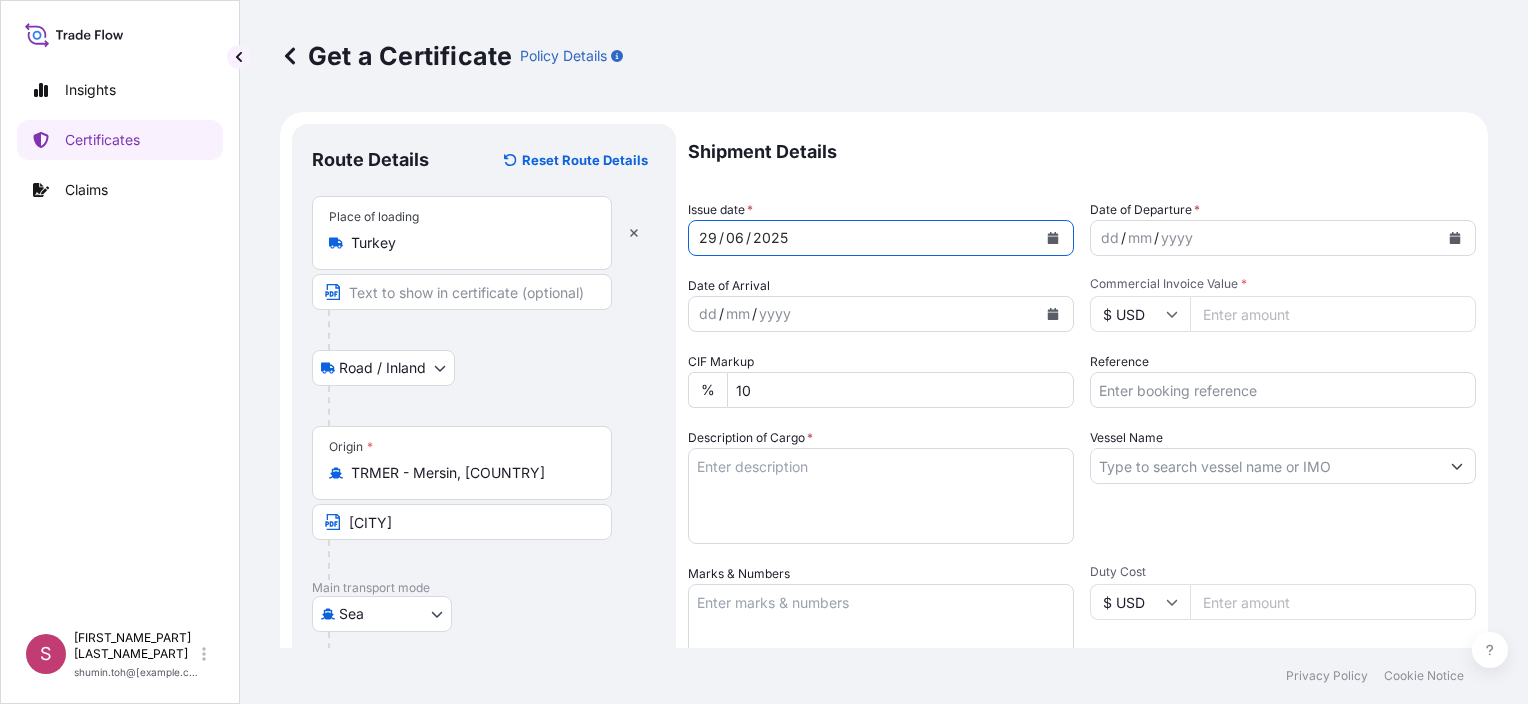 click on "dd / mm / yyyy" at bounding box center (1265, 238) 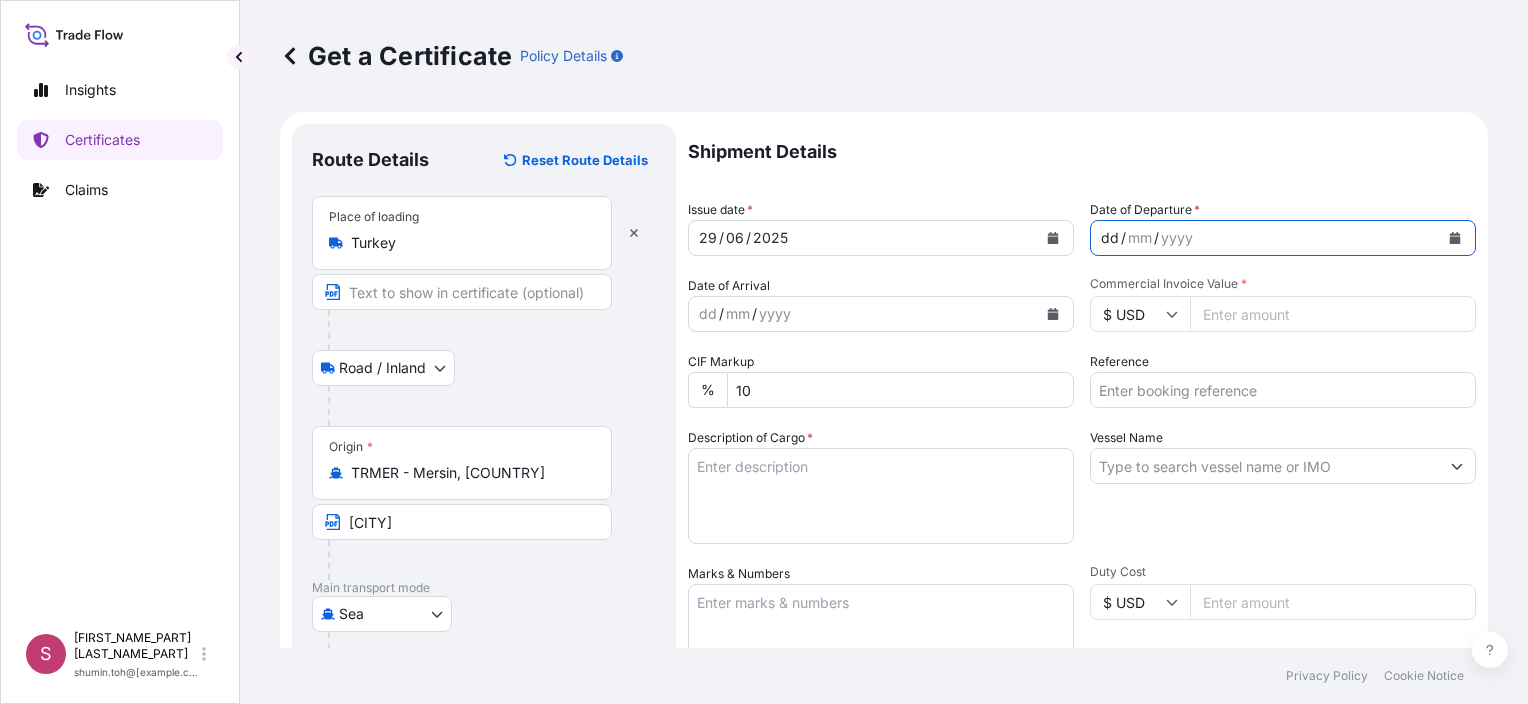 click 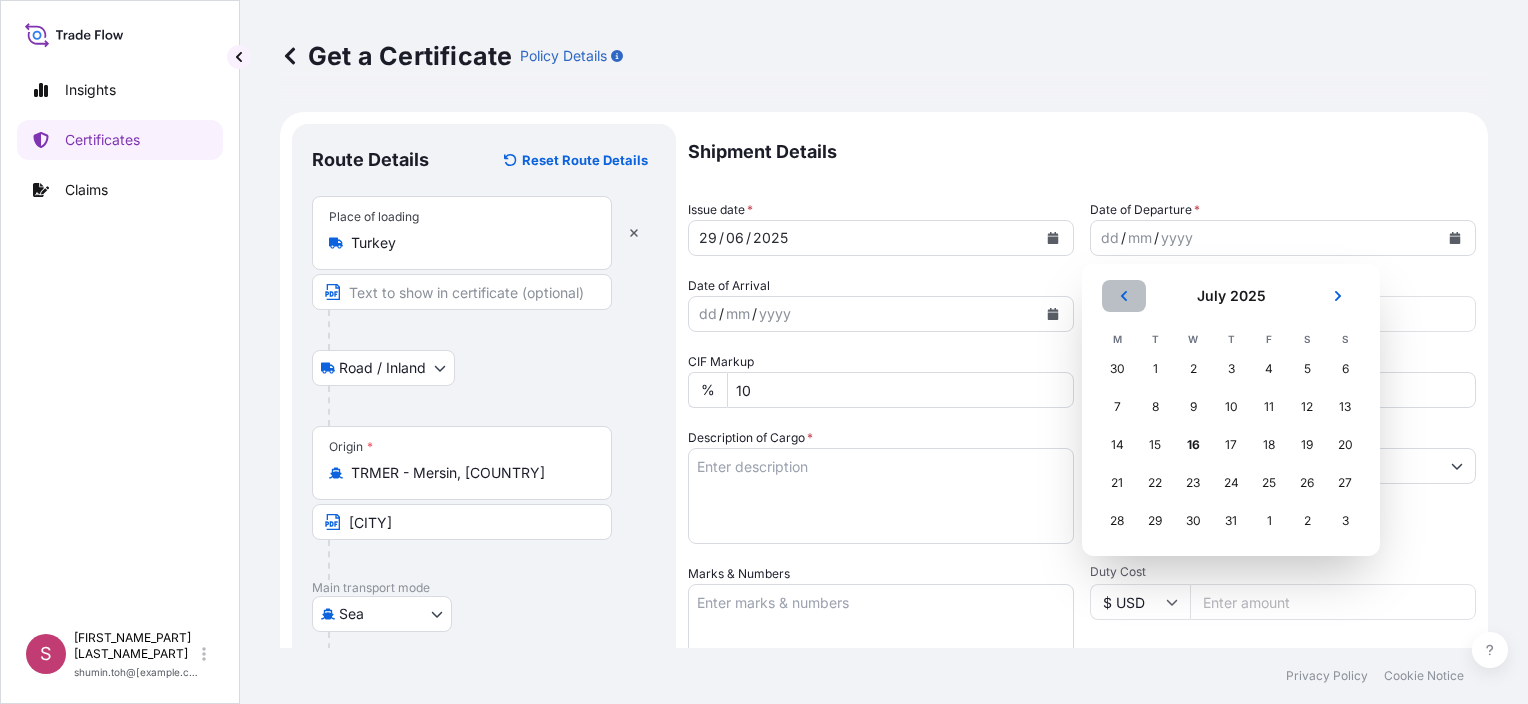 click 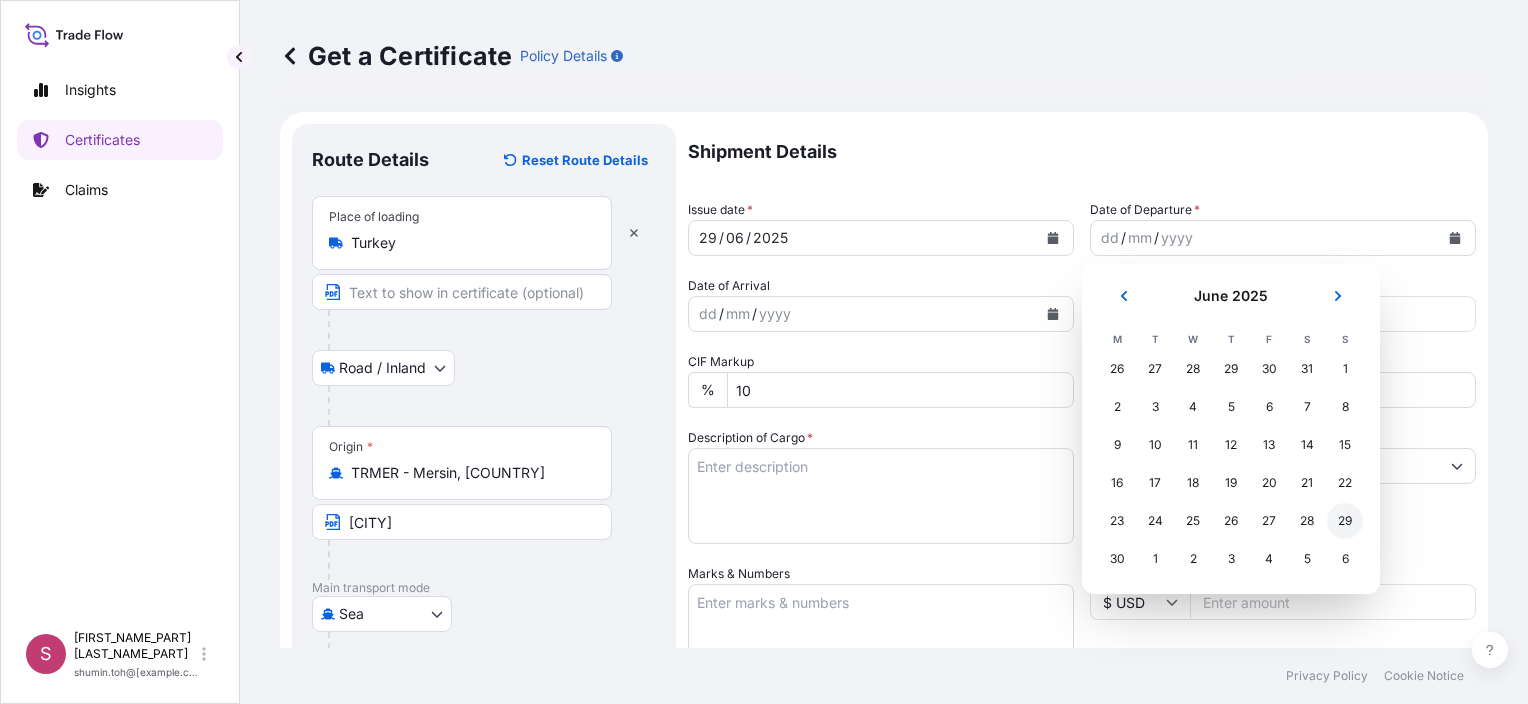 click on "29" at bounding box center [1345, 521] 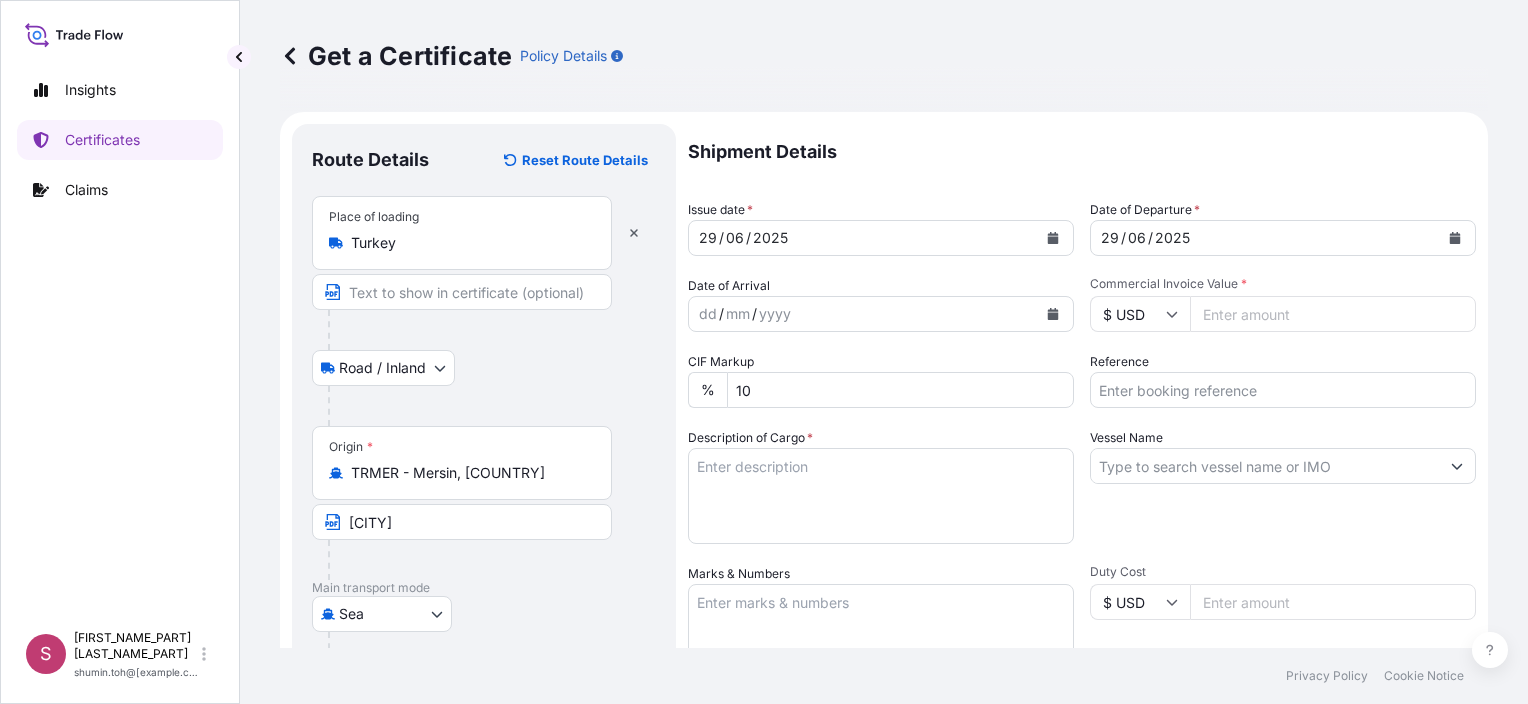 click on "Commercial Invoice Value    *" at bounding box center (1333, 314) 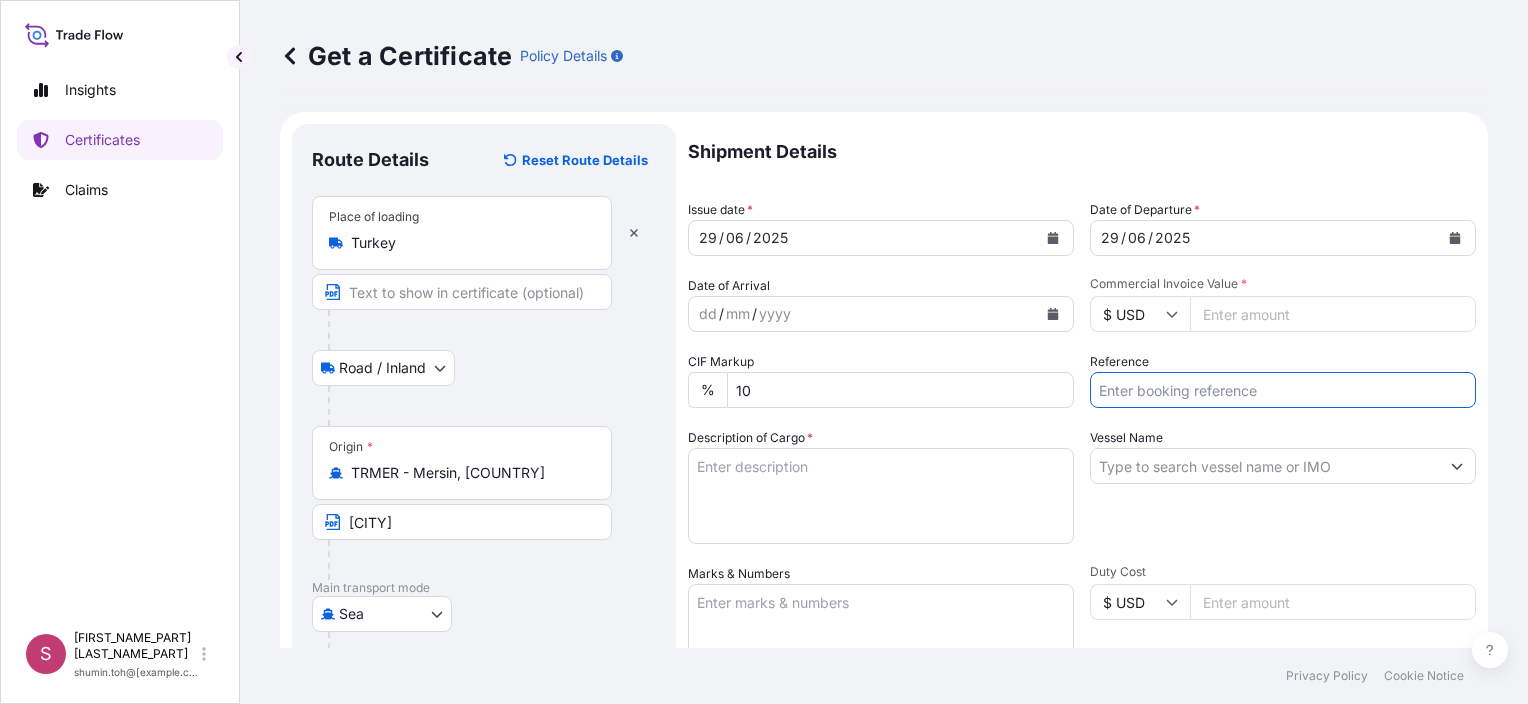 click on "Reference" at bounding box center [1283, 390] 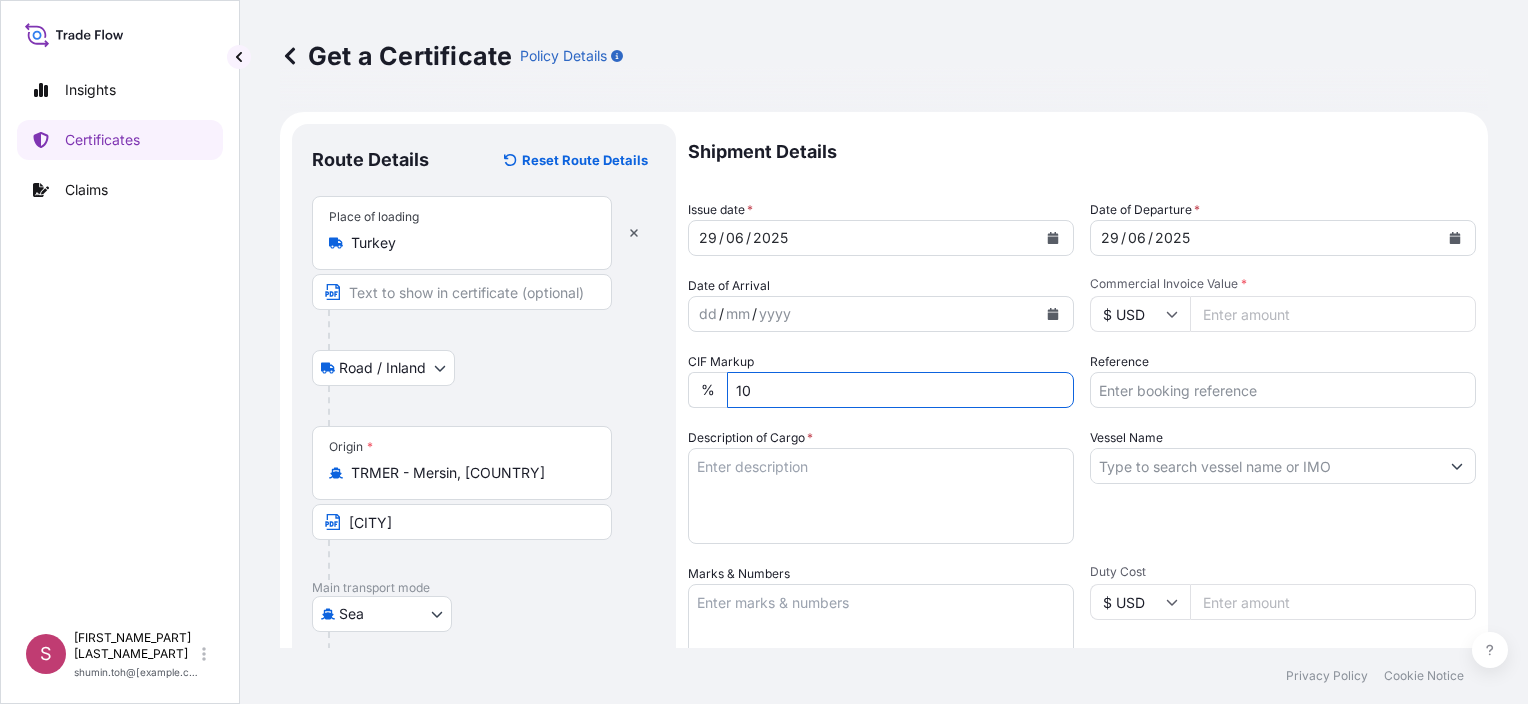 click on "Reference" at bounding box center [1283, 390] 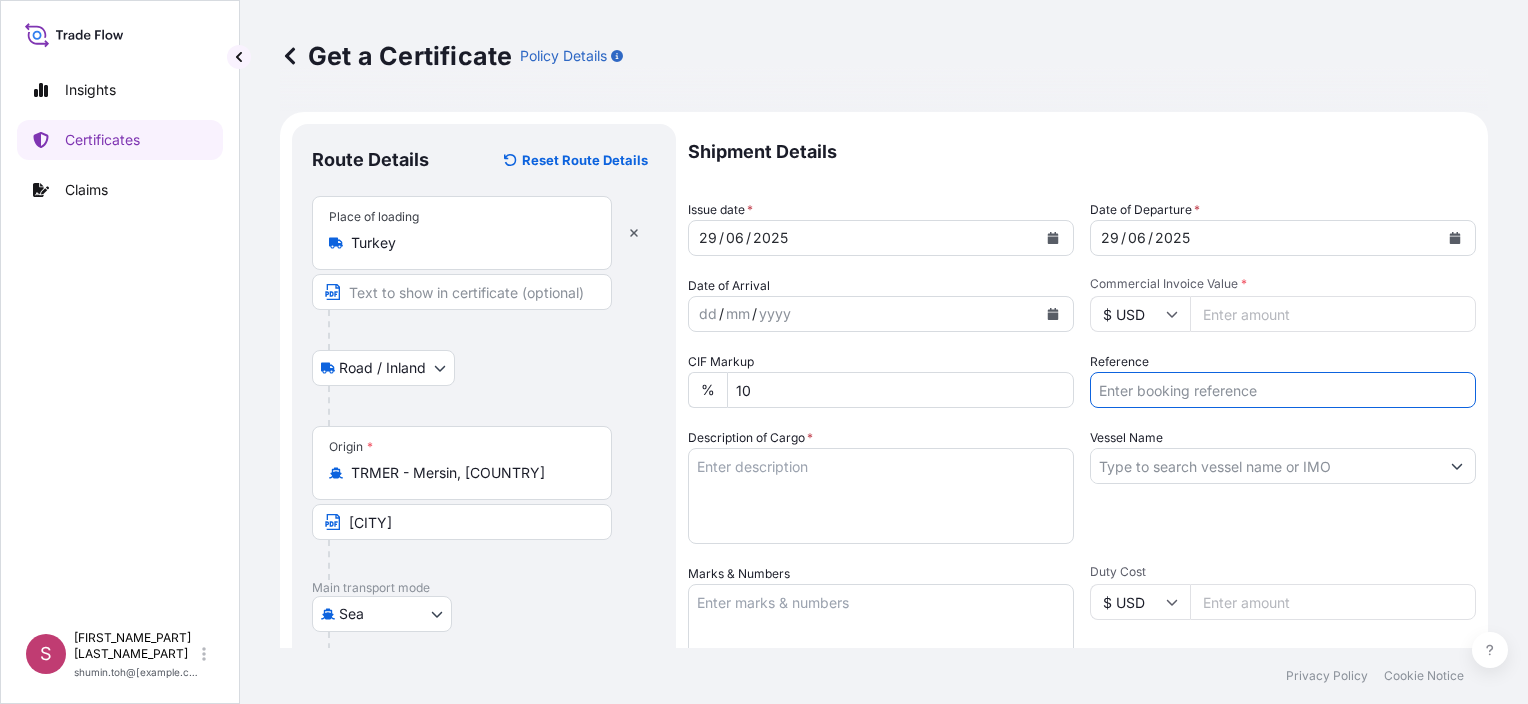 click on "Reference" at bounding box center (1283, 390) 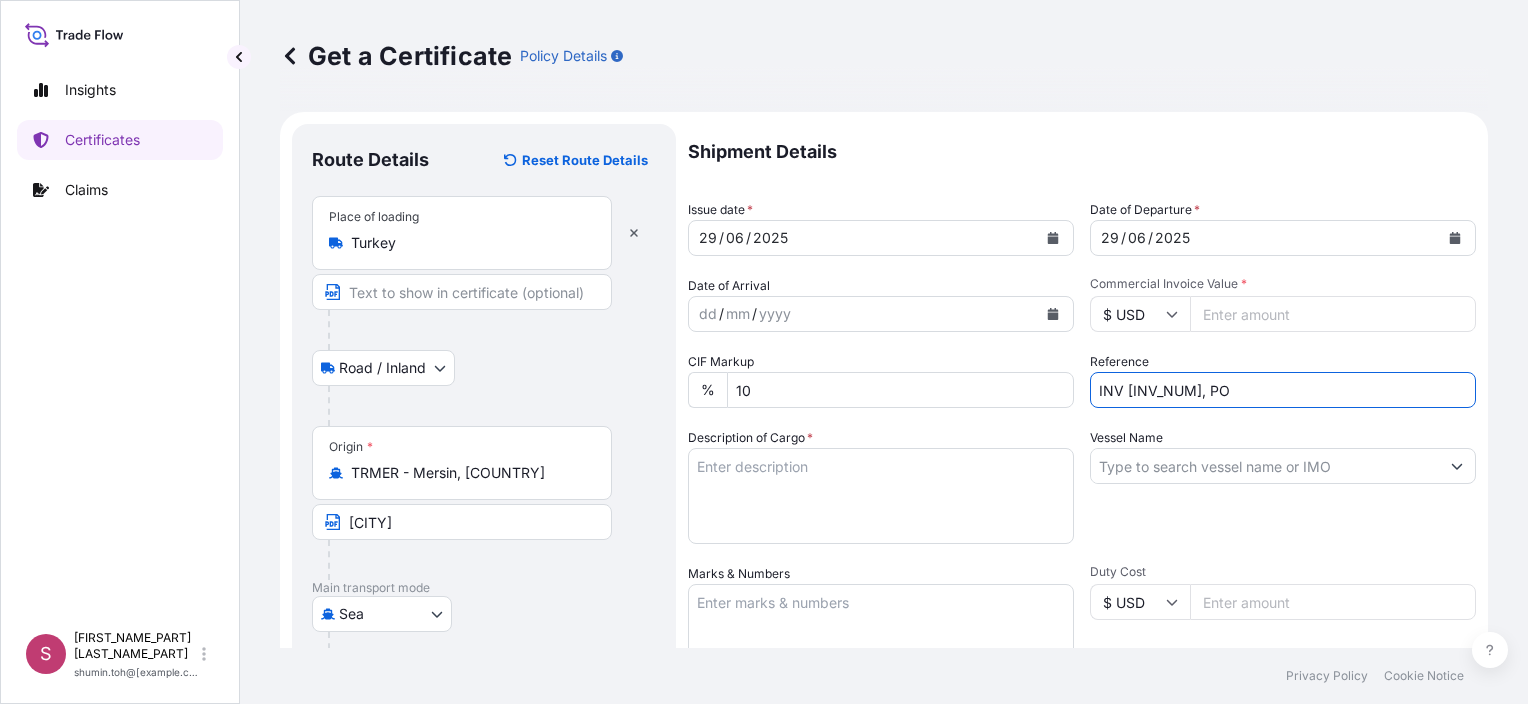 paste on "[PO_NUM]" 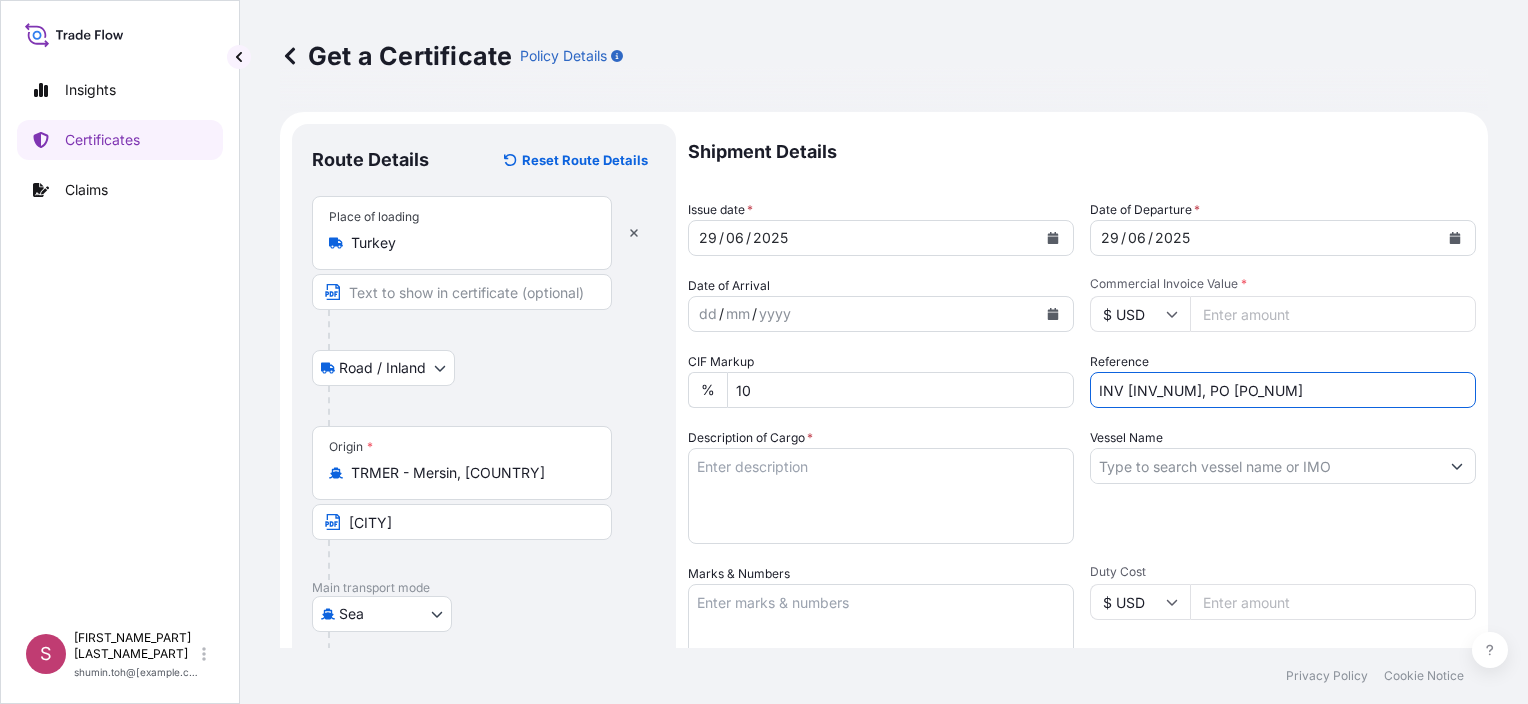 type on "INV [INV_NUM], PO [PO_NUM]" 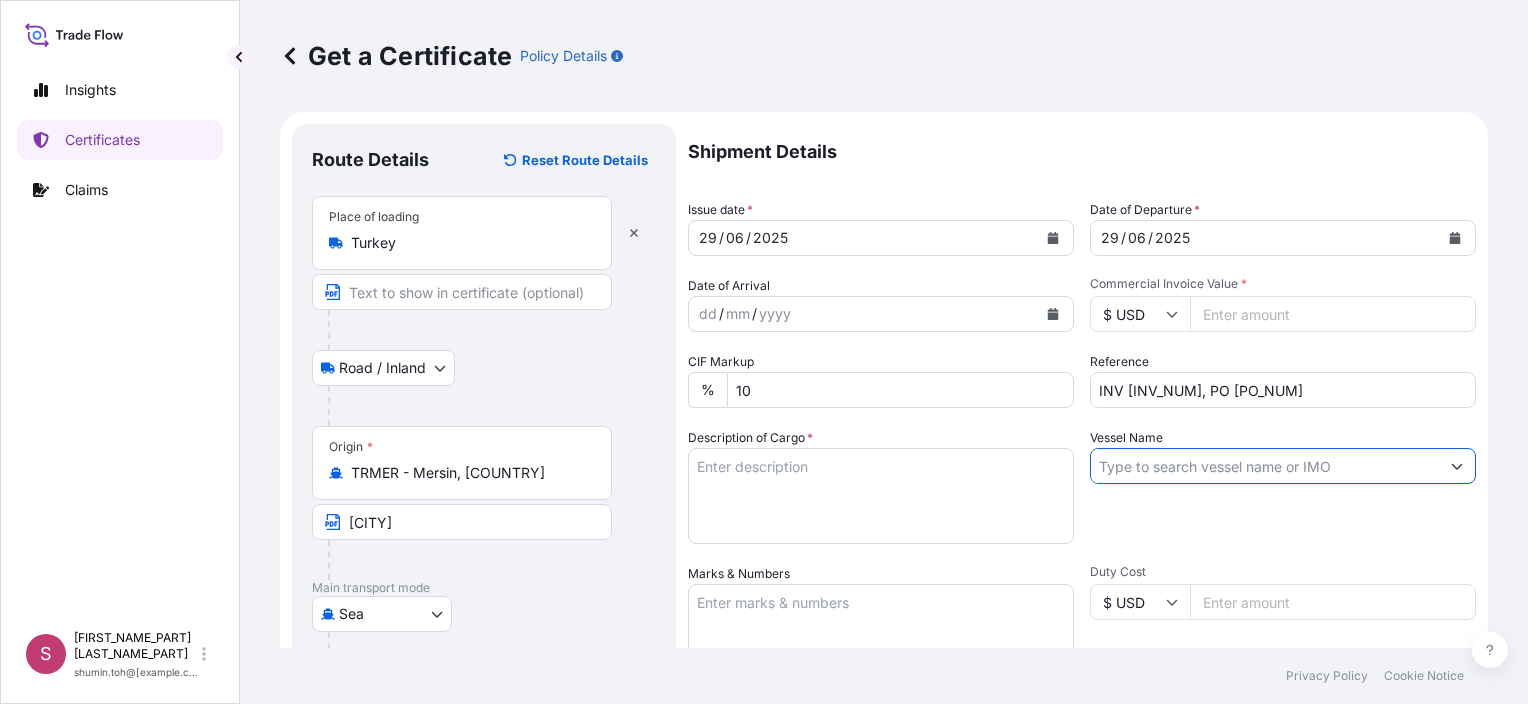 click on "Vessel Name" at bounding box center [1265, 466] 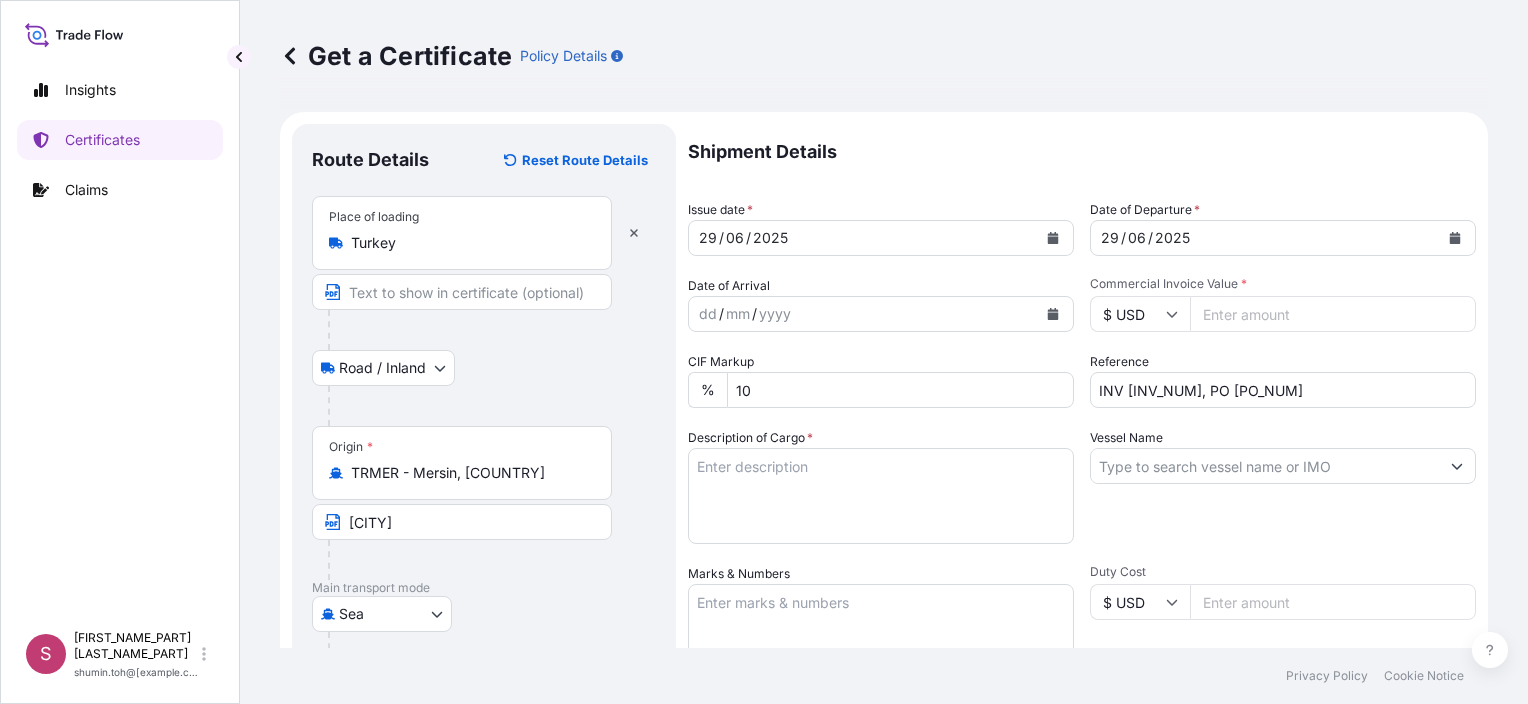 click on "Vessel Name" at bounding box center (1265, 466) 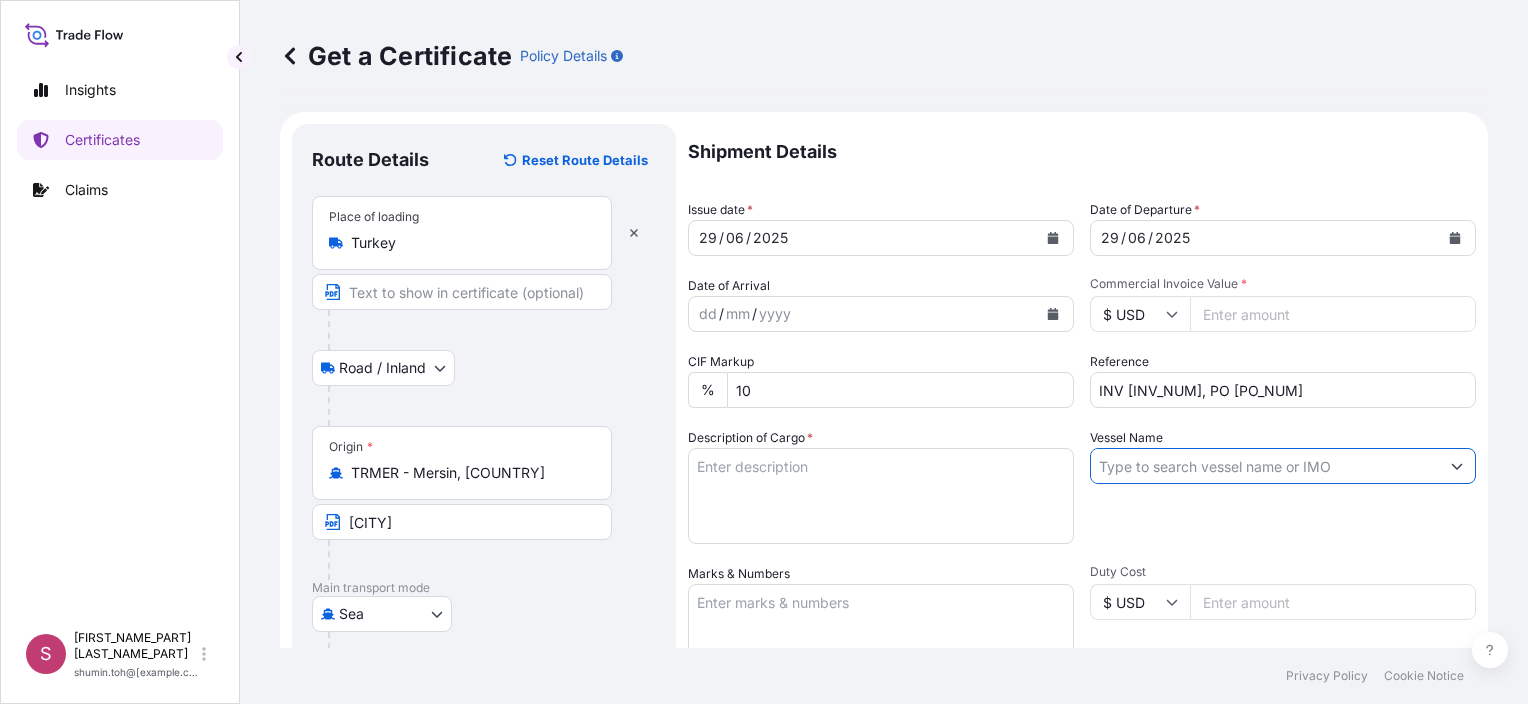 paste on "[VESSEL_NAME]" 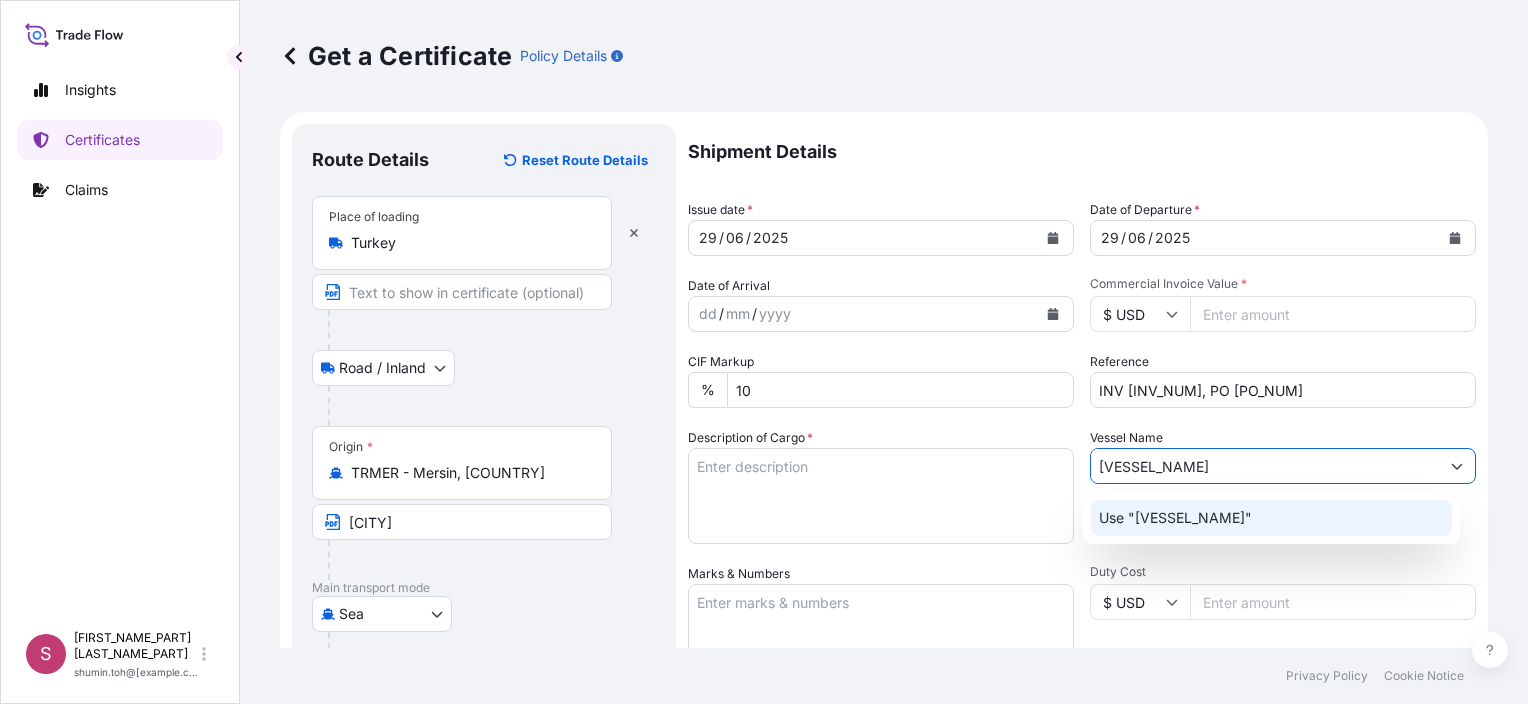 click on "Use "[VESSEL_NAME]"" 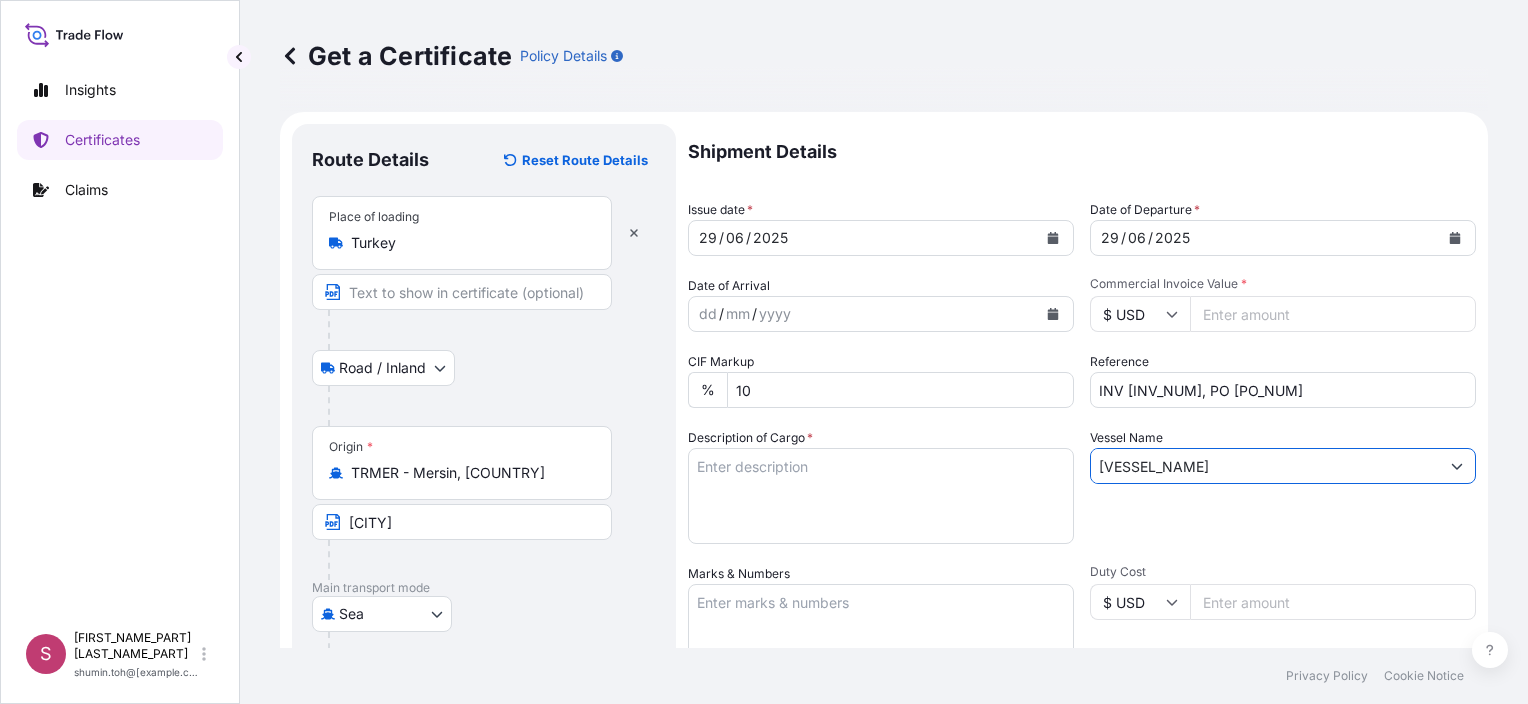 type on "[VESSEL_NAME]" 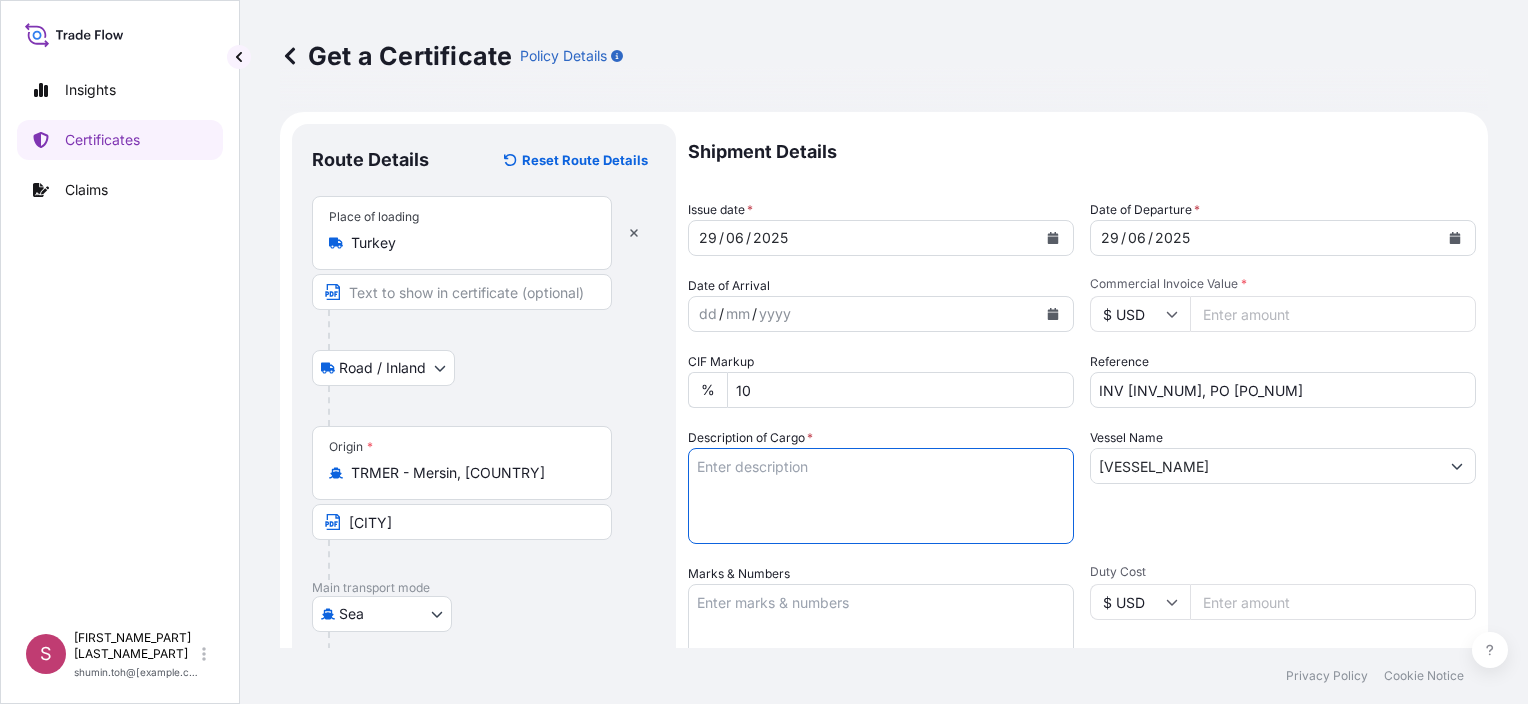 click on "Description of Cargo *" at bounding box center [881, 496] 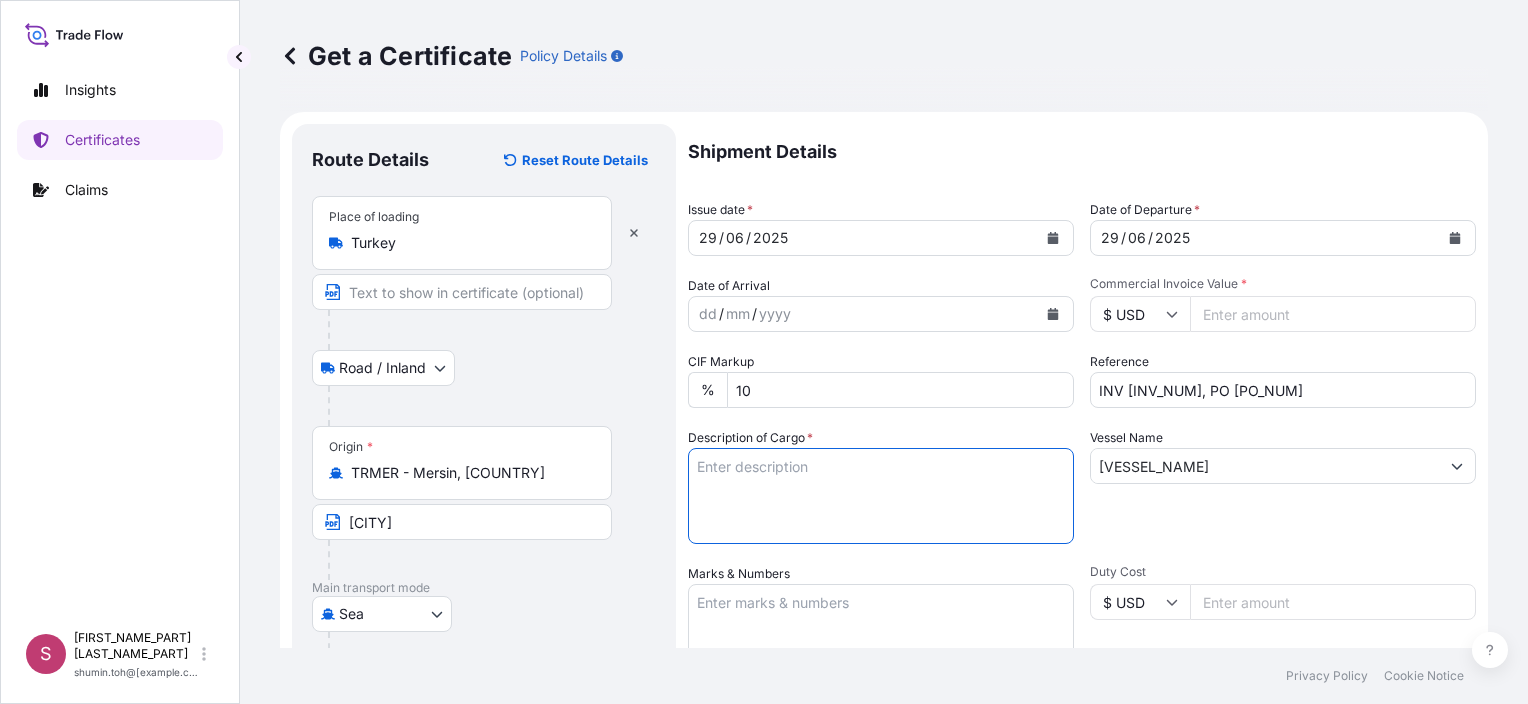 click on "Description of Cargo *" at bounding box center [881, 496] 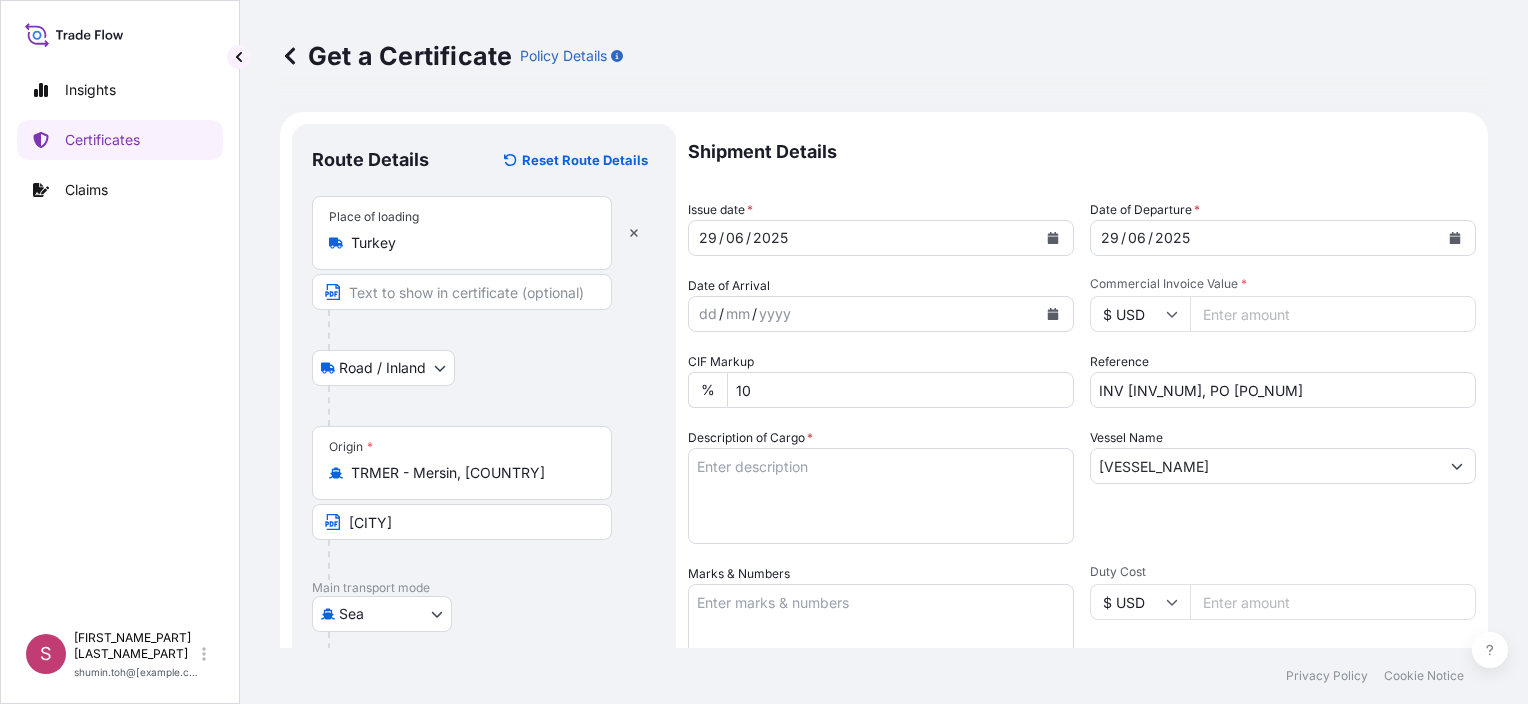 click on "Description of Cargo *" at bounding box center (881, 496) 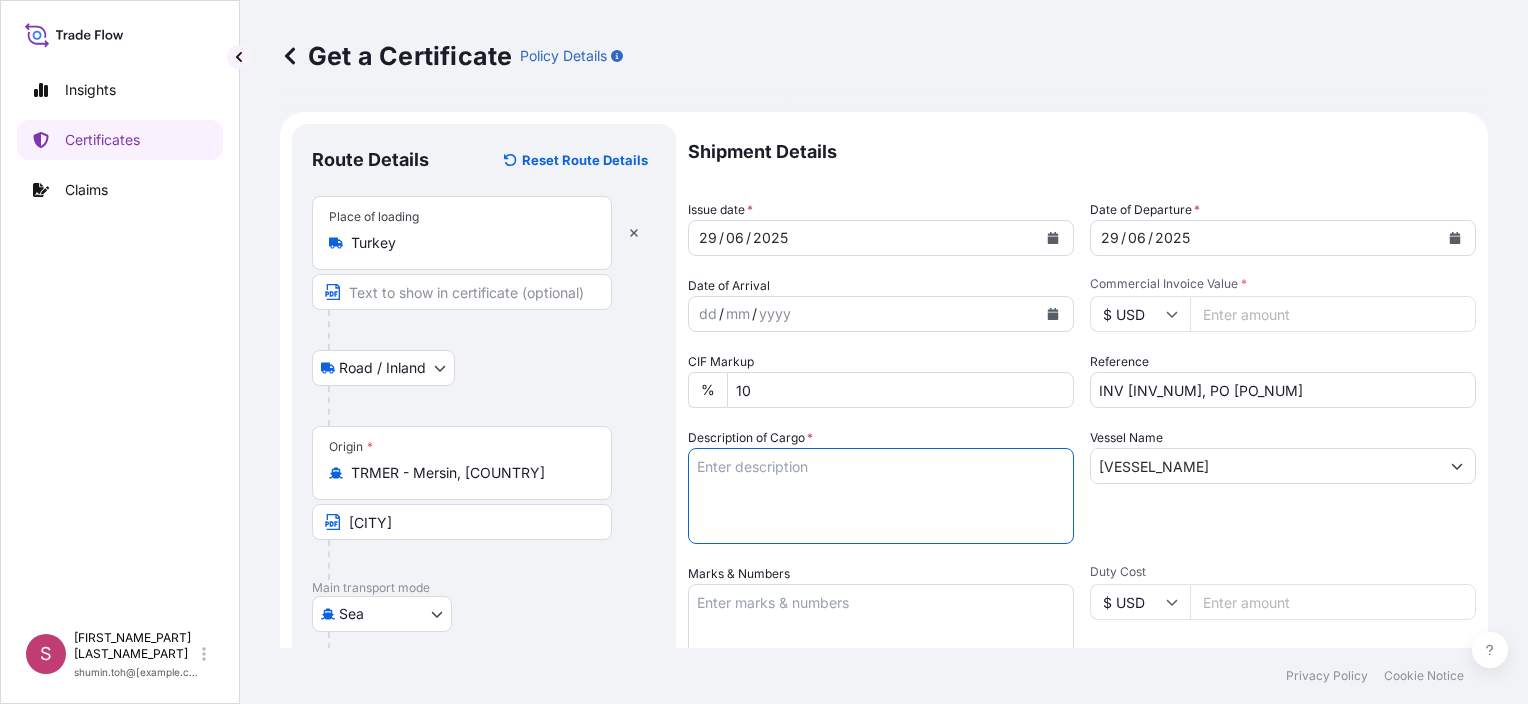 paste on "1 x 40ft container containing:
800 BAGS OF EACH 25KG NETT ON 20 PALLETS FRUCTOPURE 500 EACH CONTAINER
HS CODE:[HS_CODE]" 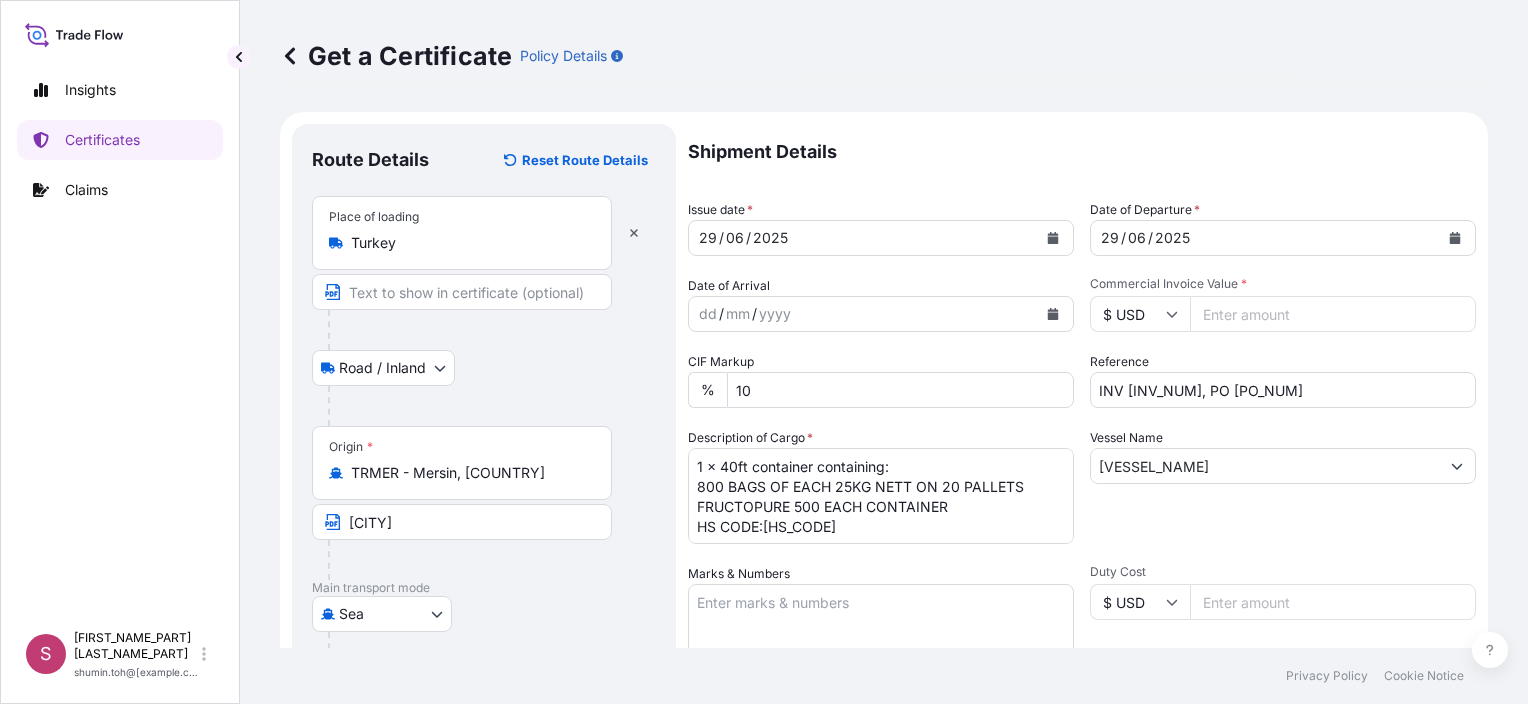 scroll, scrollTop: 1, scrollLeft: 0, axis: vertical 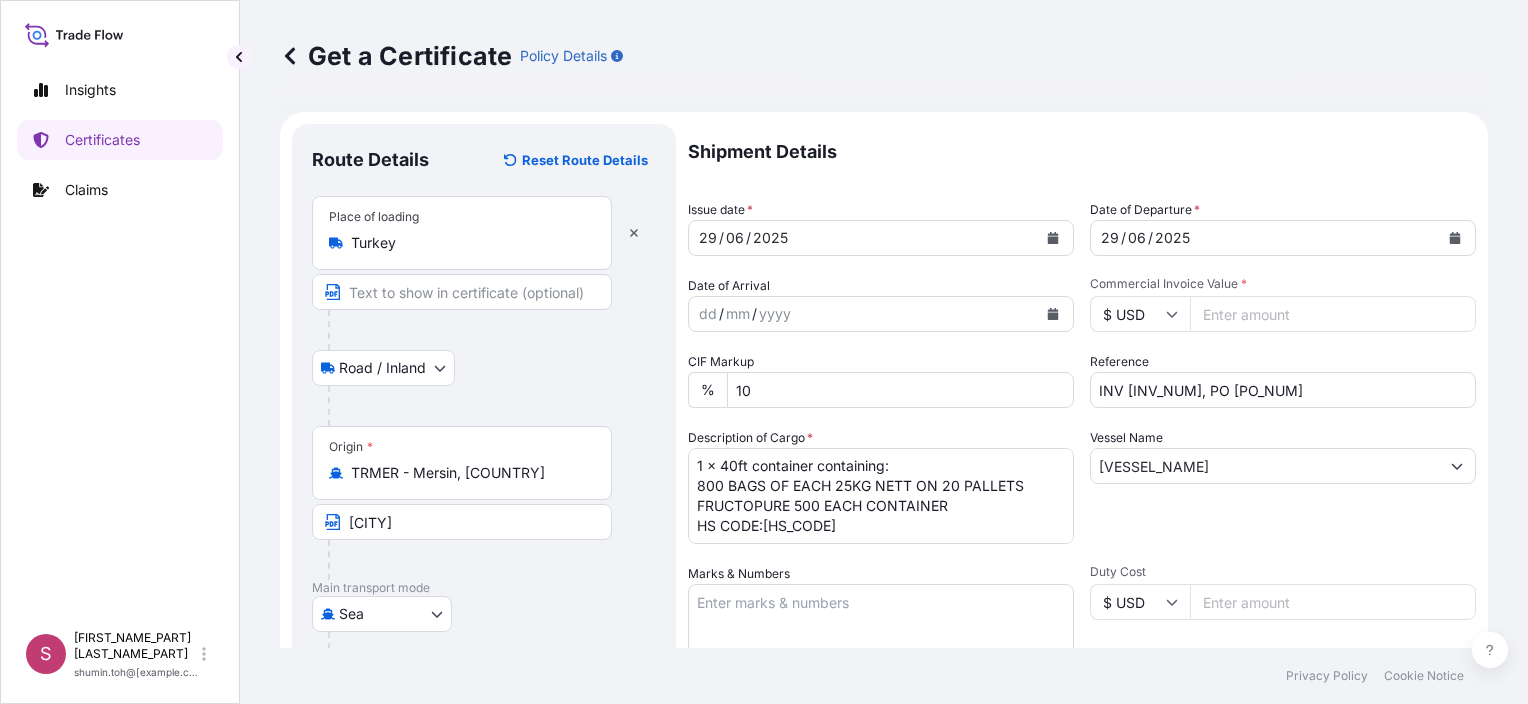 drag, startPoint x: 843, startPoint y: 524, endPoint x: 860, endPoint y: 530, distance: 18.027756 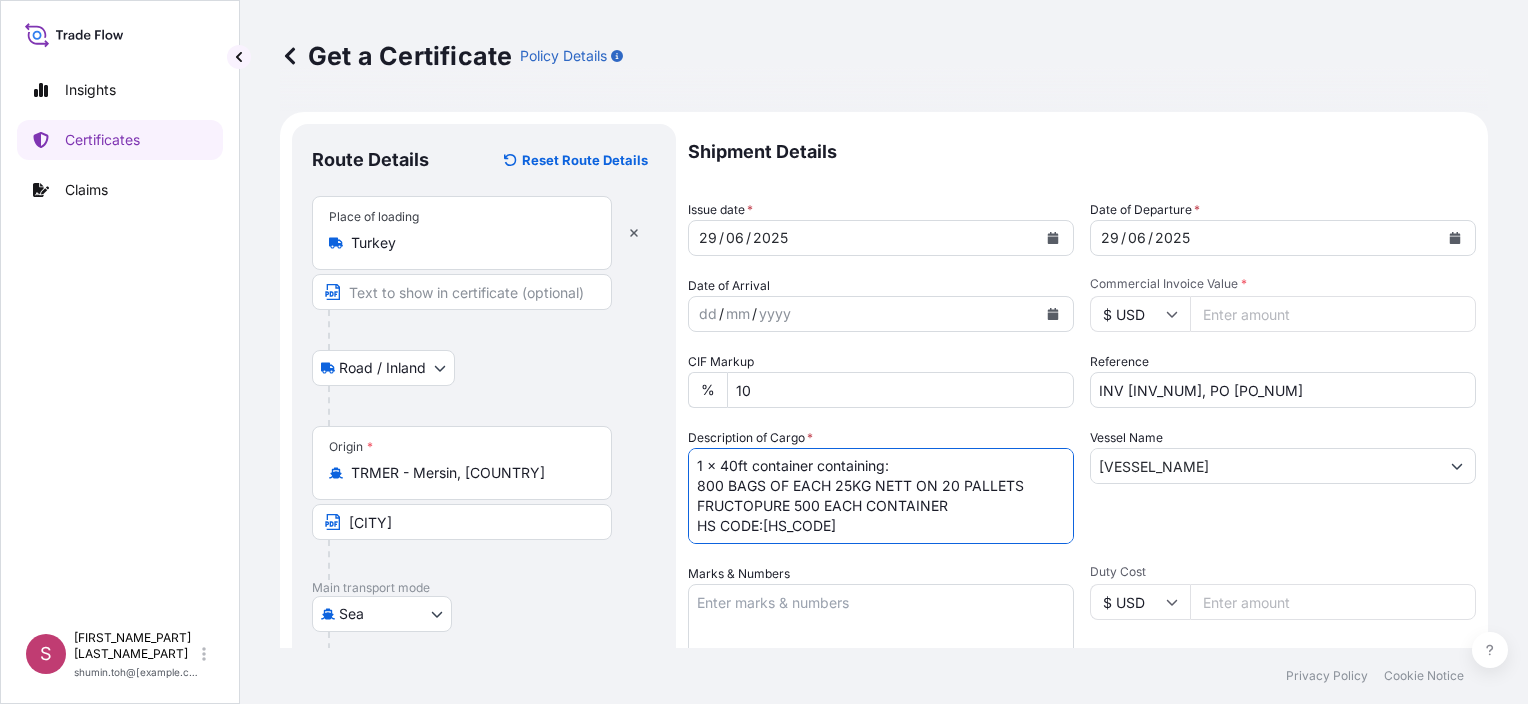scroll, scrollTop: 0, scrollLeft: 0, axis: both 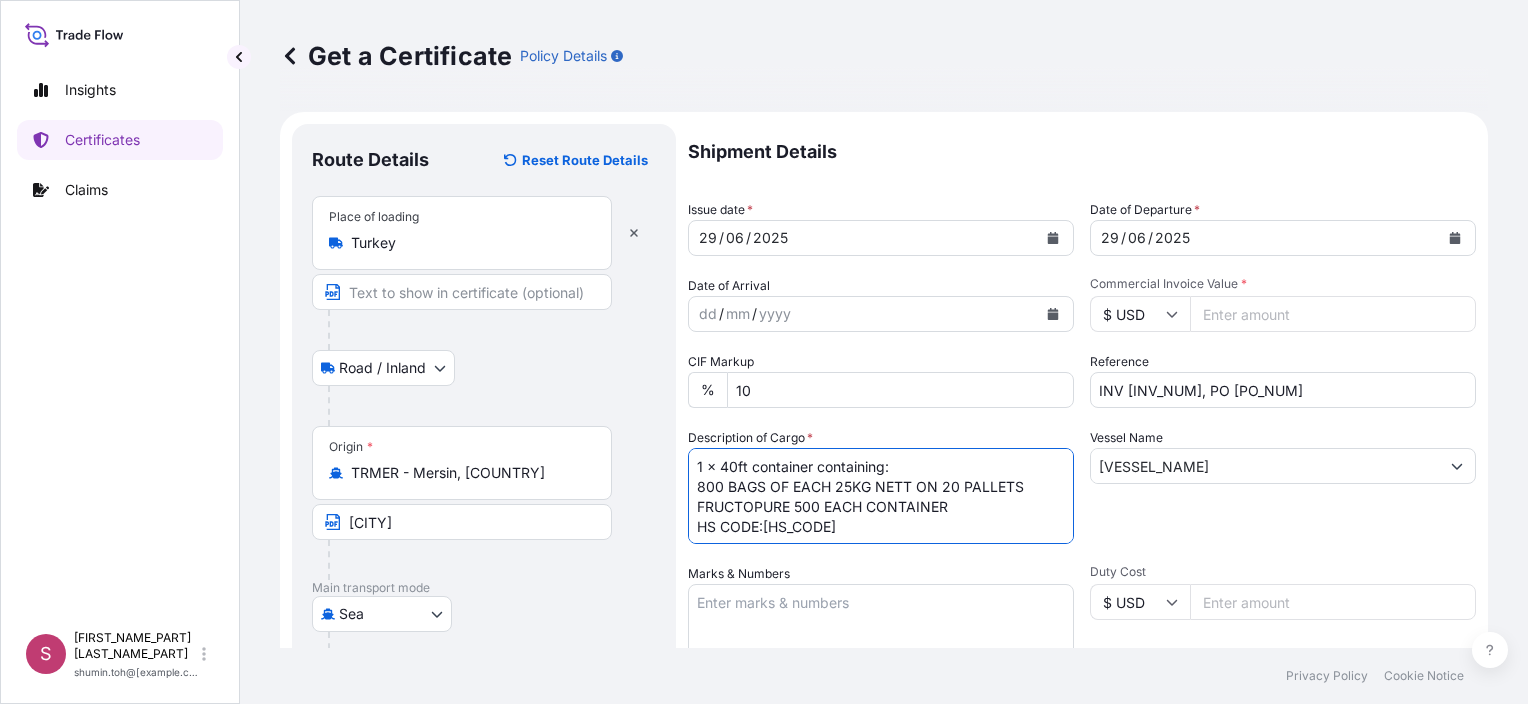 drag, startPoint x: 860, startPoint y: 530, endPoint x: 634, endPoint y: 443, distance: 242.1673 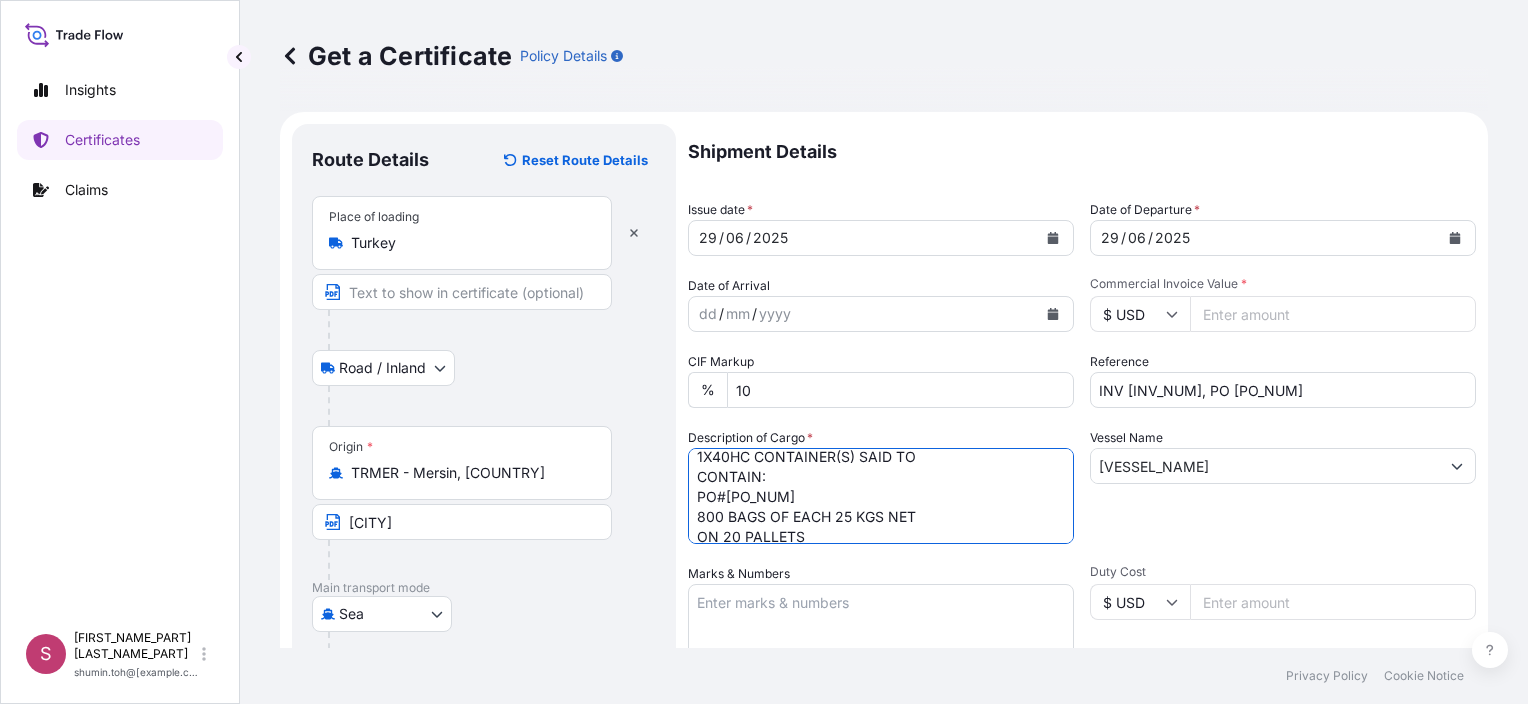 scroll, scrollTop: 0, scrollLeft: 0, axis: both 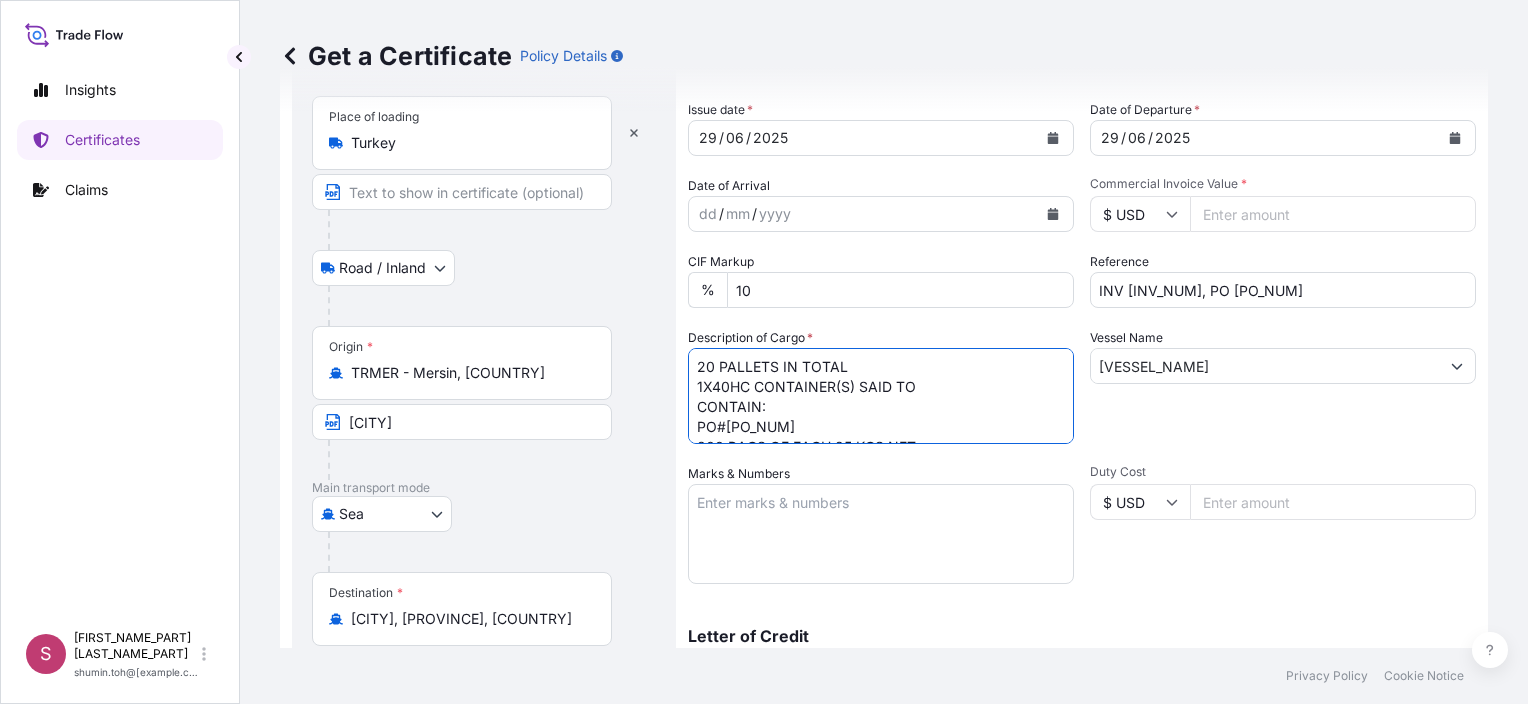 type on "20 PALLETS IN TOTAL
1X40HC CONTAINER(S) SAID TO
CONTAIN:
PO#[PO_NUM]
800 BAGS OF EACH 25 KGS NET
ON 20 PALLETS
FRUCTOPURE 500 B0025KSTD BP04008
NET WEIGHT: [WEIGHT],00 KG
HS CODE:[HS_CODE]" 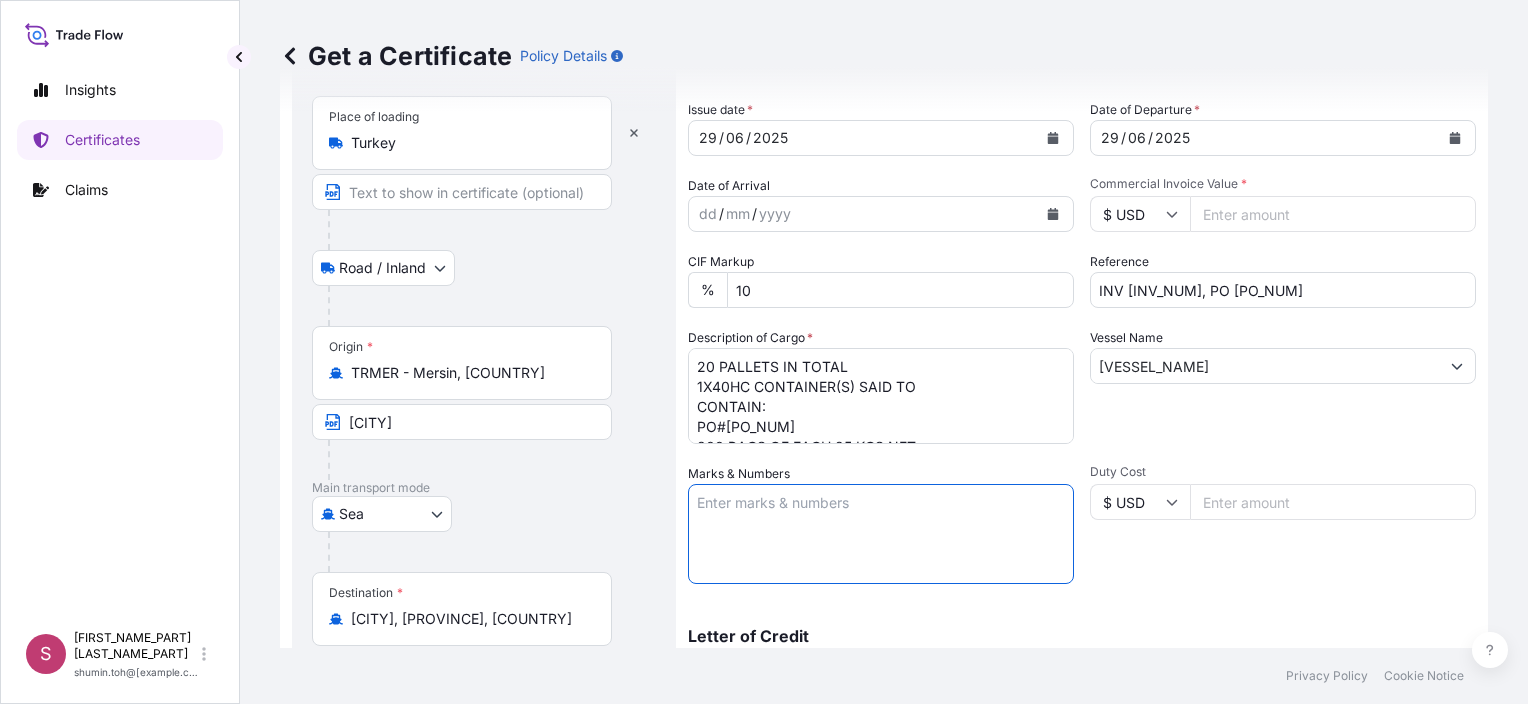 click on "Marks & Numbers" at bounding box center (881, 534) 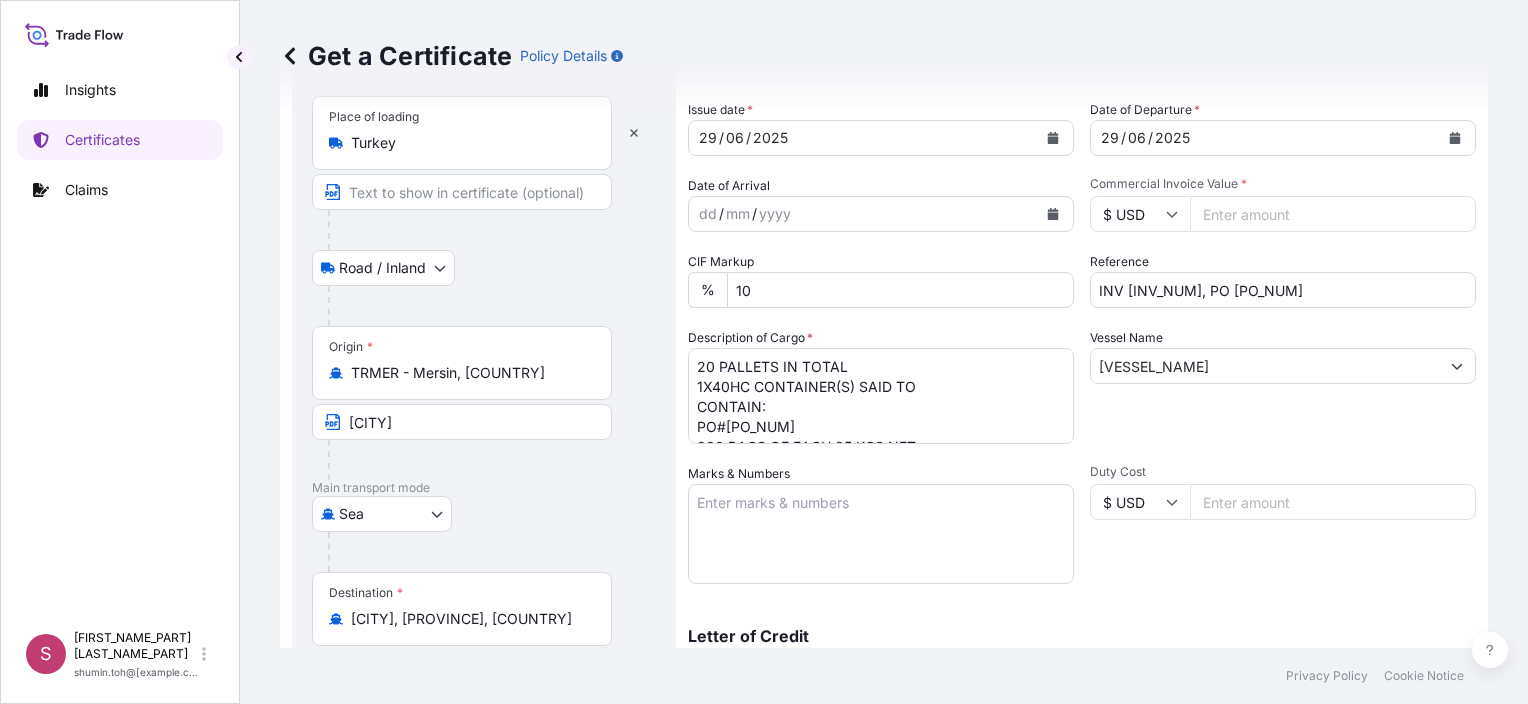 click on "Marks & Numbers" at bounding box center (881, 534) 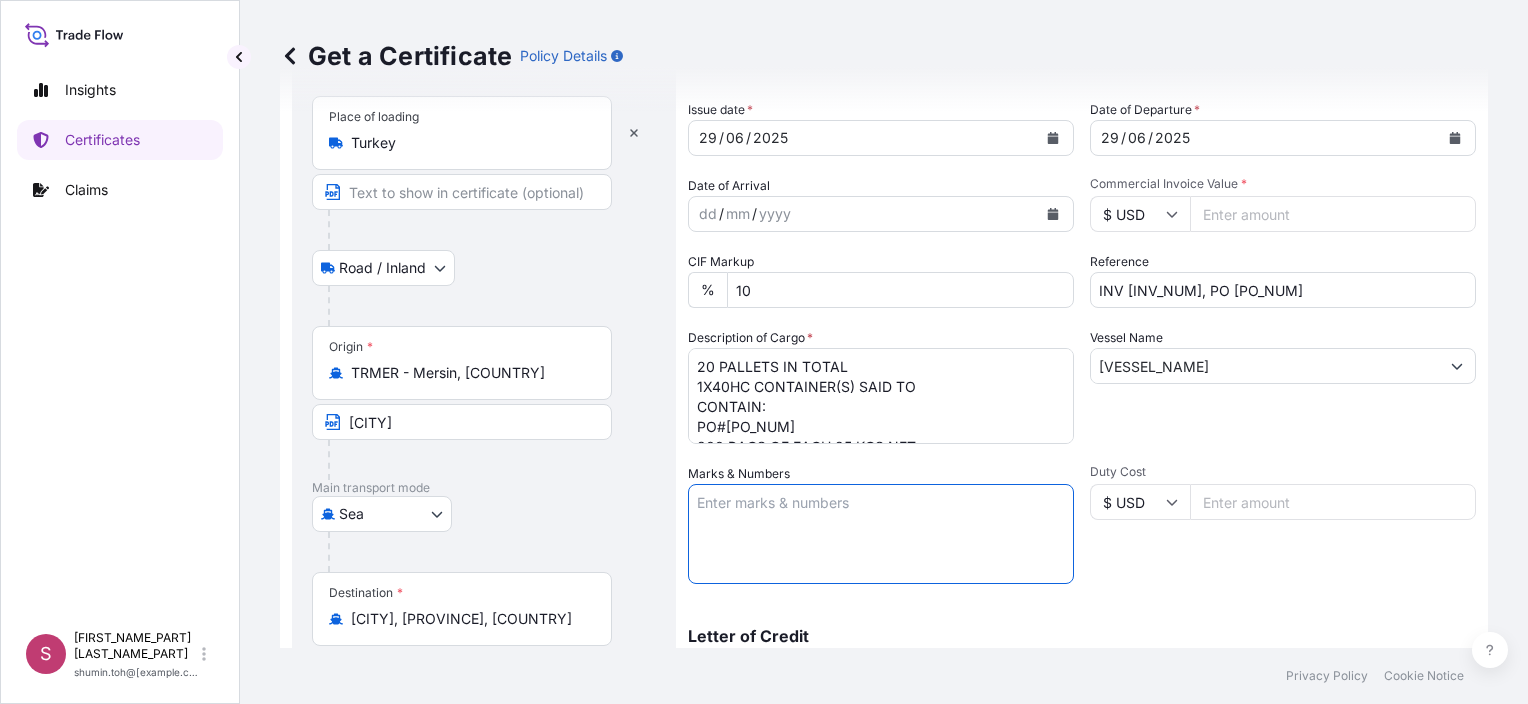click on "Marks & Numbers" at bounding box center [881, 534] 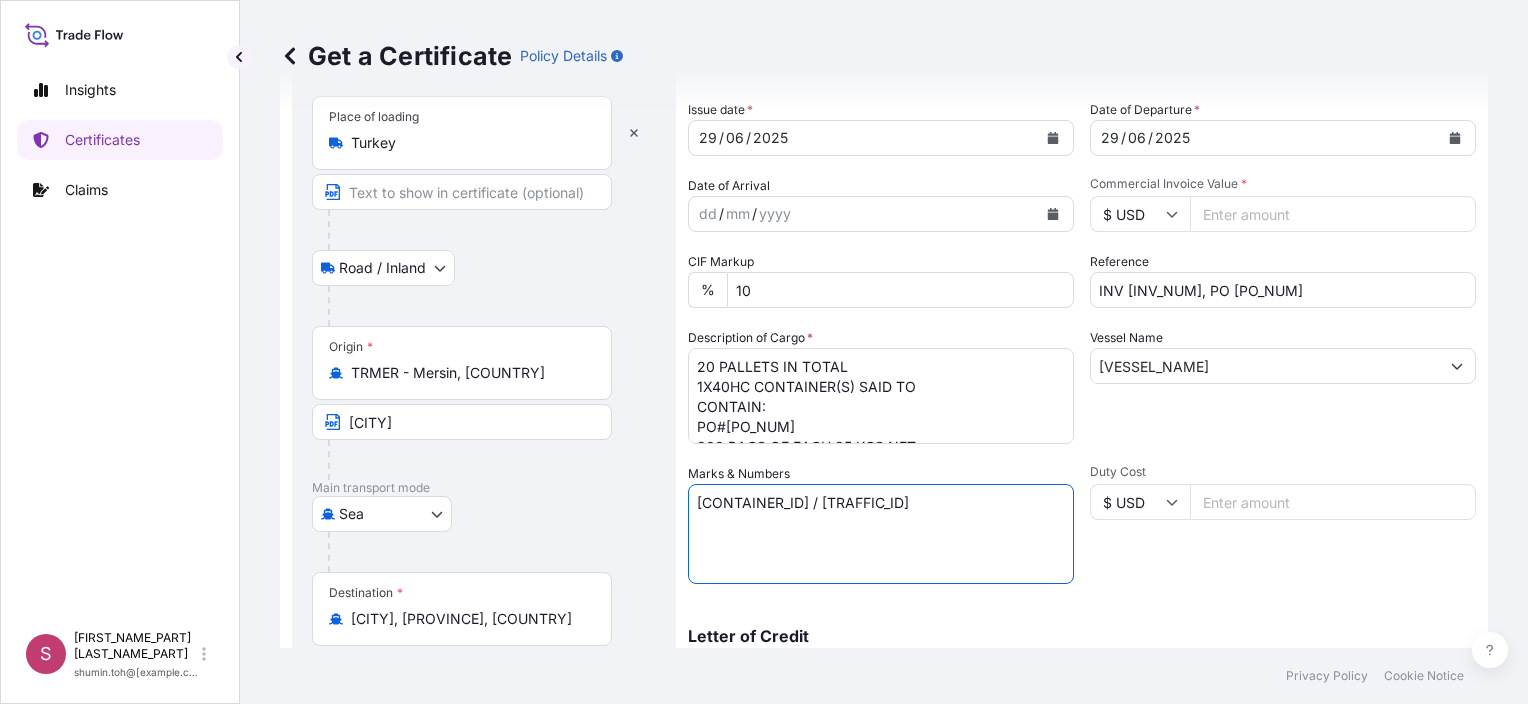 type on "[CONTAINER_ID] / [TRAFFIC_ID]" 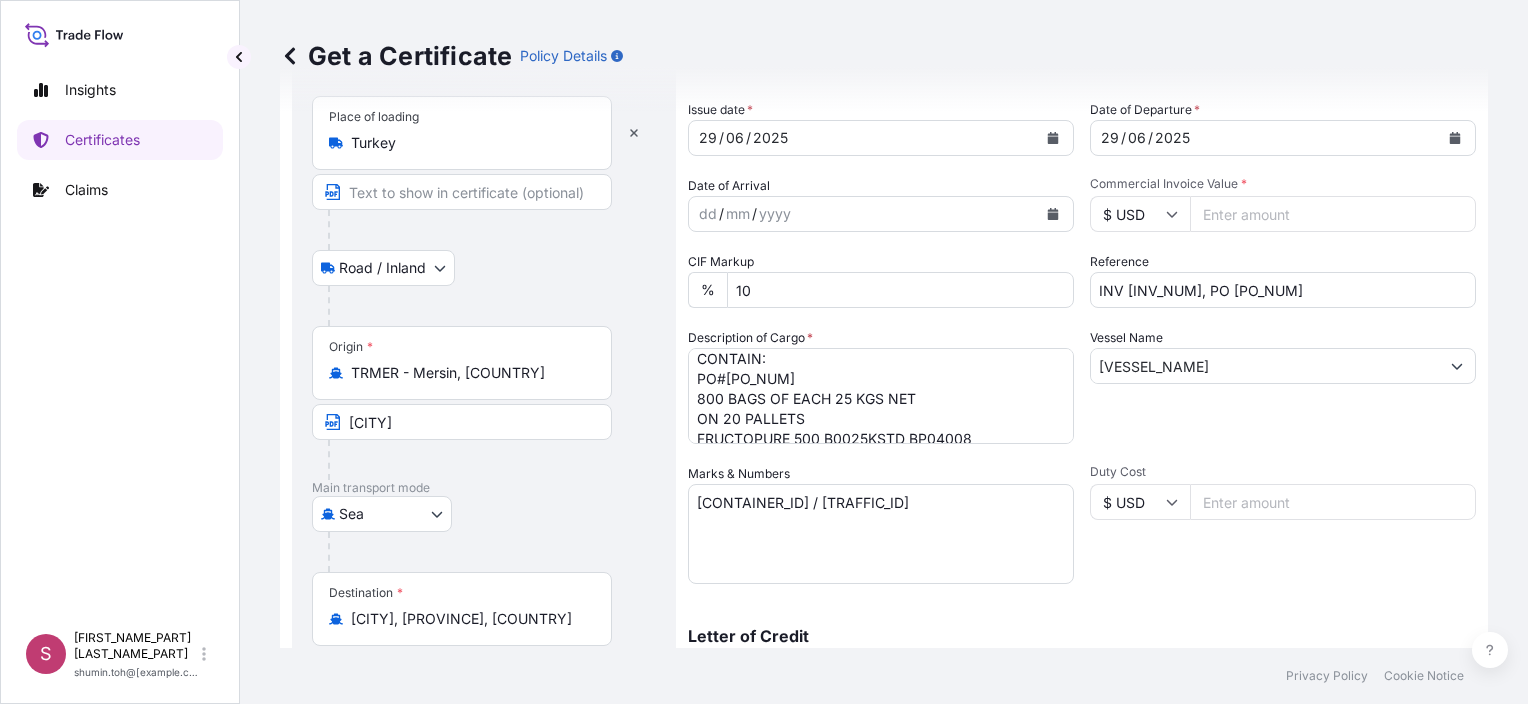 scroll, scrollTop: 0, scrollLeft: 0, axis: both 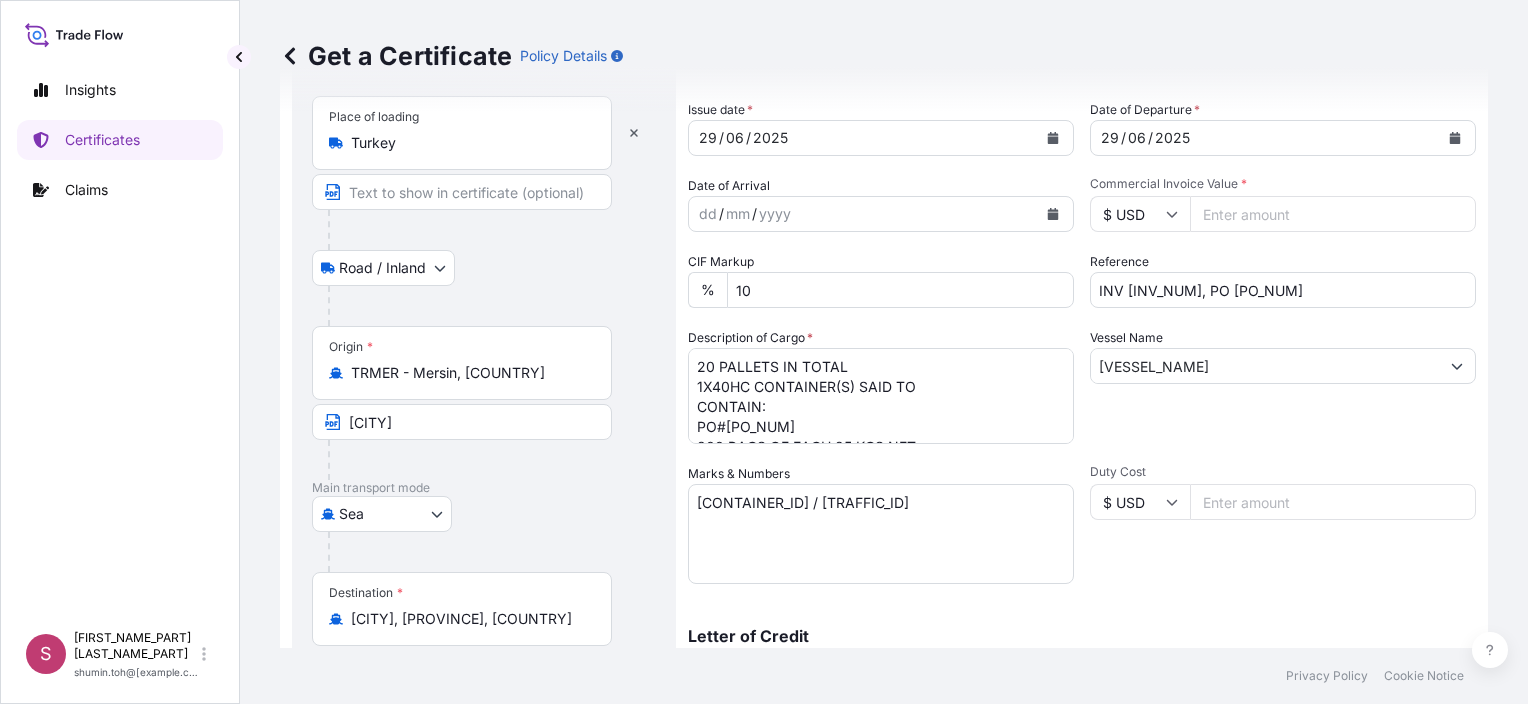 click on "Duty Cost" at bounding box center (1333, 502) 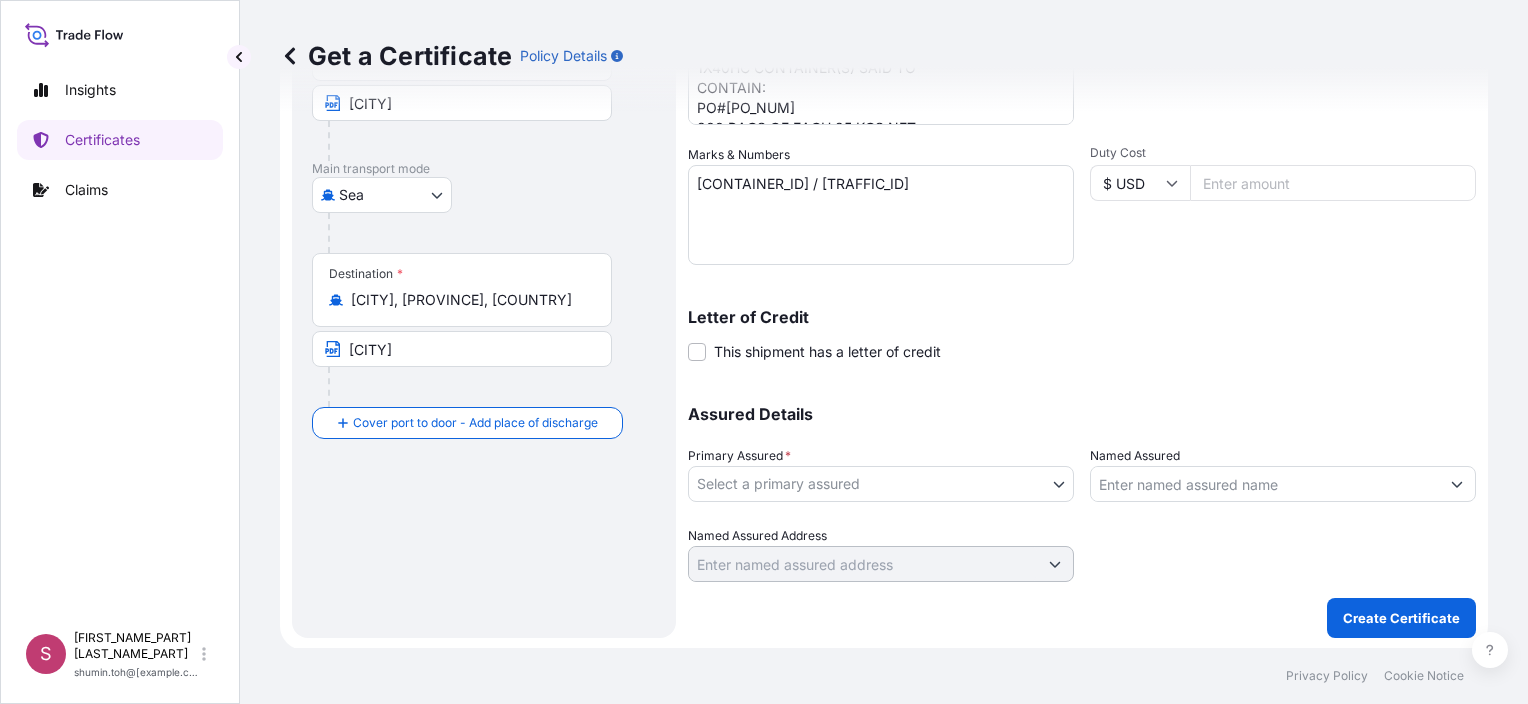 scroll, scrollTop: 420, scrollLeft: 0, axis: vertical 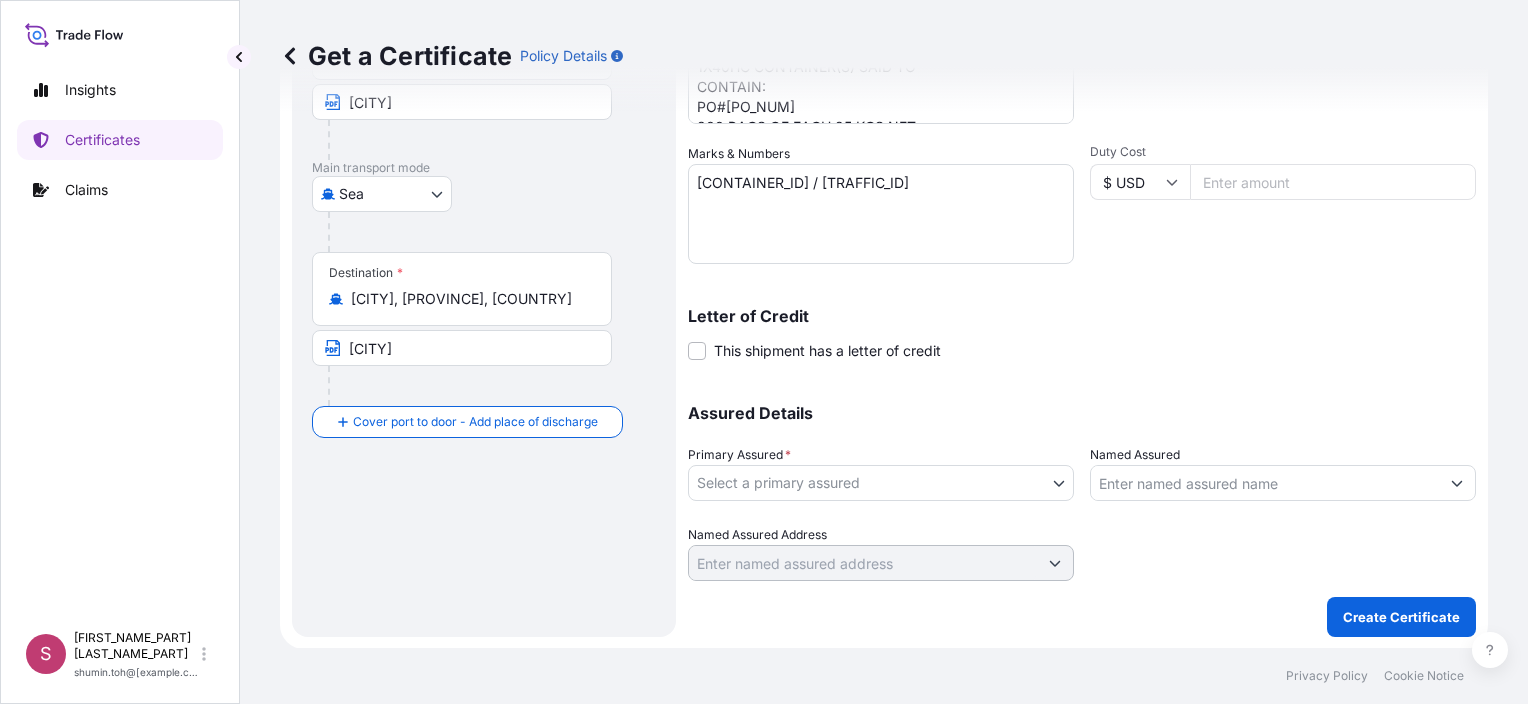 click on "Insights Certificates Claims S [LAST_NAME] [FIRST_NAME] [EMAIL] Get a Certificate Policy Details Route Details Reset Route Details Place of loading [COUNTRY] Road / Inland Road / Inland Origin * Main transport mode Sea Air Road Sea Destination * [CITY], [PROVINCE], [COUNTRY] [CITY] Cover port to door - Add place of discharge Road / Inland Road / Inland Place of Discharge Shipment Details Issue date * [DATE] Date of Departure * [DATE] Date of Arrival dd / mm / yyyy Commodity Per Policy Packing Category Commercial Invoice Value    * $ USD [AMOUNT] CIF Markup % 10 Reference INV [INV_NUM], PO [PO_NUM] Description of Cargo * 20 PALLETS IN TOTAL
1X40HC CONTAINER(S) SAID TO
CONTAIN:
PO#[PO_NUM]
800 BAGS OF EACH 25 KGS NET
ON 20 PALLETS
FRUCTOPURE 500 B0025KSTD BP04008
NET WEIGHT: [WEIGHT],00 KG
HS CODE:[HS_CODE] Vessel Name [VESSEL_NAME] Marks & Numbers [CONTAINER_ID] / [TRAFFIC_ID] Duty Cost   $ USD Letter of Credit This shipment has a letter of credit" at bounding box center [764, 352] 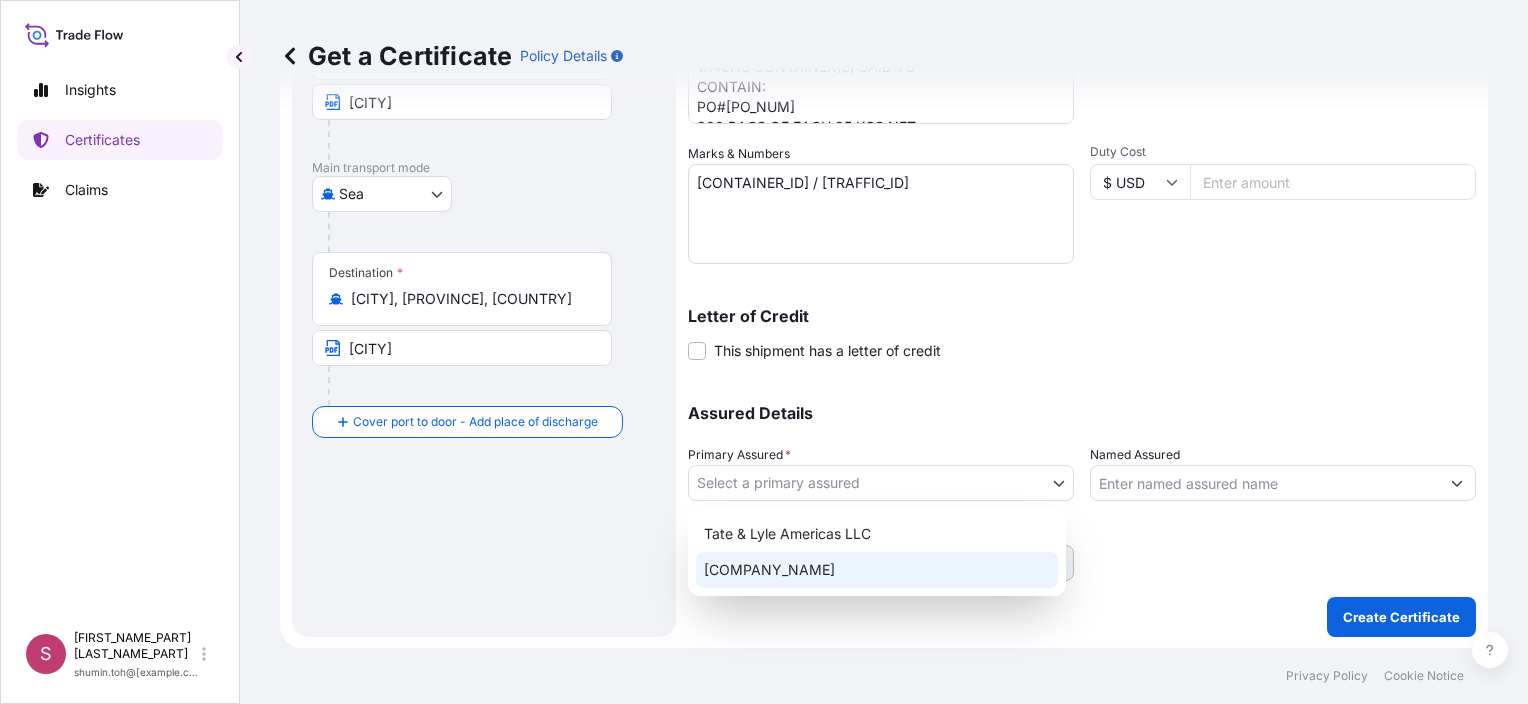 click on "[COMPANY_NAME]" at bounding box center (877, 570) 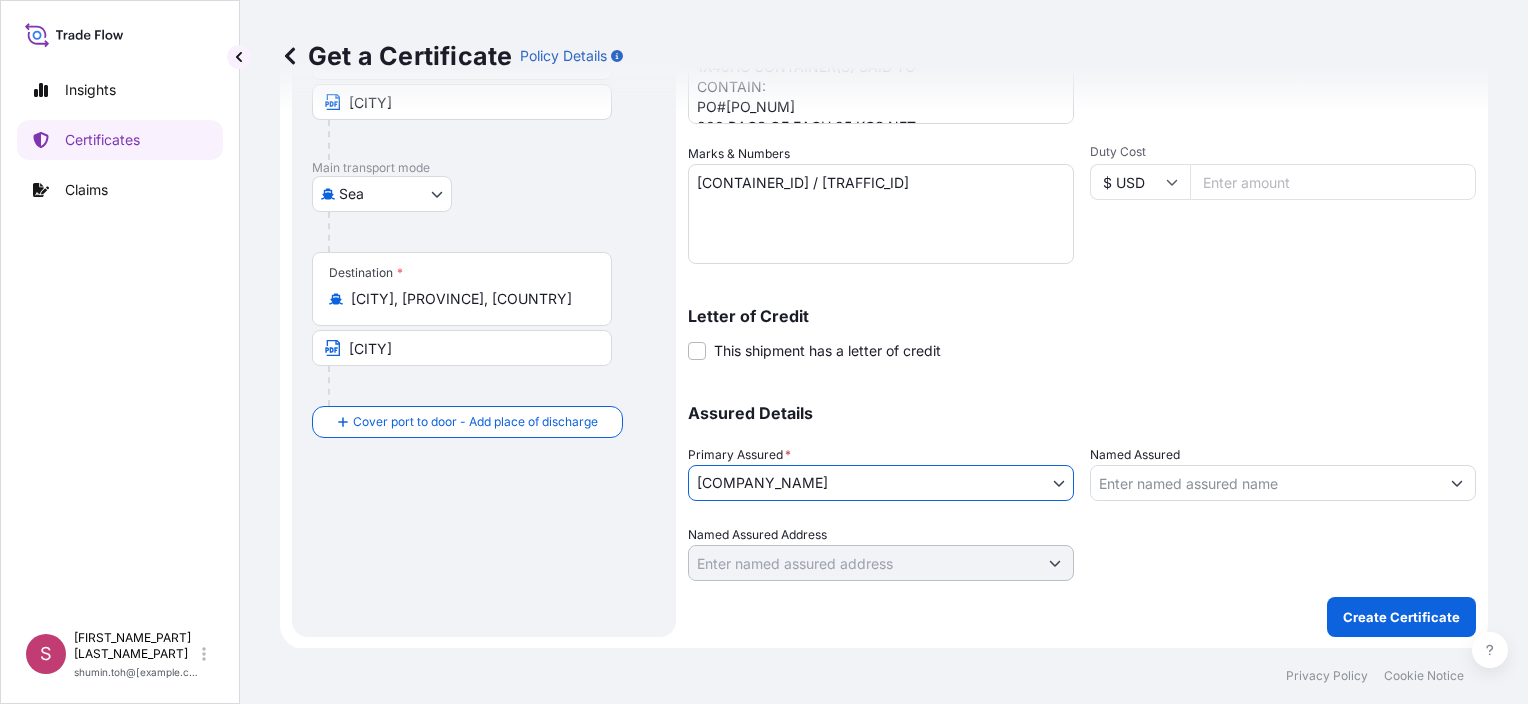 click on "Named Assured" at bounding box center (1265, 483) 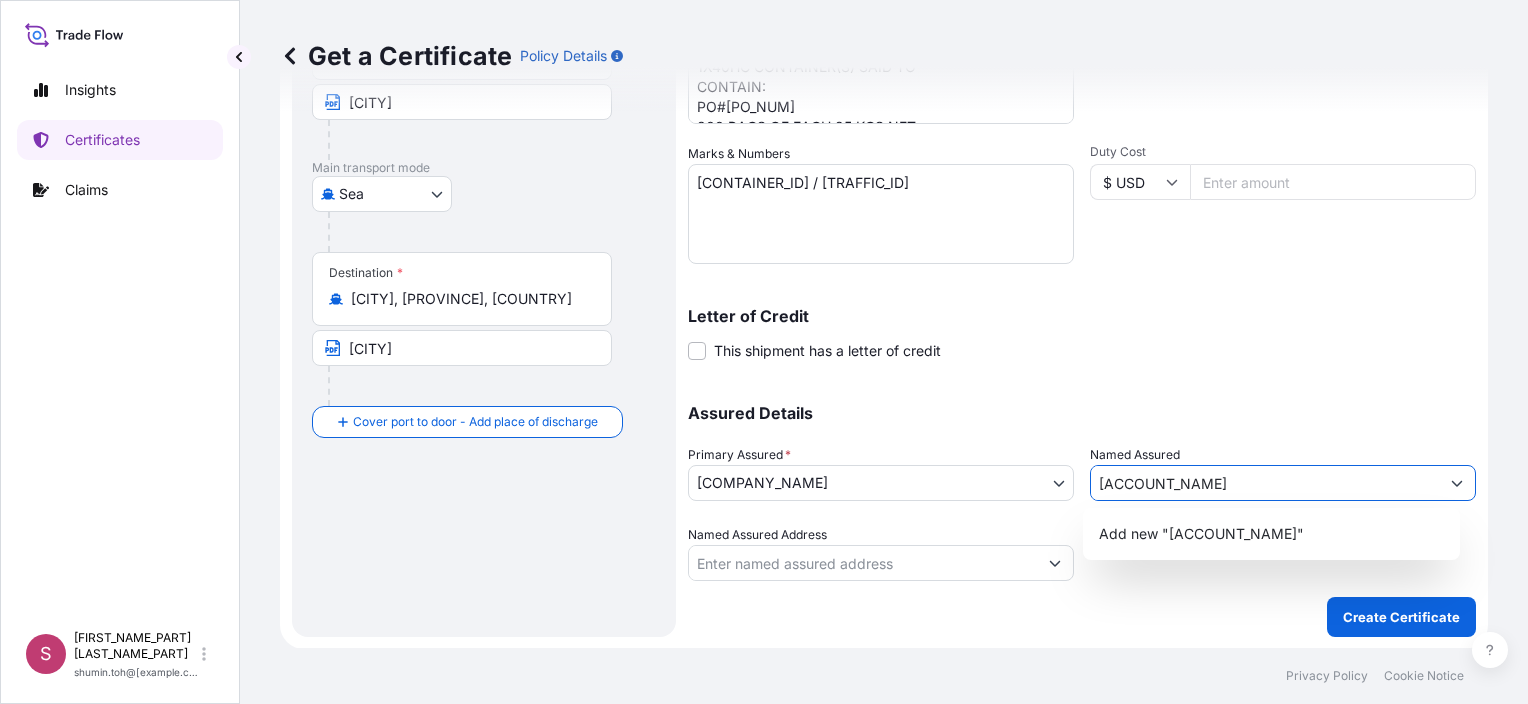 drag, startPoint x: 1156, startPoint y: 484, endPoint x: 1000, endPoint y: 473, distance: 156.38734 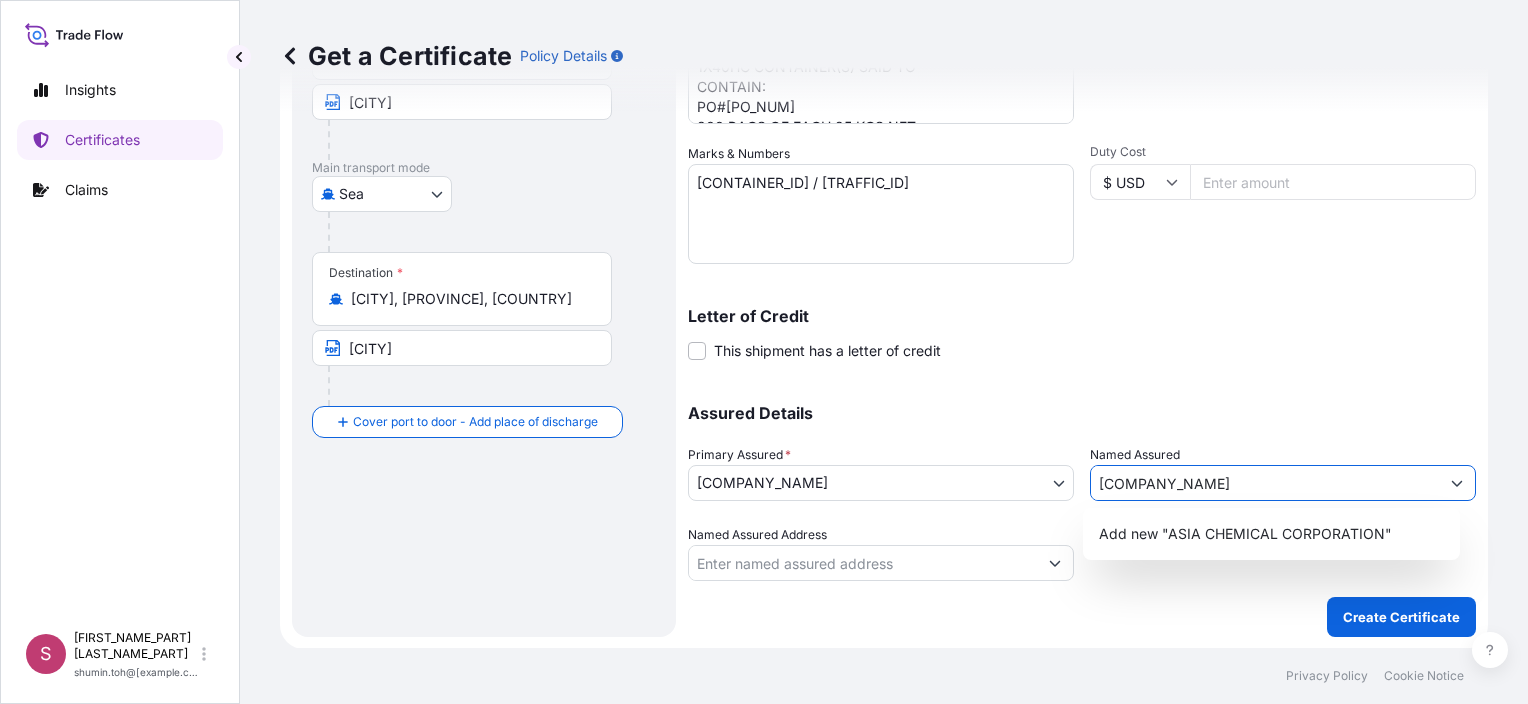 click on "[COMPANY_NAME]" at bounding box center [1265, 483] 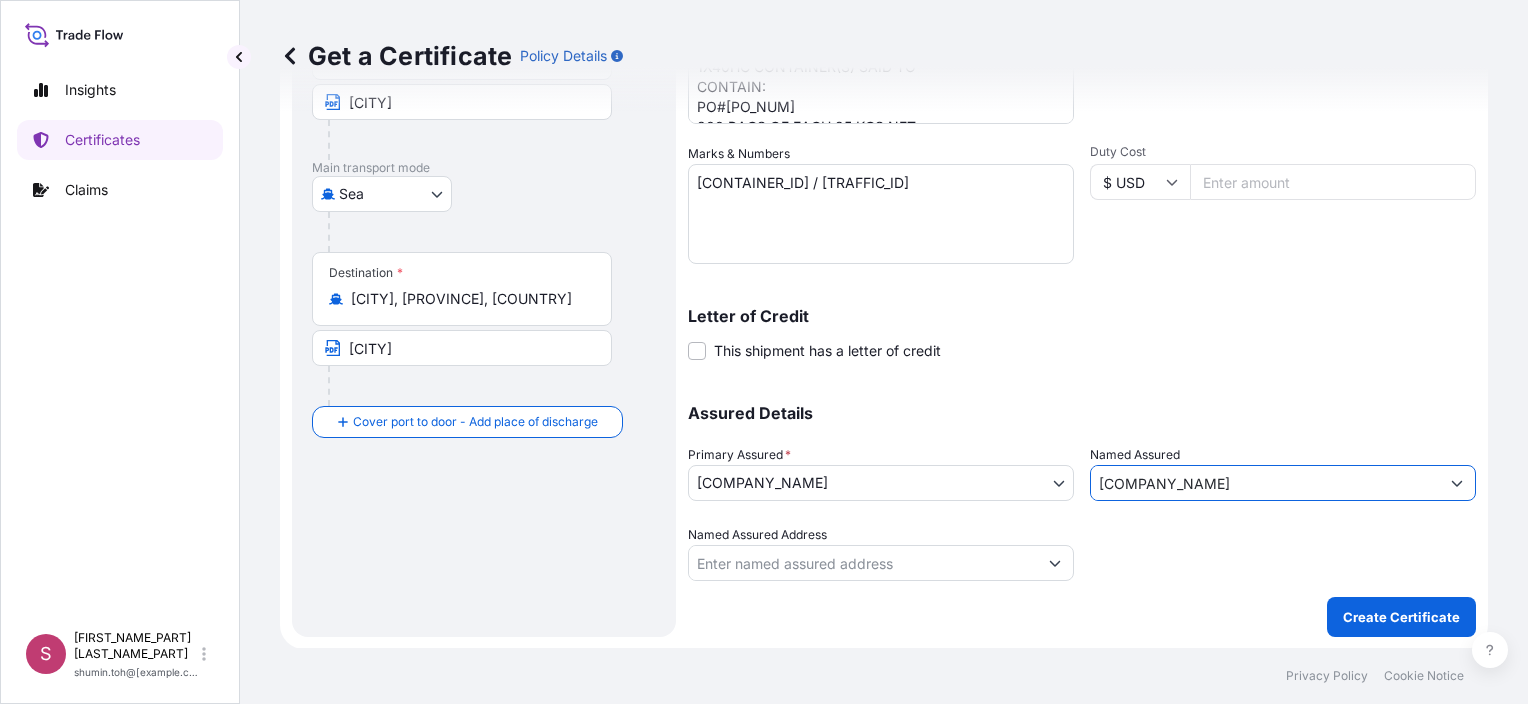 click on "[COMPANY_NAME]" at bounding box center [1265, 483] 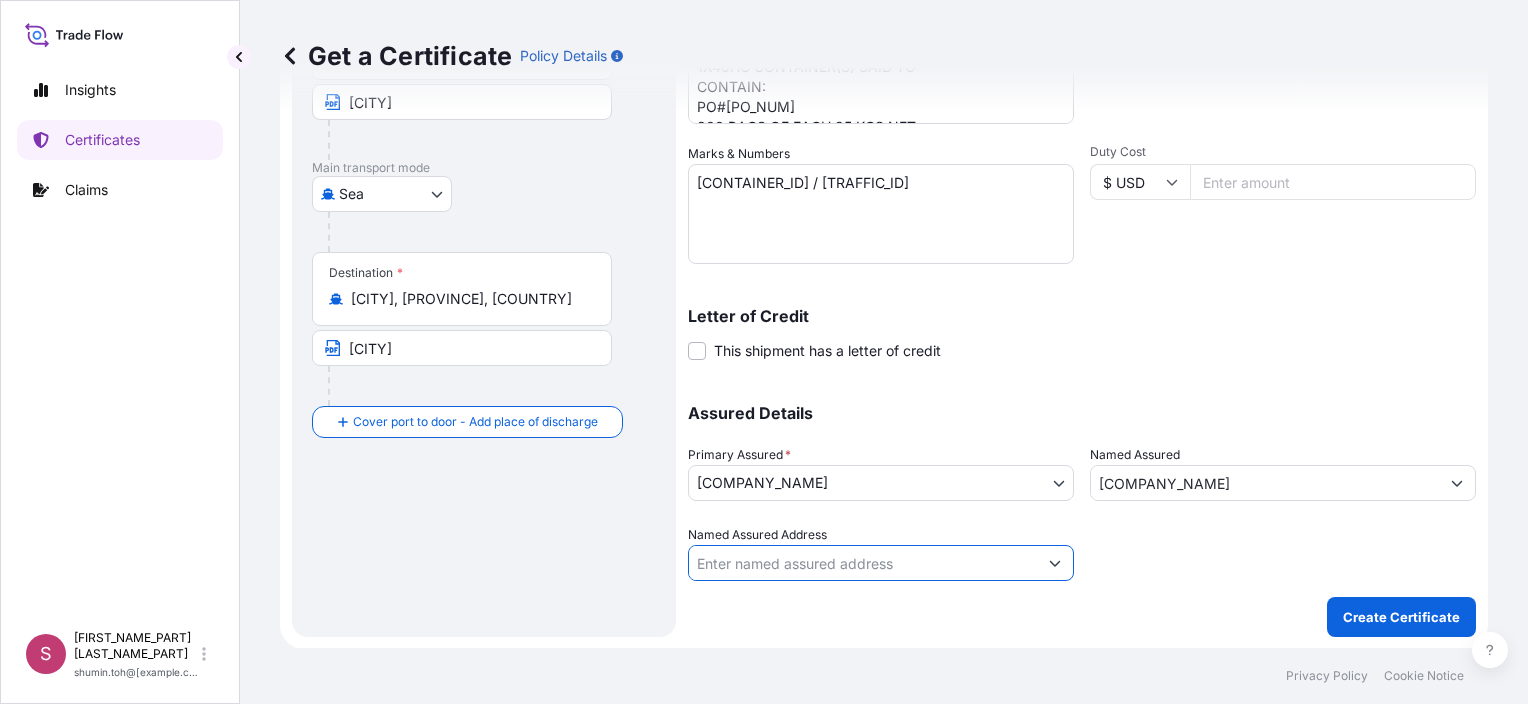 click on "Named Assured Address" at bounding box center (863, 563) 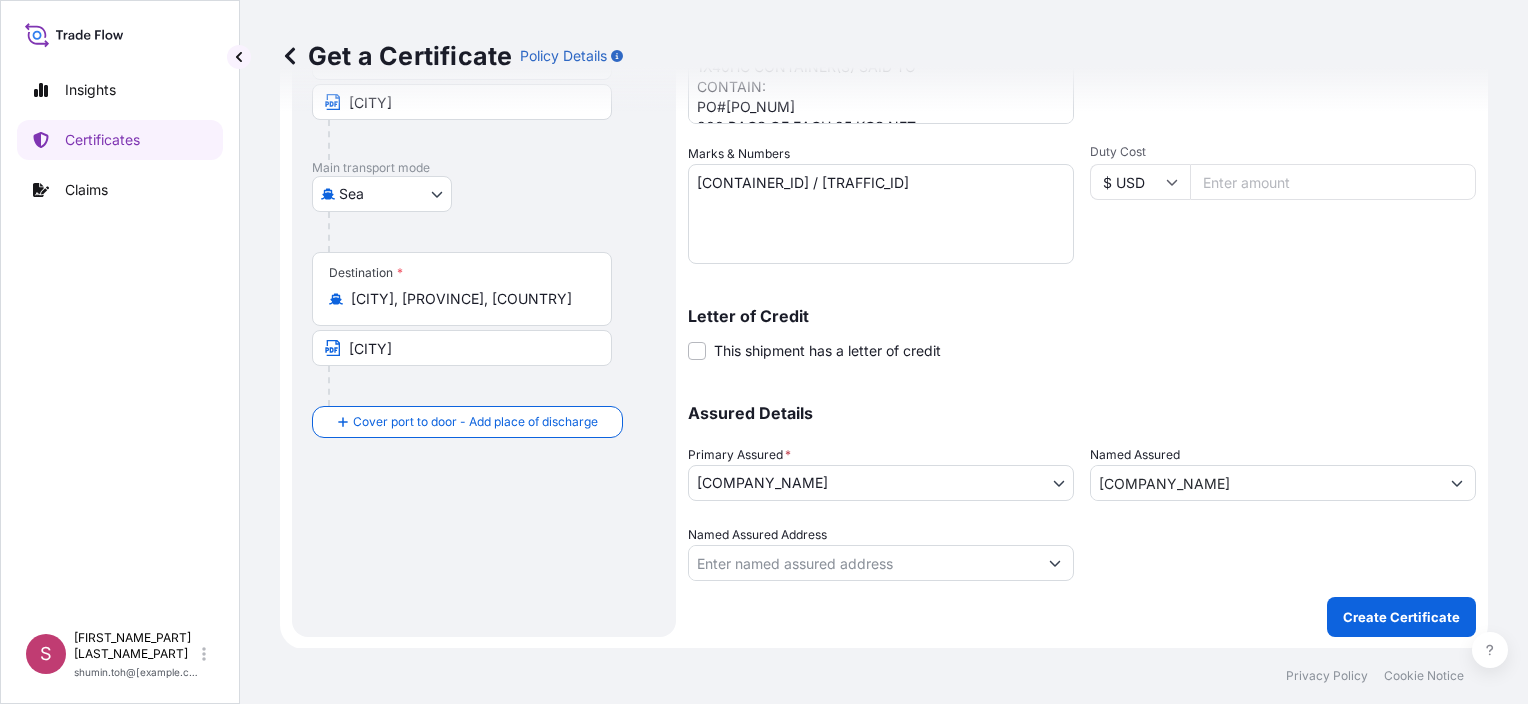 click 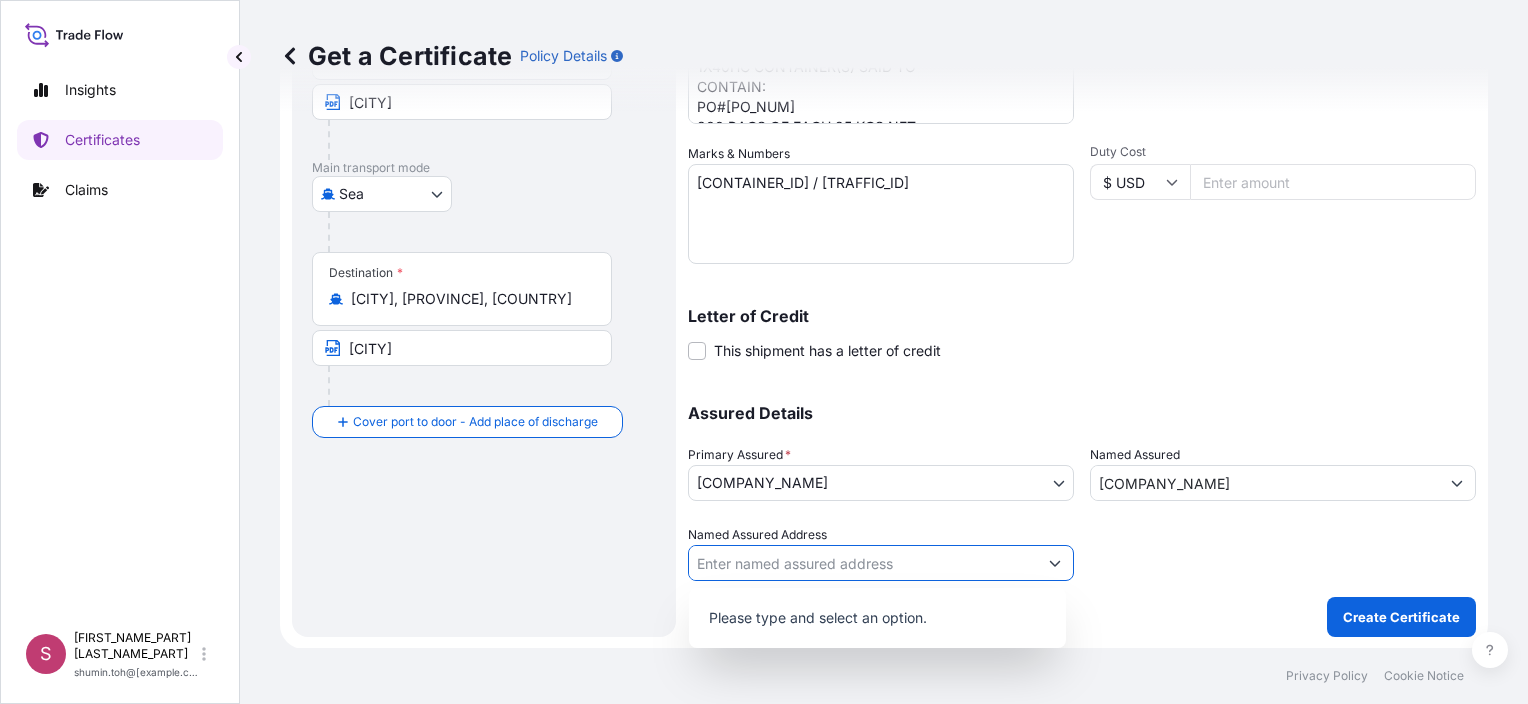 click 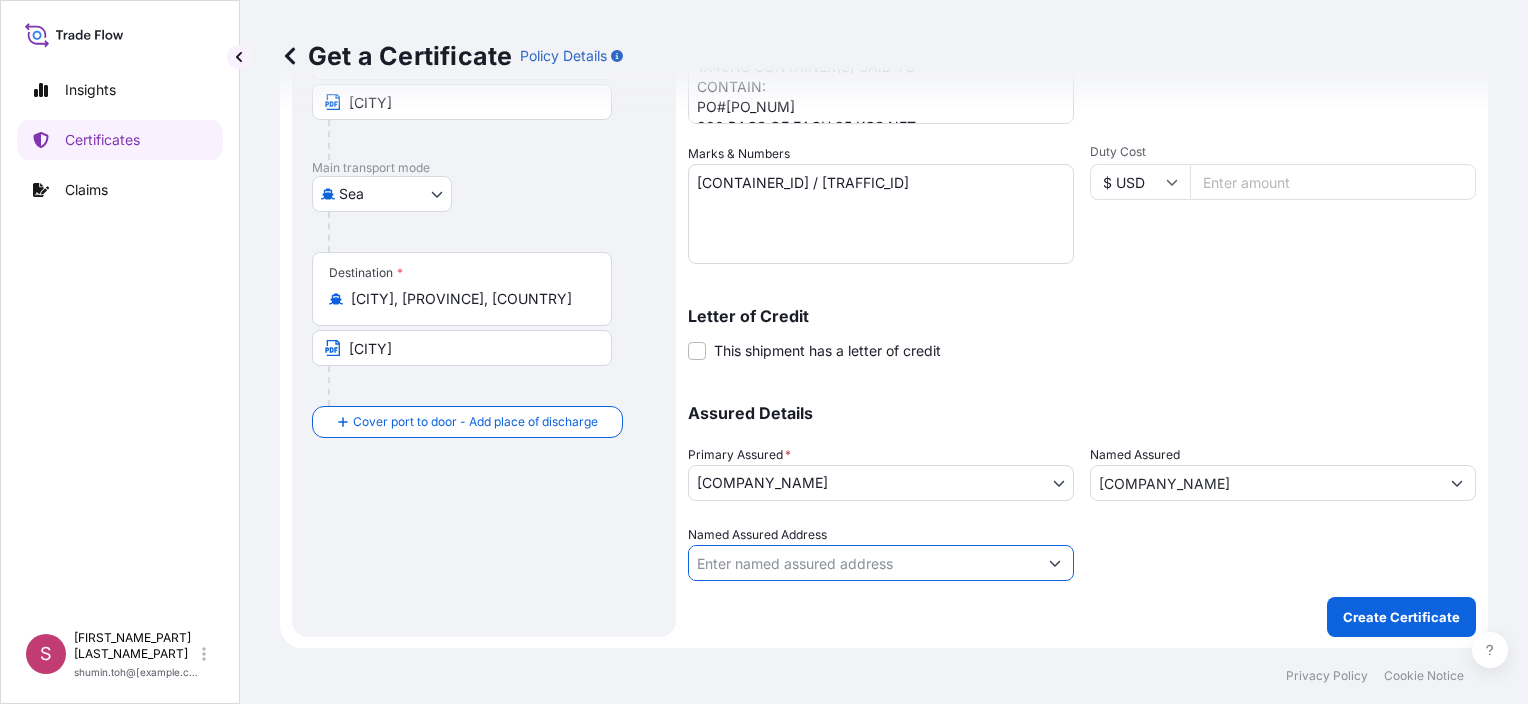 click on "Named Assured Address" at bounding box center (863, 563) 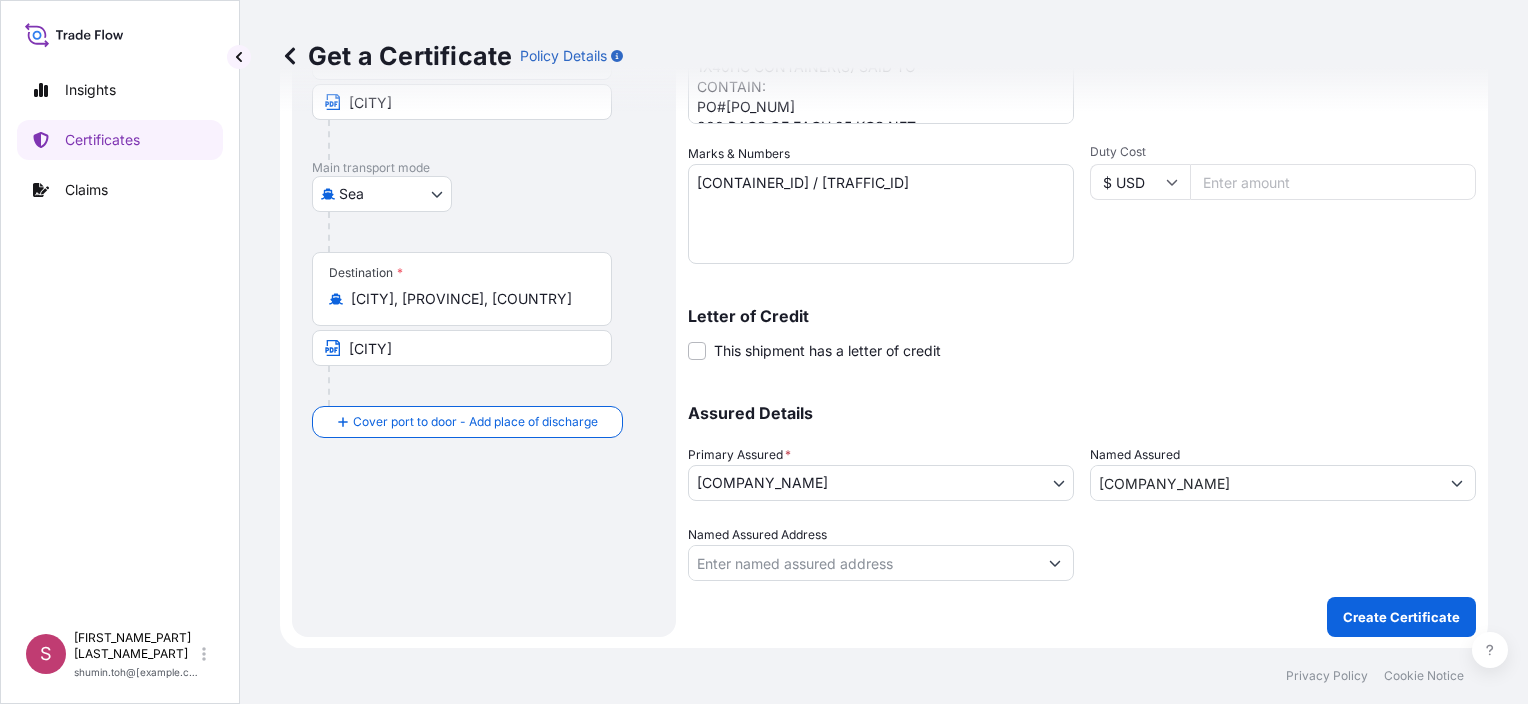 click on "Named Assured Address" at bounding box center (863, 563) 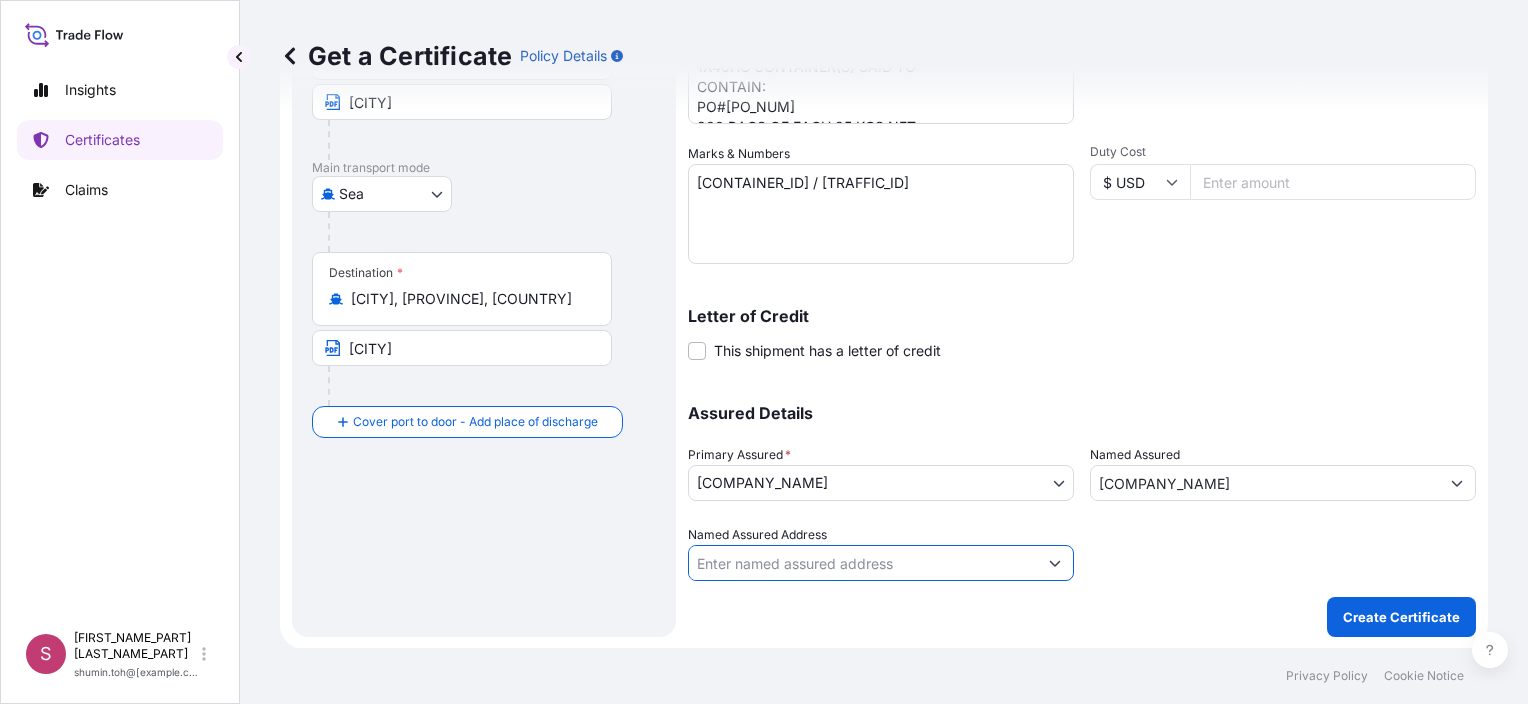 click on "Named Assured Address" at bounding box center (863, 563) 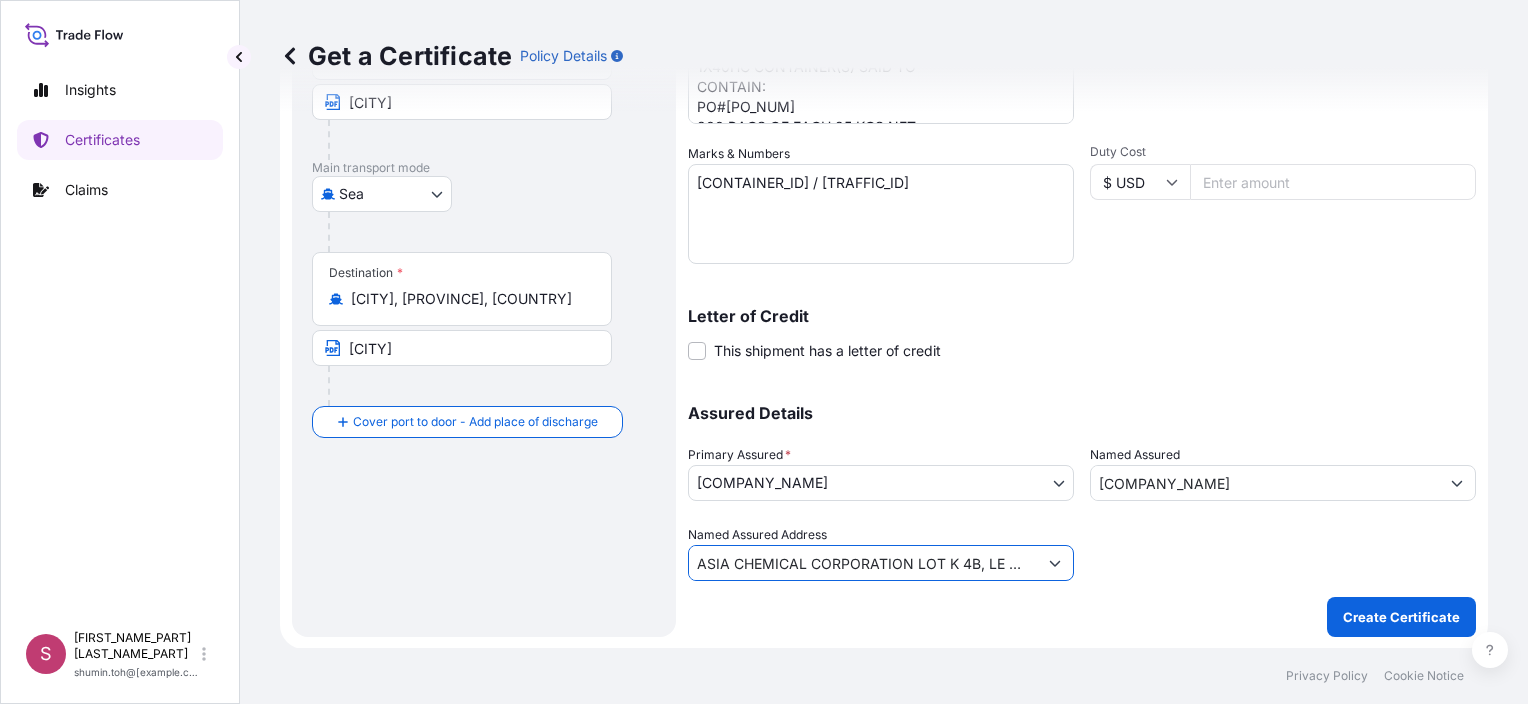 scroll, scrollTop: 0, scrollLeft: 600, axis: horizontal 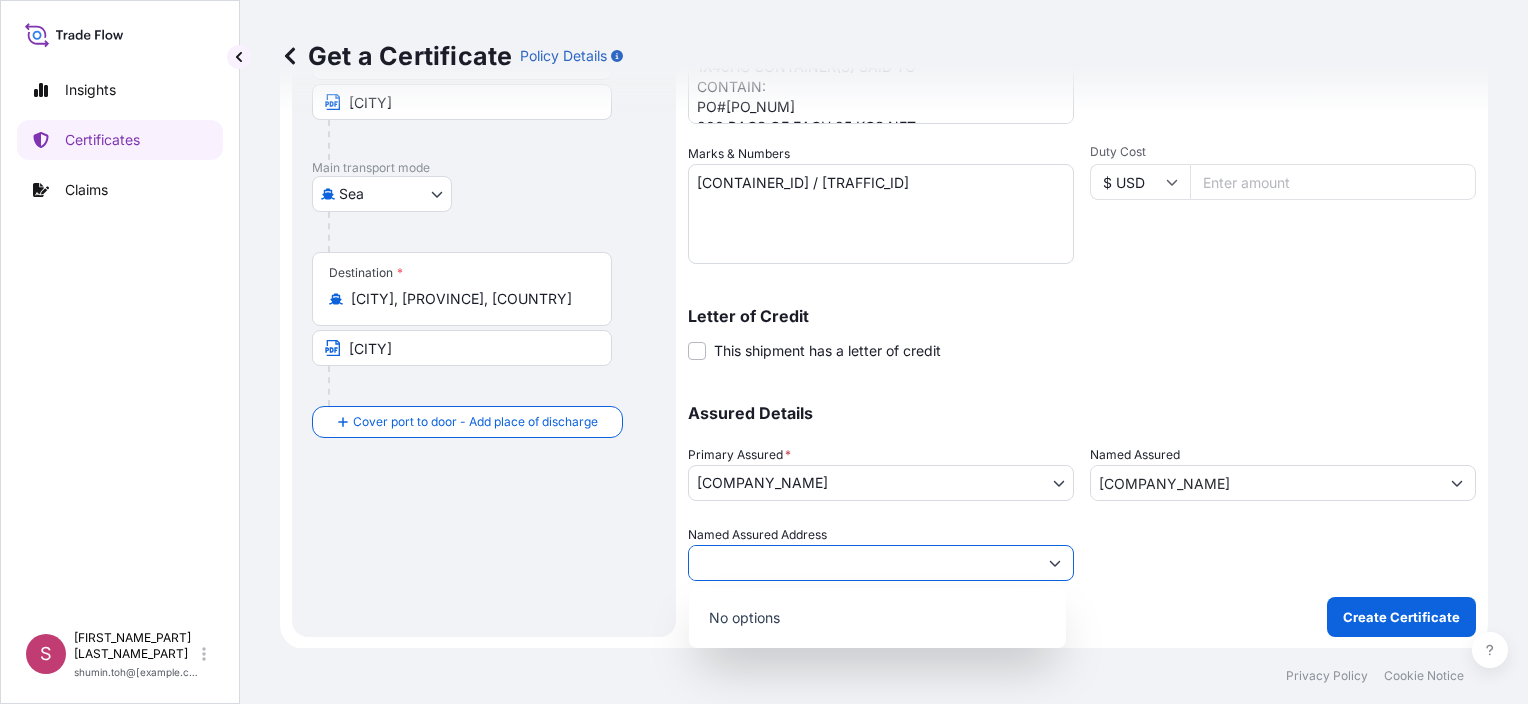 type on "ASIA CHEMICAL CORPORATION LOT K 4B, LE MINH XUAN INDUSTRIAL ZONE, ROAD NO.4, LE MINH XUAN COMMUNE, BINH CHANH DST," 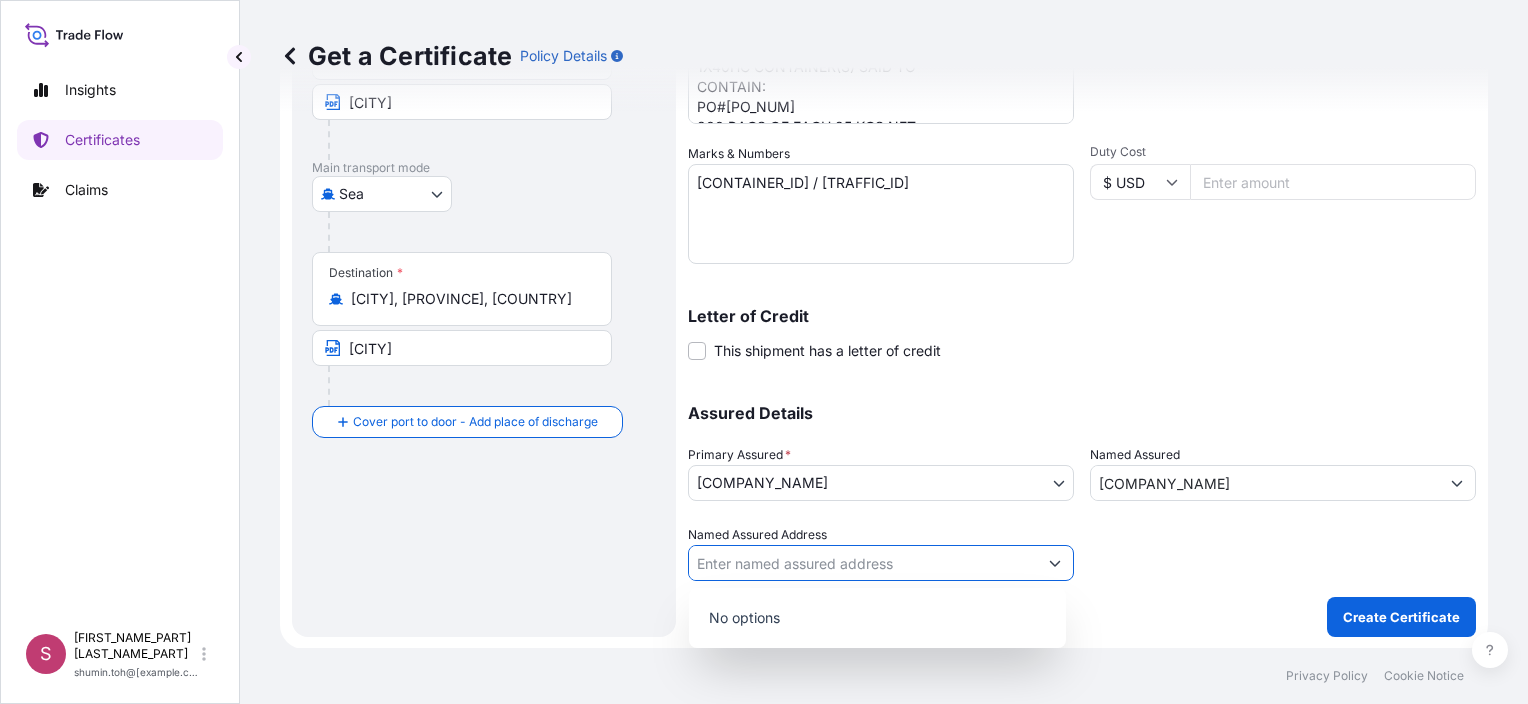 scroll, scrollTop: 0, scrollLeft: 0, axis: both 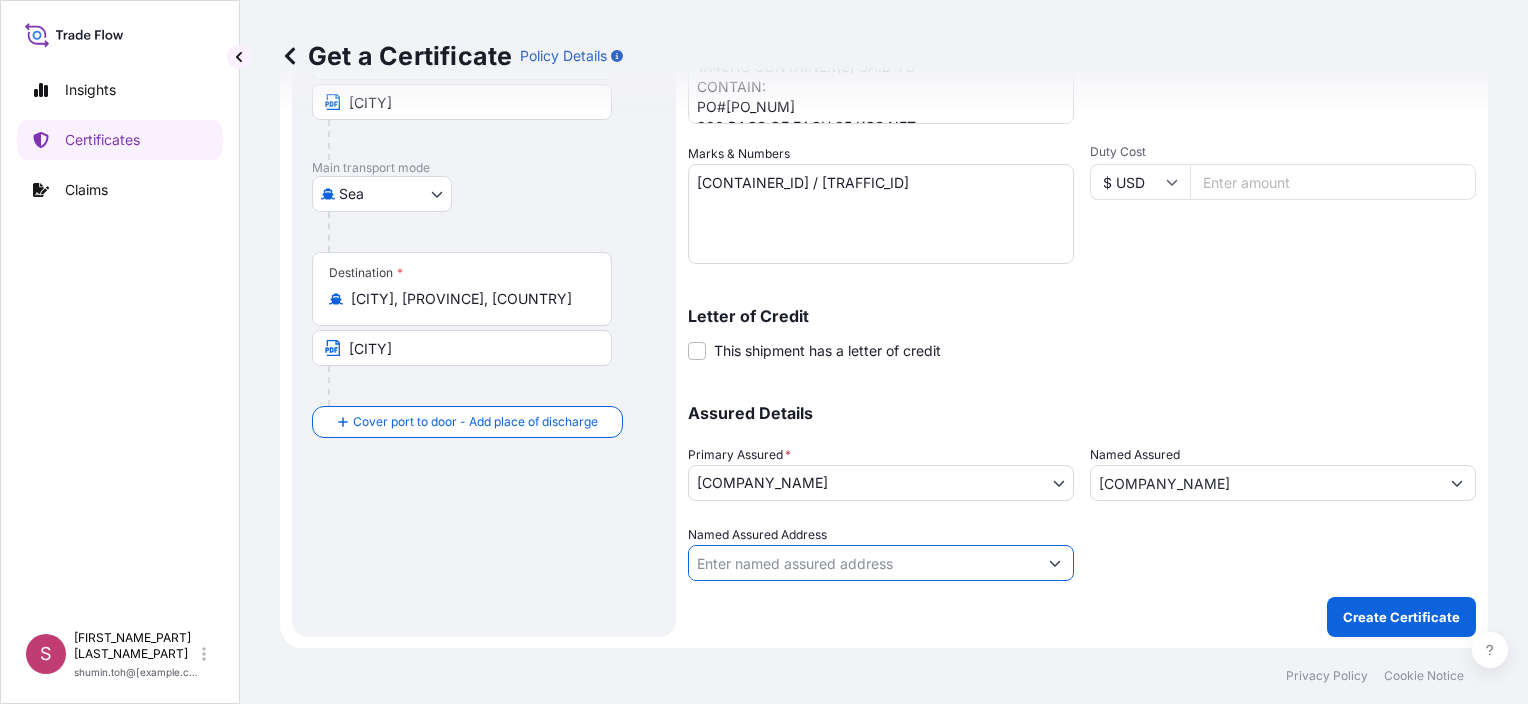 click on "Named Assured Address" at bounding box center [863, 563] 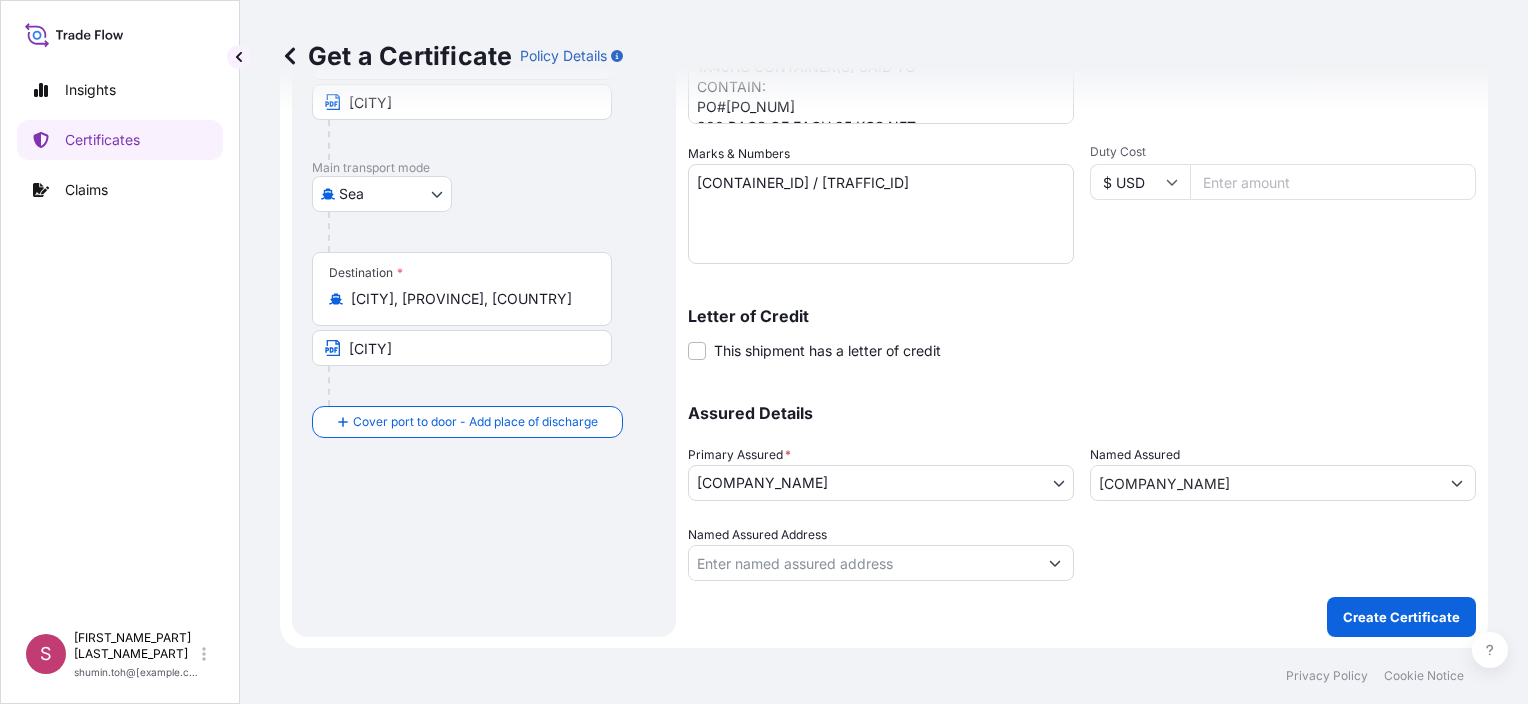 click on "Named Assured Address" at bounding box center [863, 563] 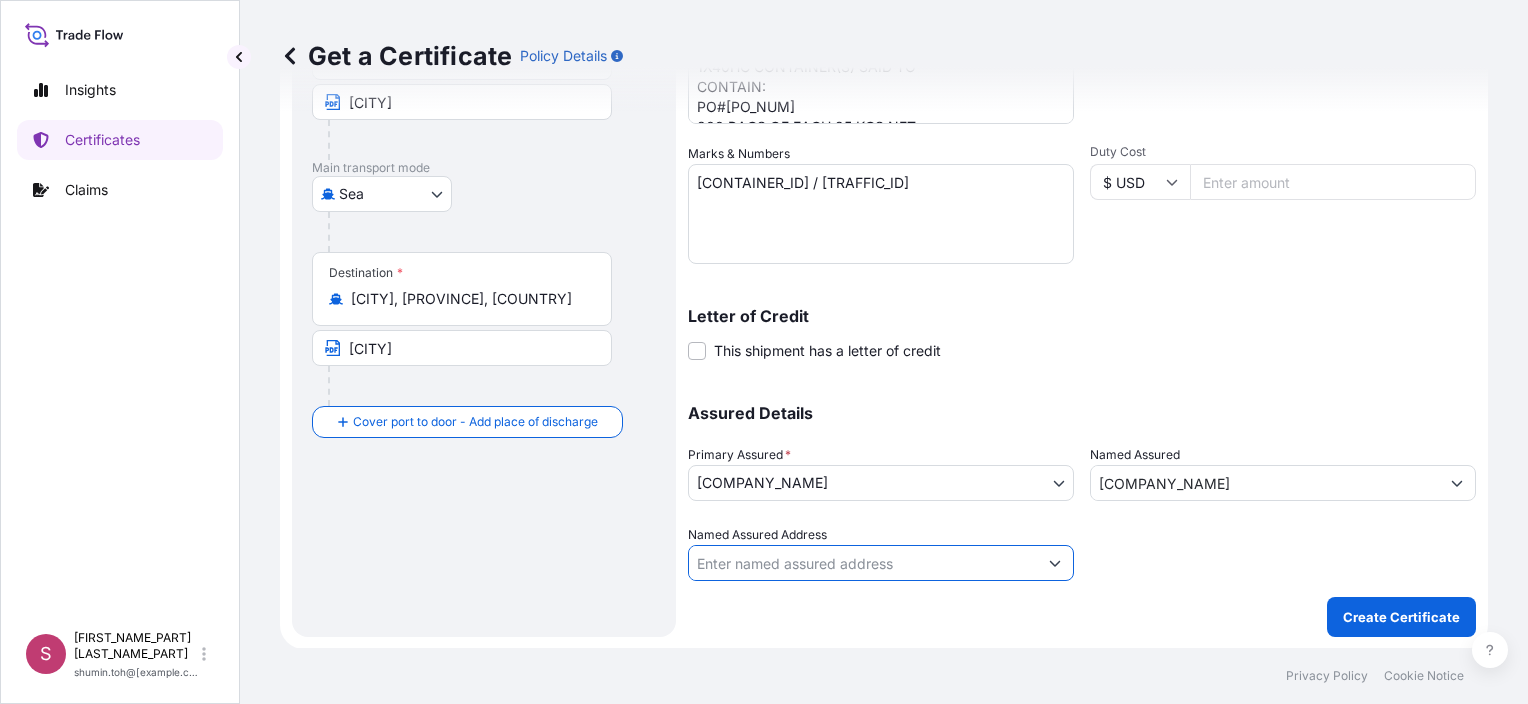 paste on "LOT K 4B, [INDUSTRIAL_ZONE], [ROAD_NAME], [COMMUNE], [DISTRICT]" 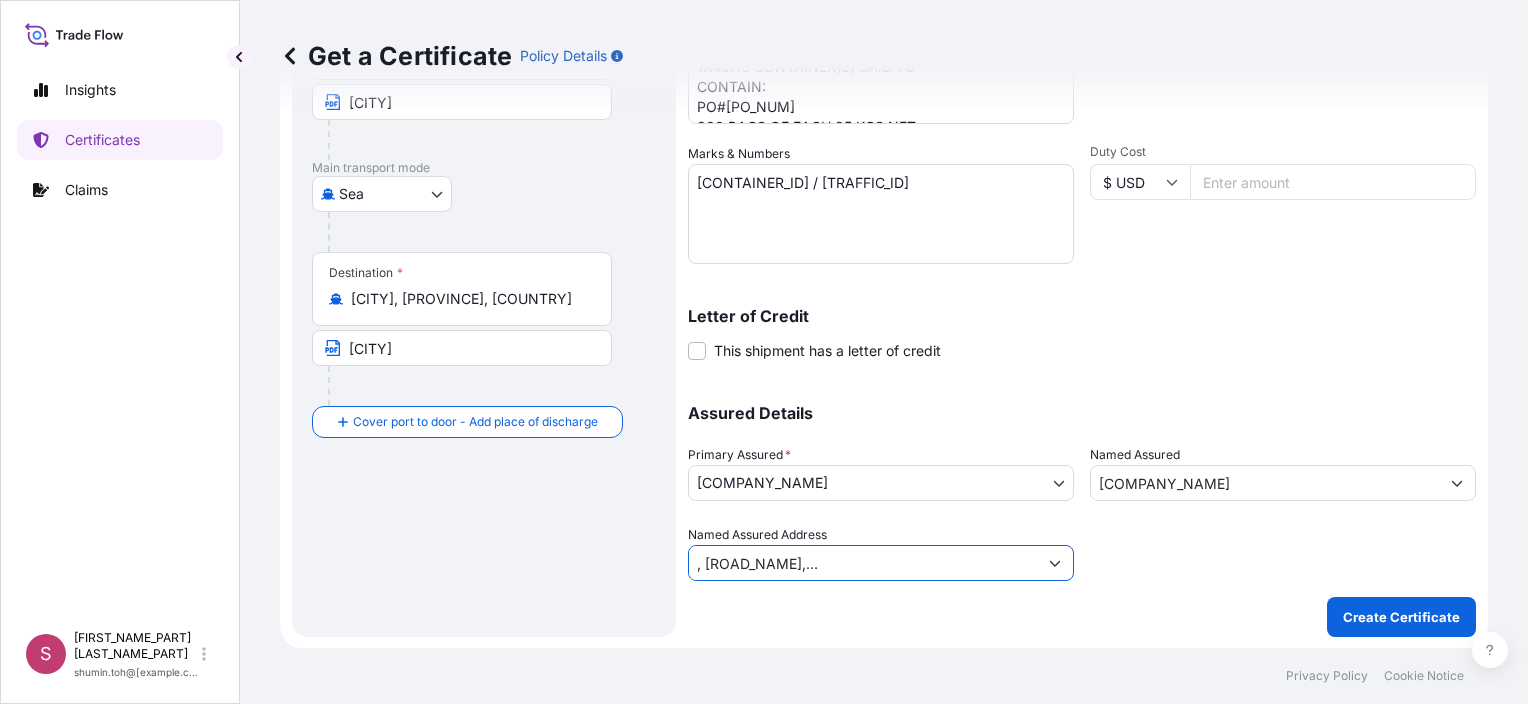 scroll, scrollTop: 0, scrollLeft: 512, axis: horizontal 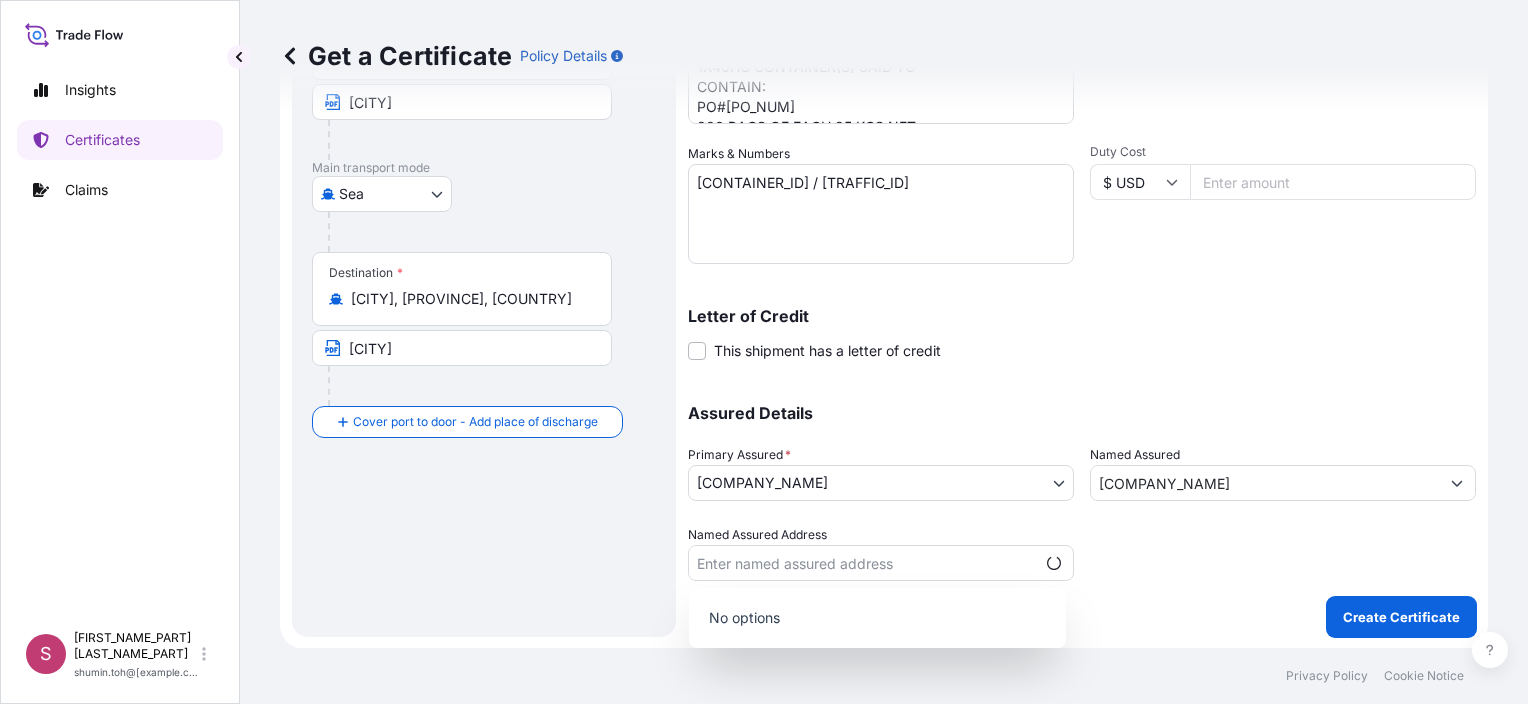type 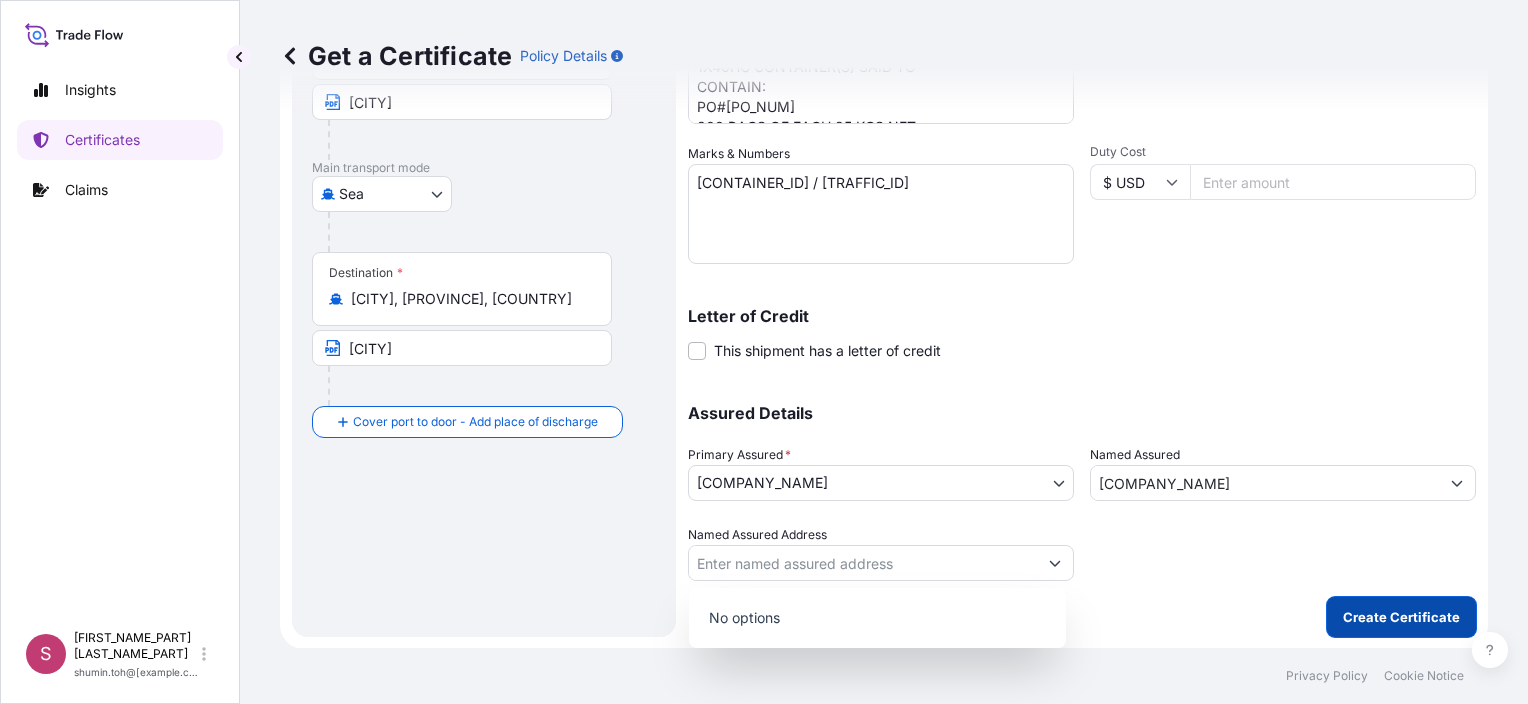 click on "Create Certificate" at bounding box center [1401, 617] 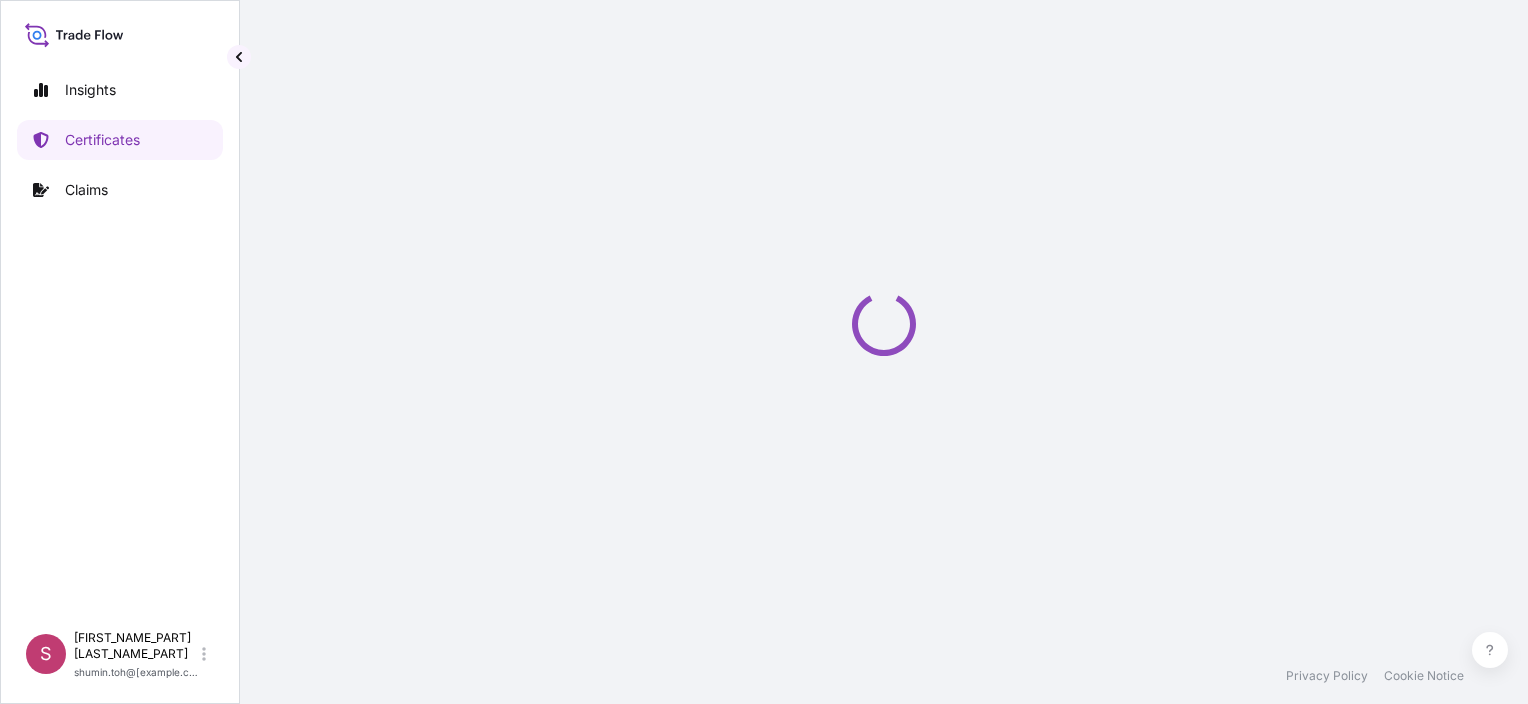scroll, scrollTop: 0, scrollLeft: 0, axis: both 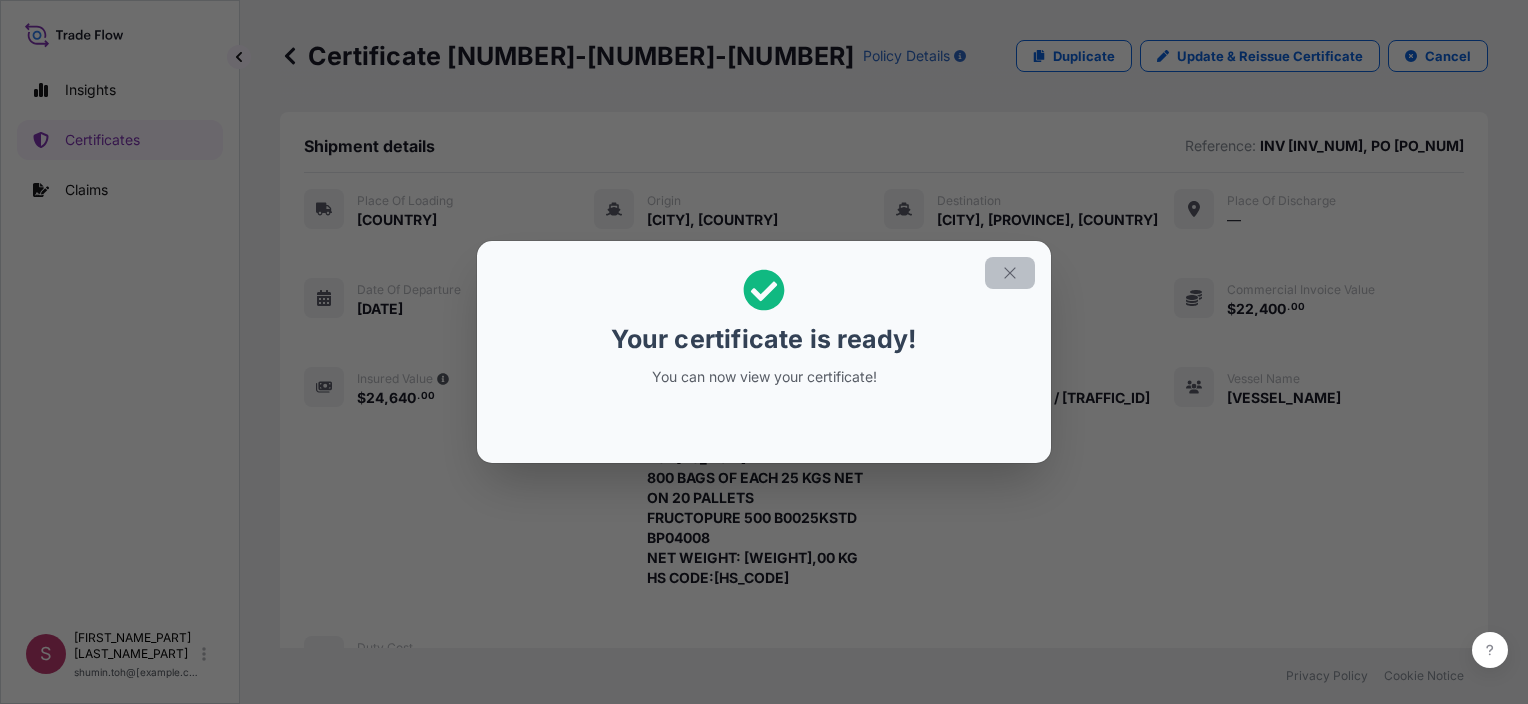 click 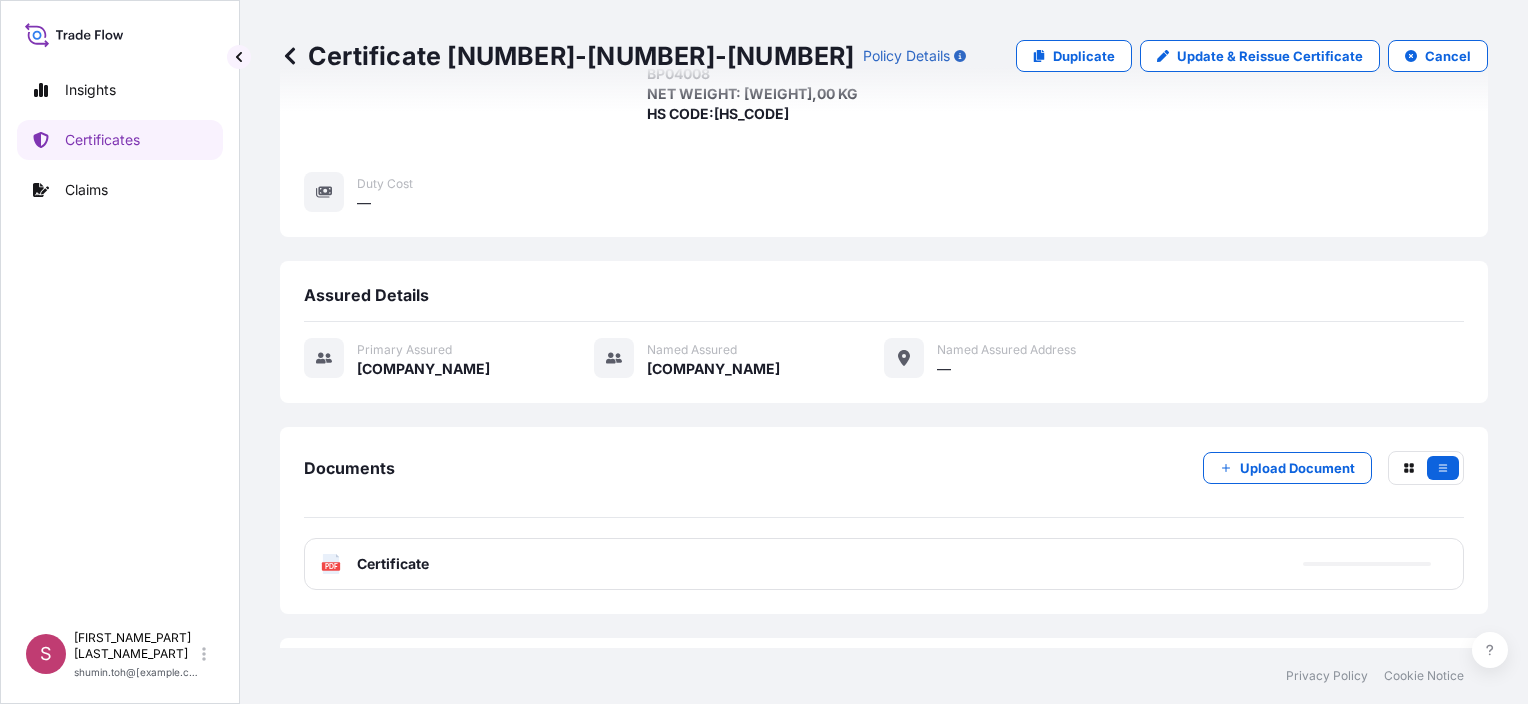 scroll, scrollTop: 548, scrollLeft: 0, axis: vertical 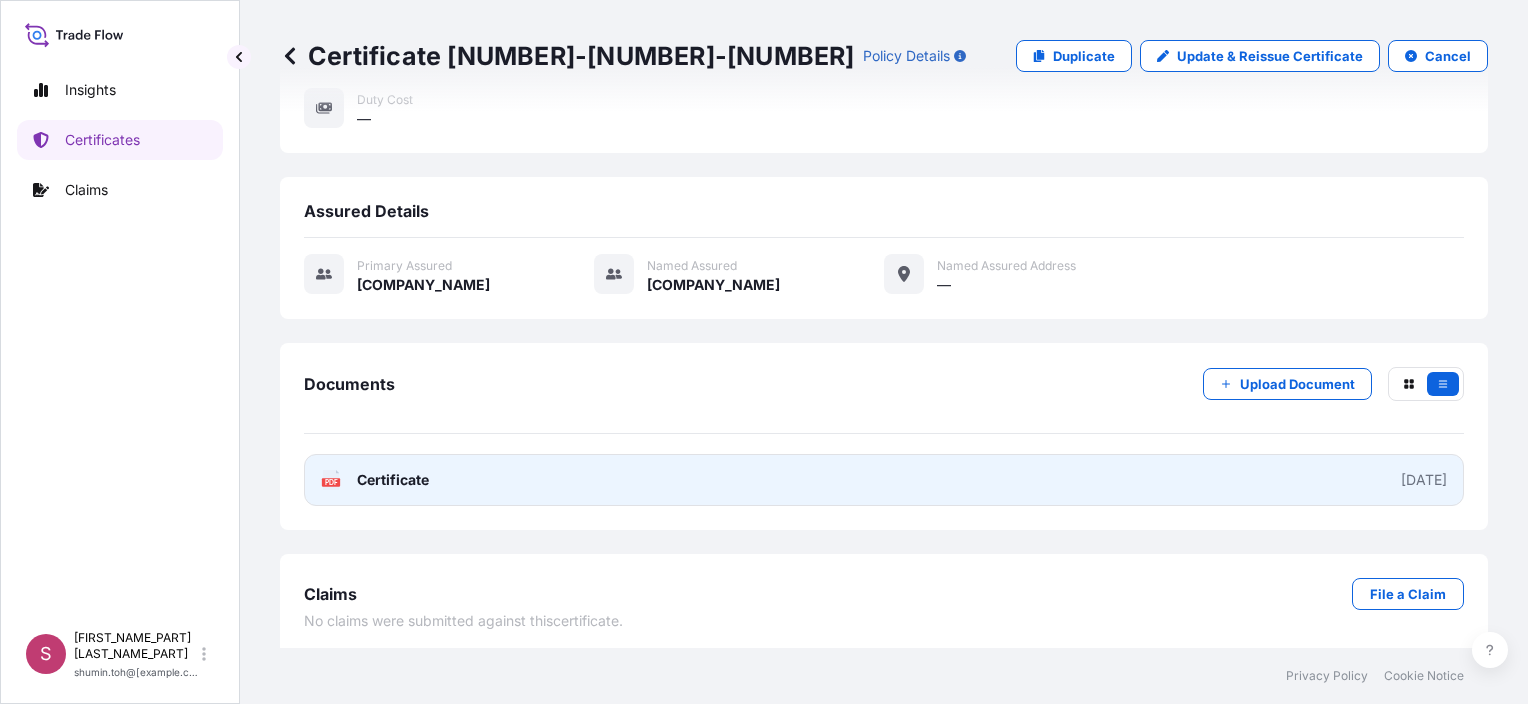 click on "PDF Certificate [DATETIME]" at bounding box center [884, 480] 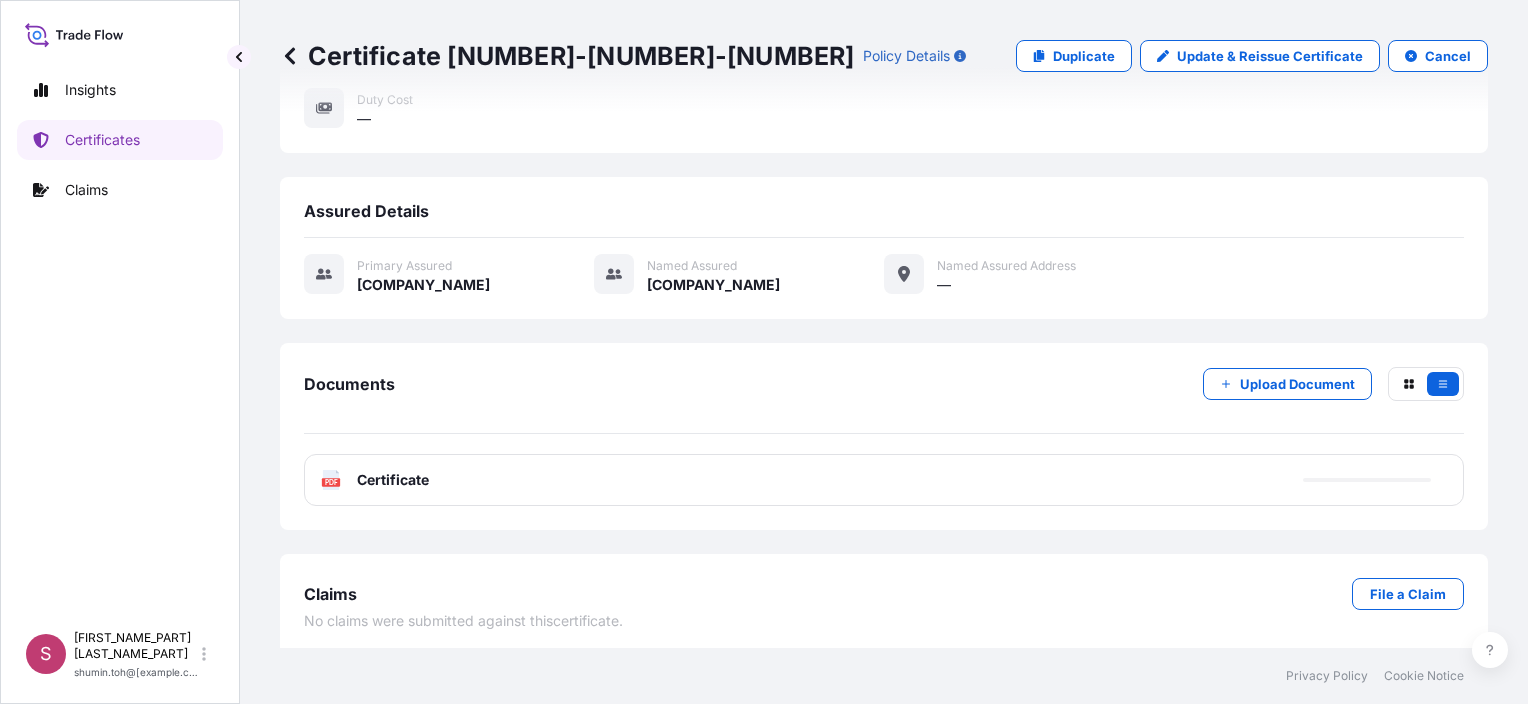 scroll, scrollTop: 548, scrollLeft: 0, axis: vertical 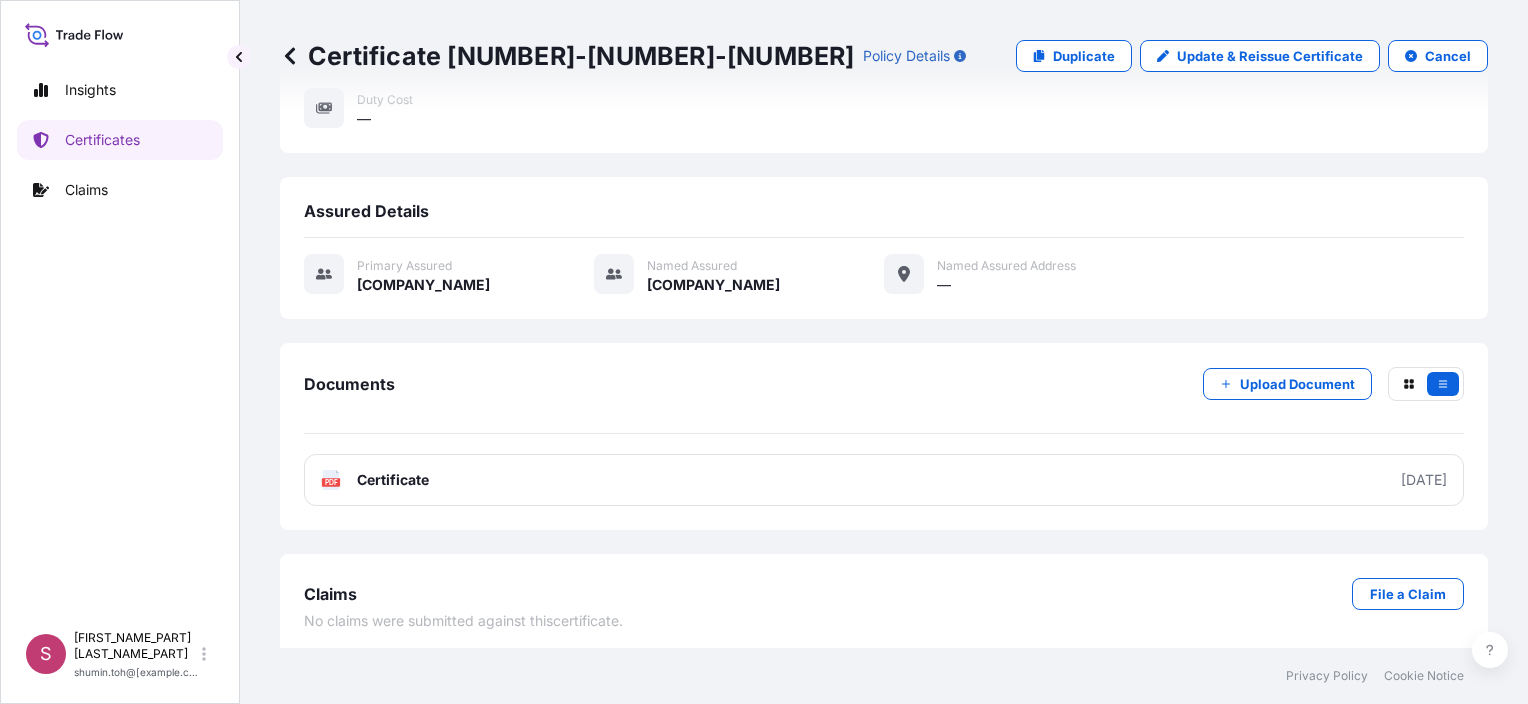 click 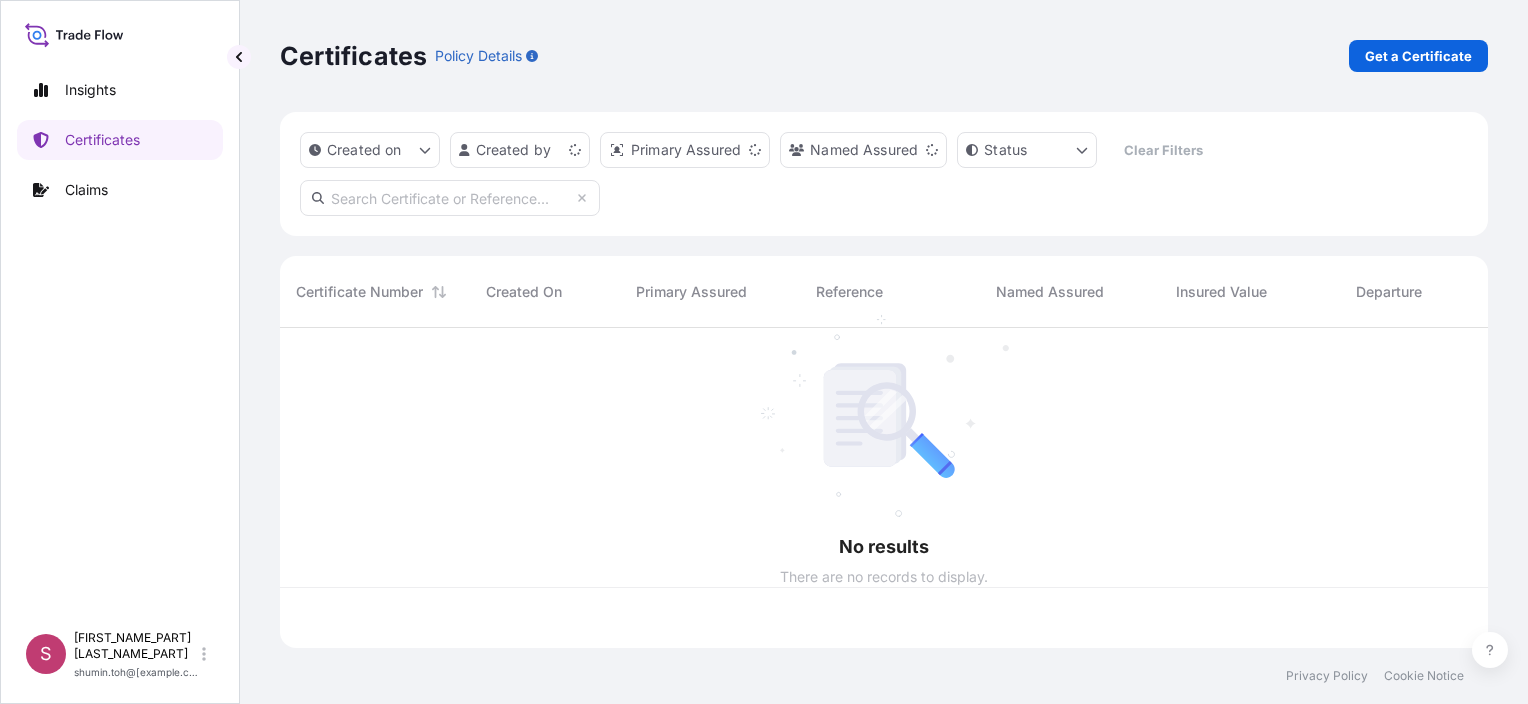 scroll, scrollTop: 0, scrollLeft: 0, axis: both 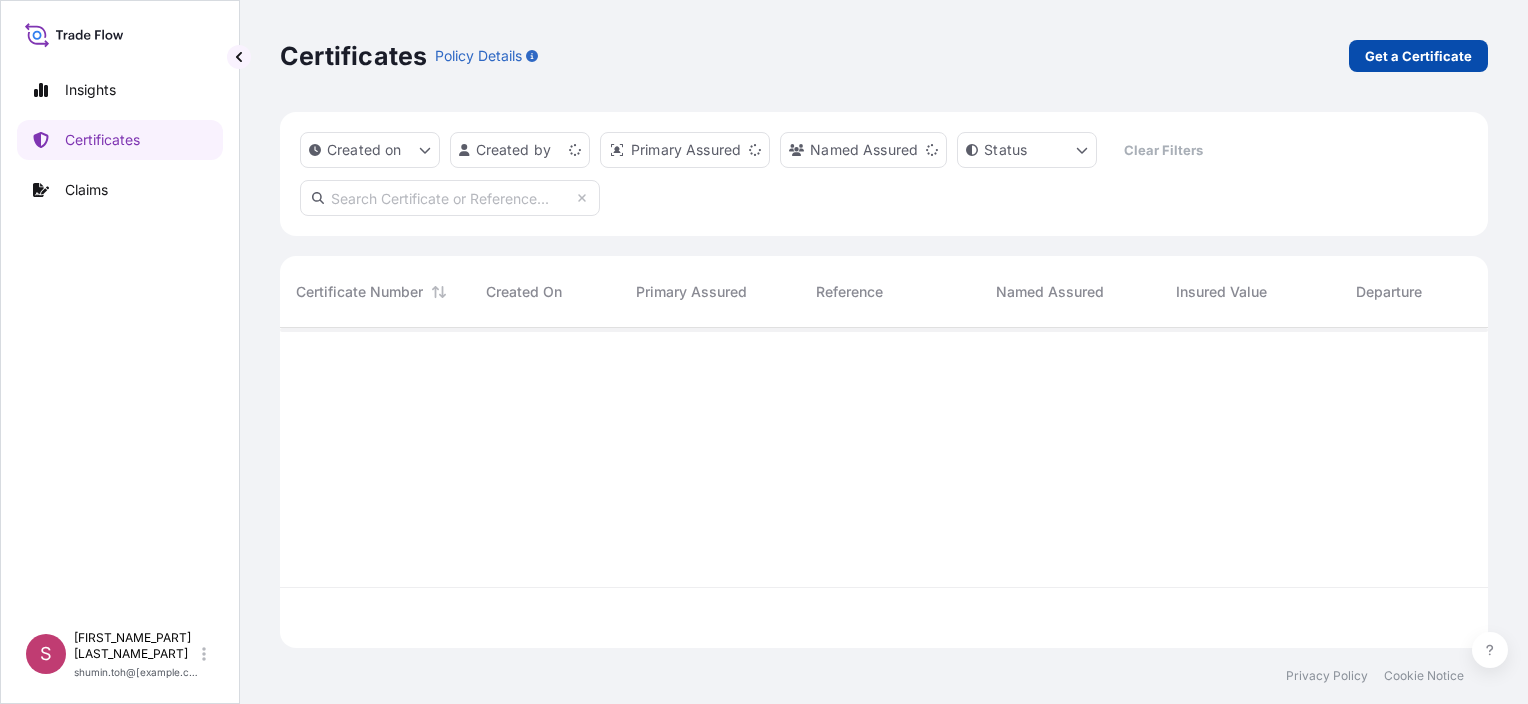 click on "Get a Certificate" at bounding box center (1418, 56) 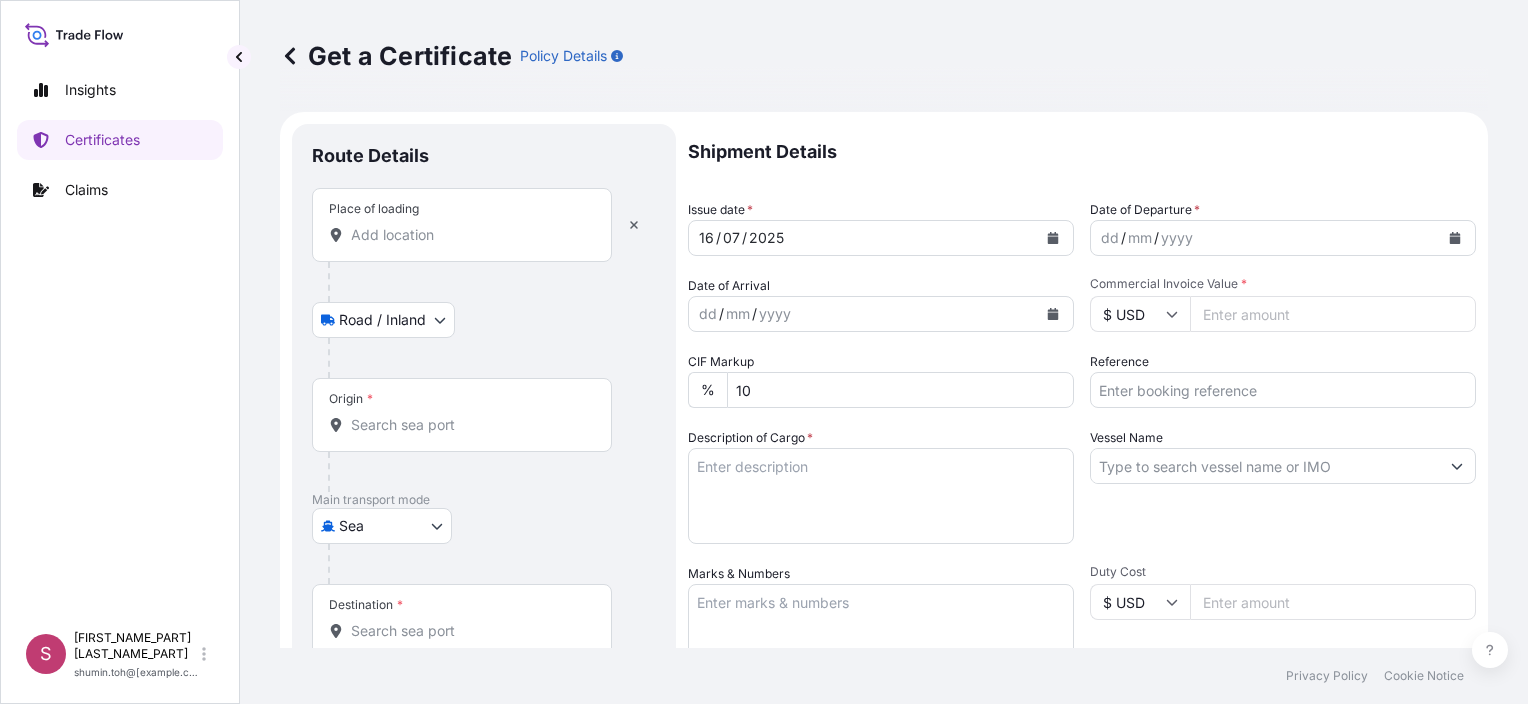 click on "Place of loading" at bounding box center [462, 225] 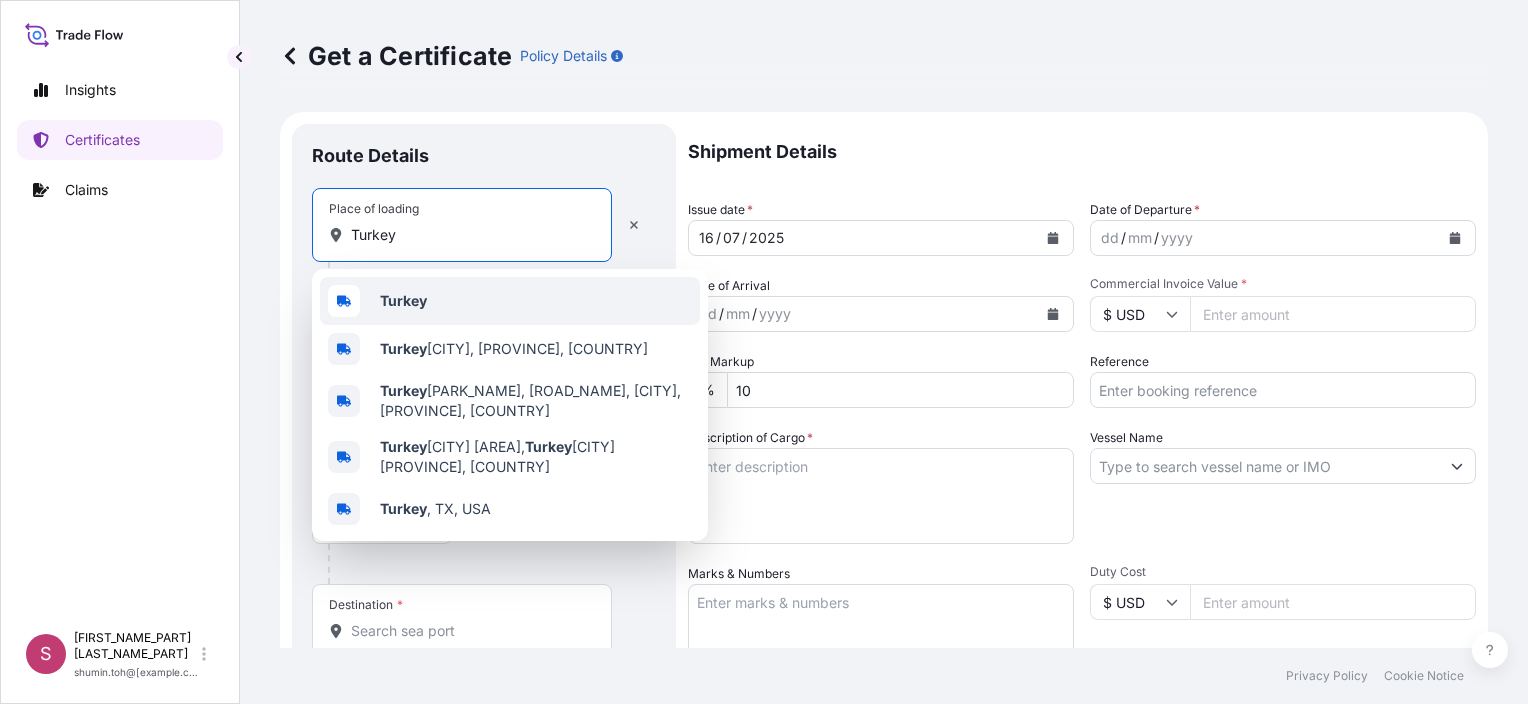click on "Turkey" at bounding box center [510, 301] 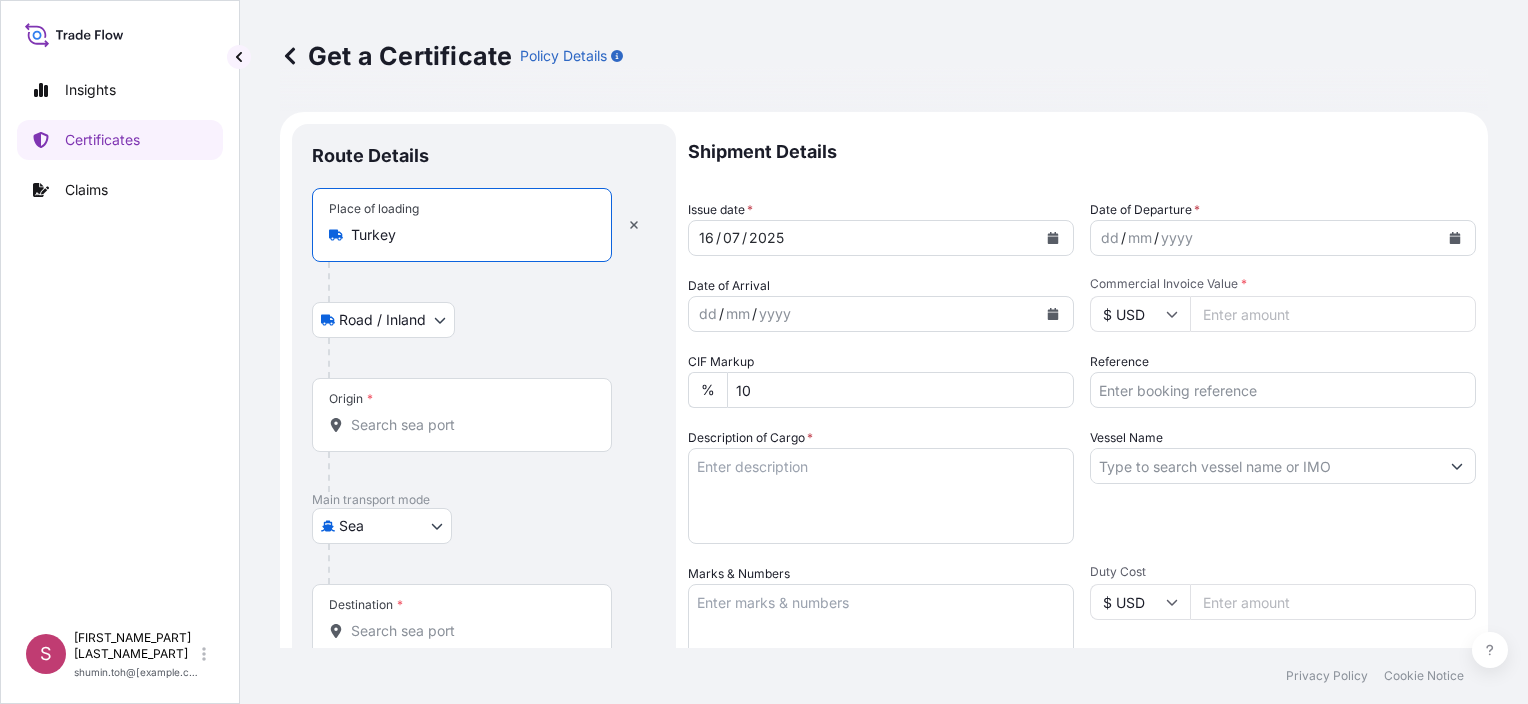 type on "Turkey" 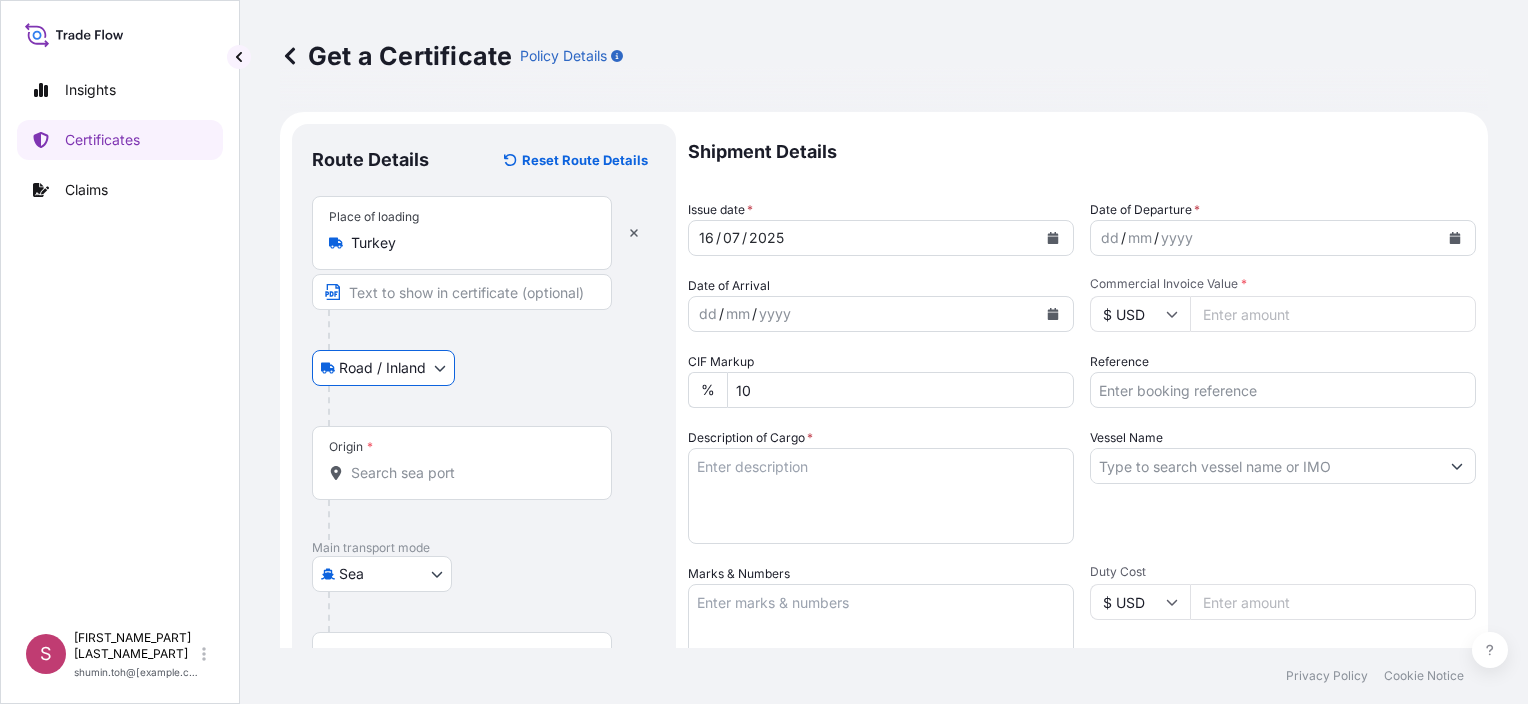 type 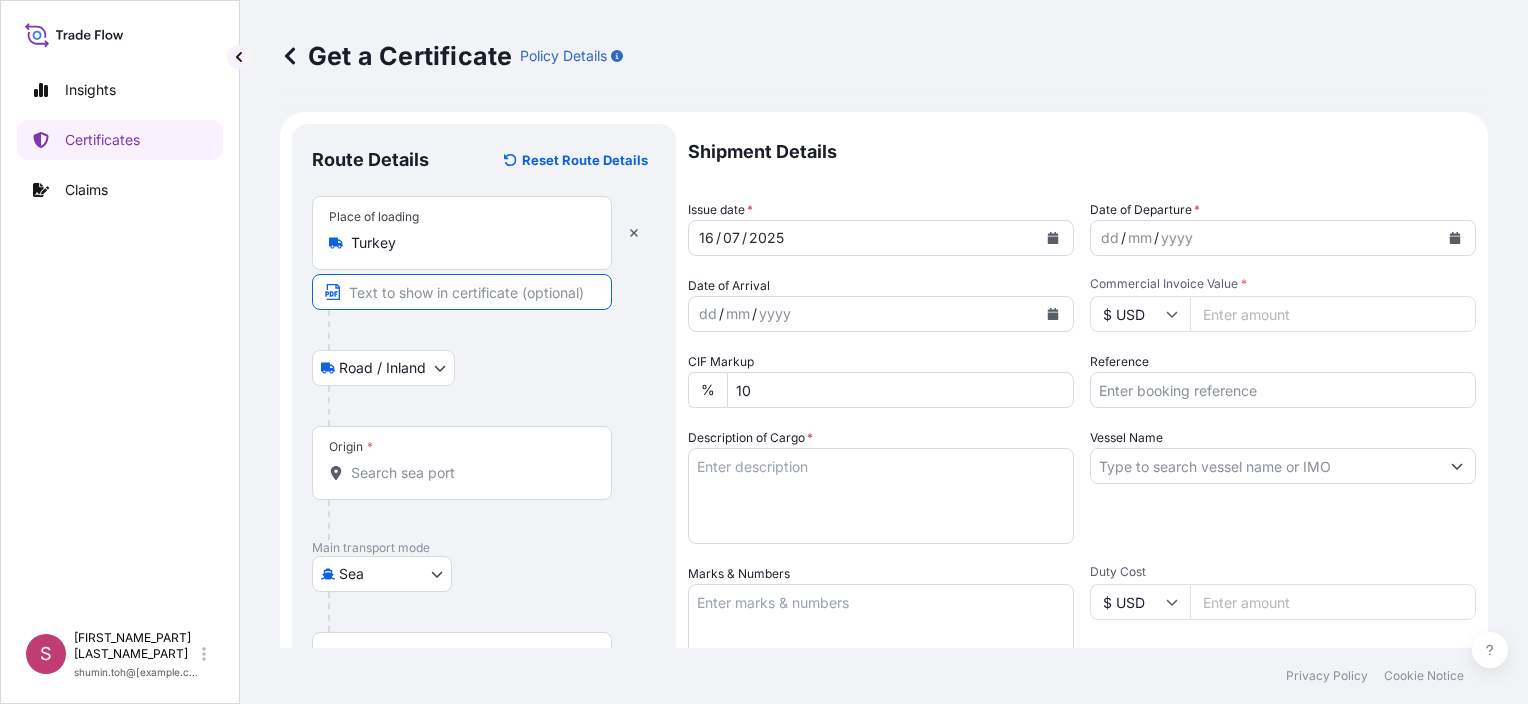 drag, startPoint x: 406, startPoint y: 294, endPoint x: 408, endPoint y: 274, distance: 20.09975 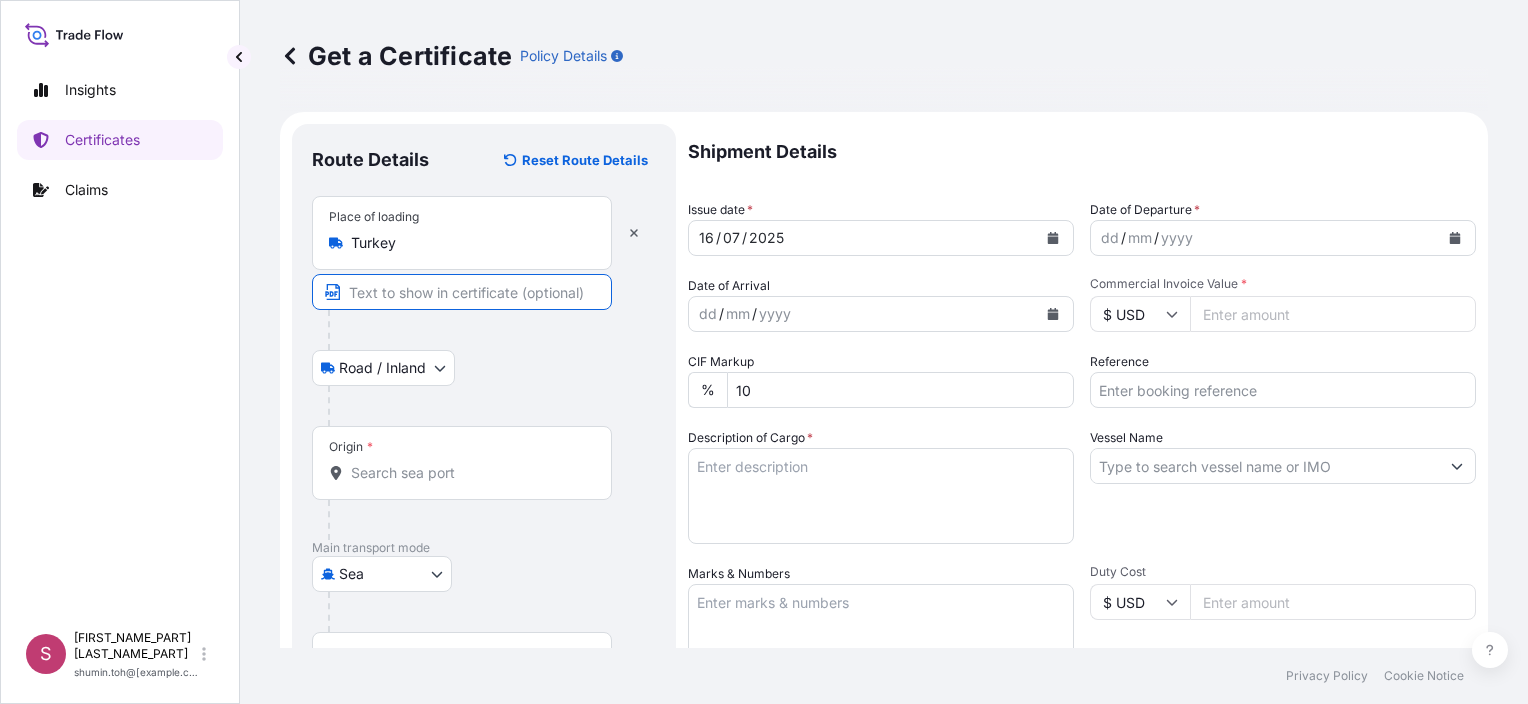 click at bounding box center [462, 292] 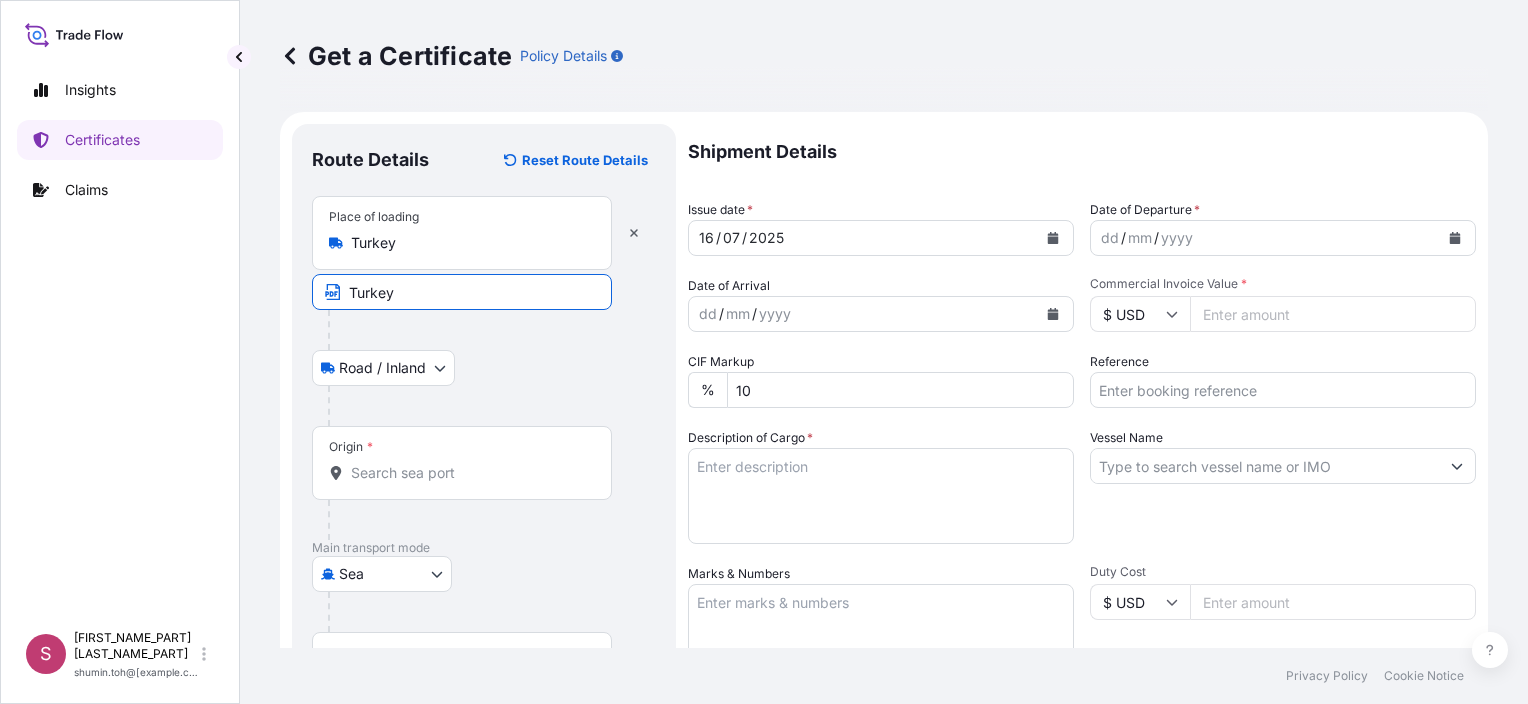 type on "Turkey" 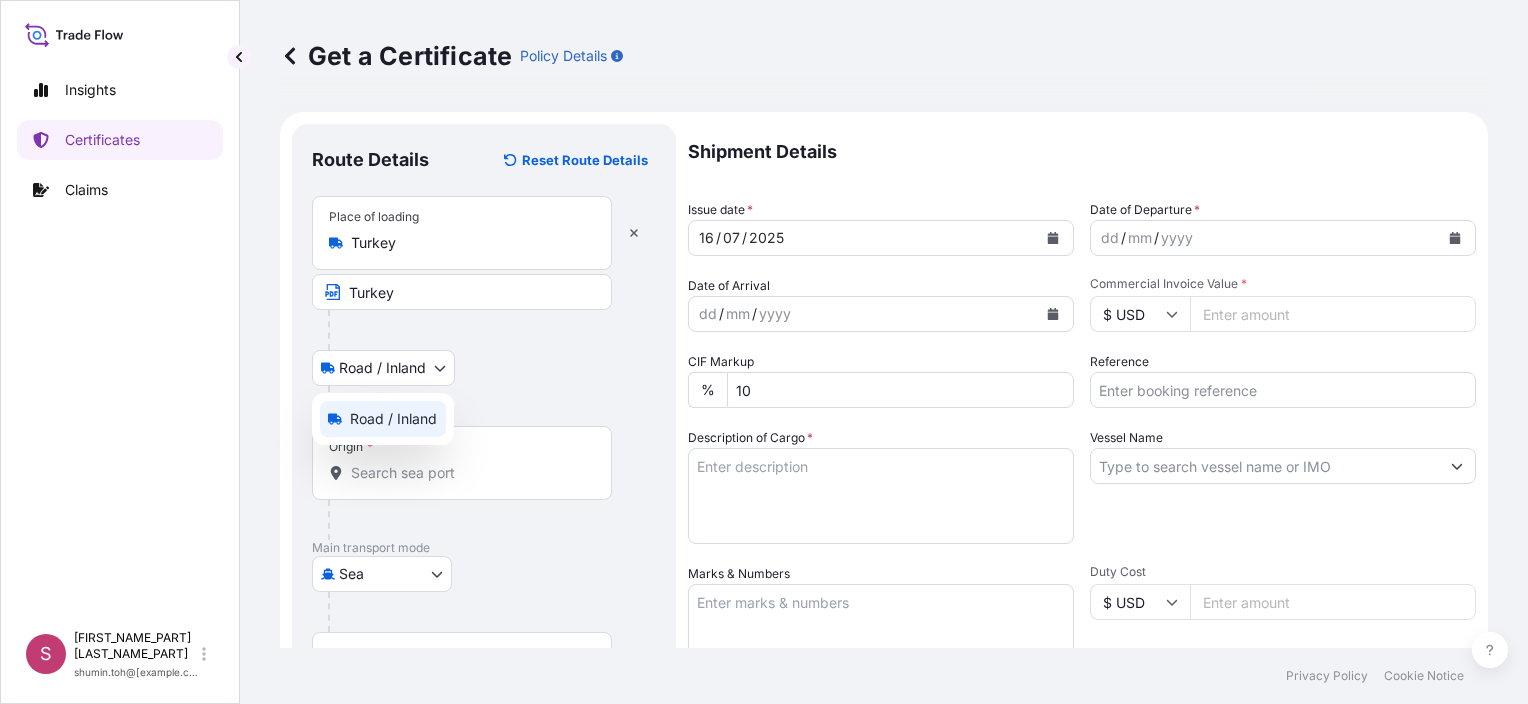 click on "Insights Certificates Claims S Shumin   Toh shumin.toh@[example.com] Get a Certificate Policy Details Route Details Reset Route Details Place of loading Turkey Turkey Road / Inland Road / Inland Origin * Main transport mode Sea Air Road Sea Destination * Cover port to door - Add place of discharge Road / Inland Road / Inland Place of Discharge Shipment Details Issue date * 16 / 07 / 2025 Date of Departure * dd / mm / yyyy Date of Arrival dd / mm / yyyy Commodity Per Policy Packing Category Commercial Invoice Value    * $ USD CIF Markup % 10 Reference Description of Cargo * Vessel Name Marks & Numbers Duty Cost   $ USD Letter of Credit This shipment has a letter of credit Letter of credit * Letter of credit may not exceed 12000 characters Assured Details Primary Assured * Select a primary assured Tate & Lyle Americas LLC Tate & Lyle Asia Pacific Pte. Ltd. Named Assured Named Assured Address Create Certificate Privacy Policy Cookie Notice
0 Selected Date: 16 July 2025 Road / Inland" at bounding box center [764, 352] 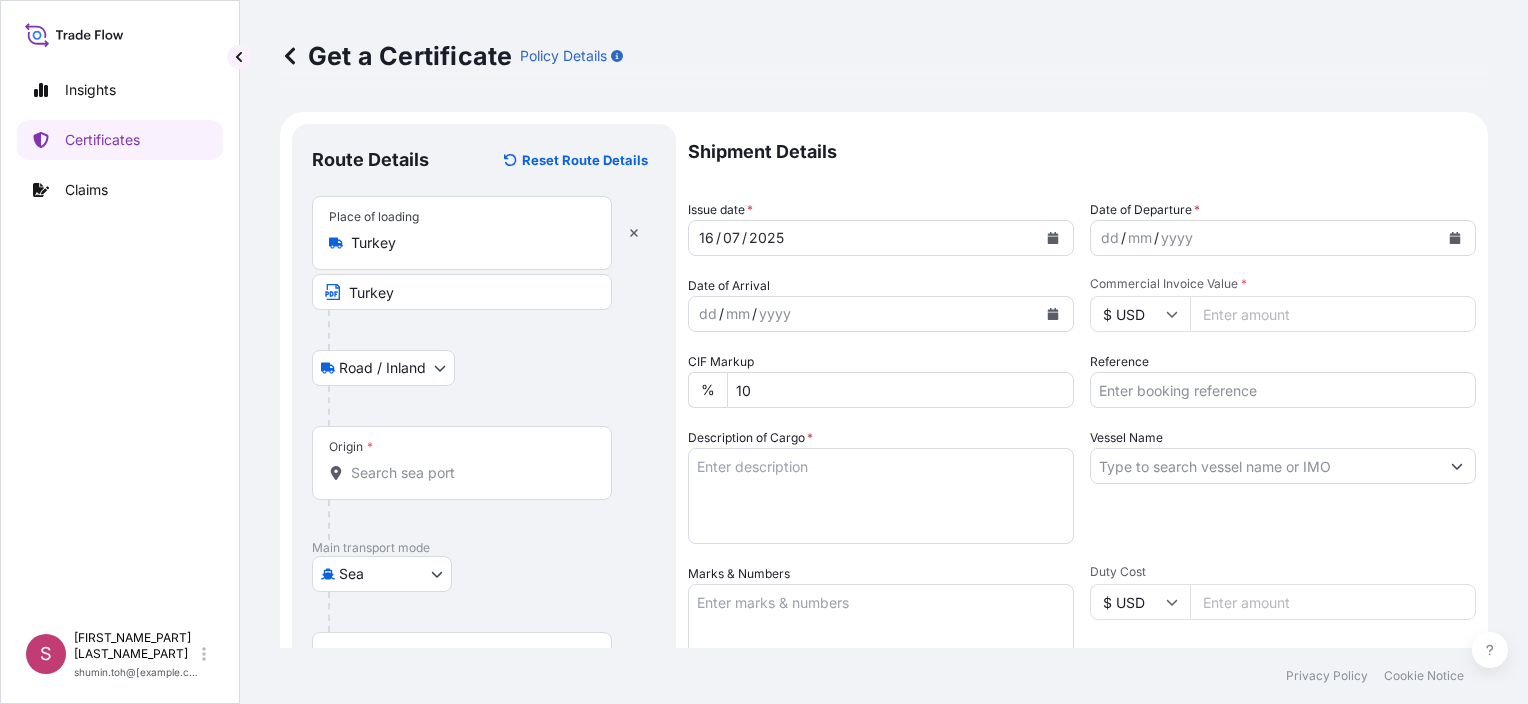 click on "Origin *" at bounding box center (462, 463) 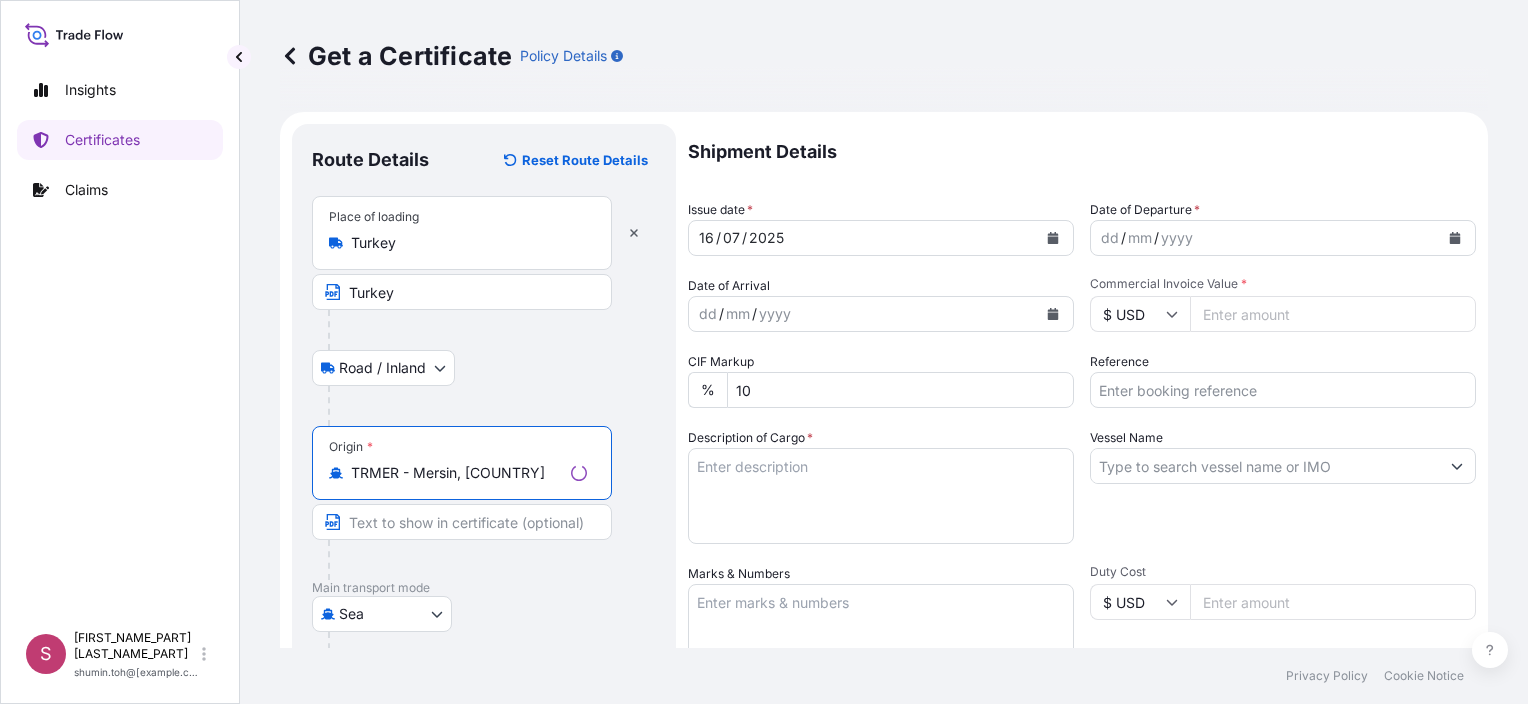 type on "TRMER - Mersin, [COUNTRY]" 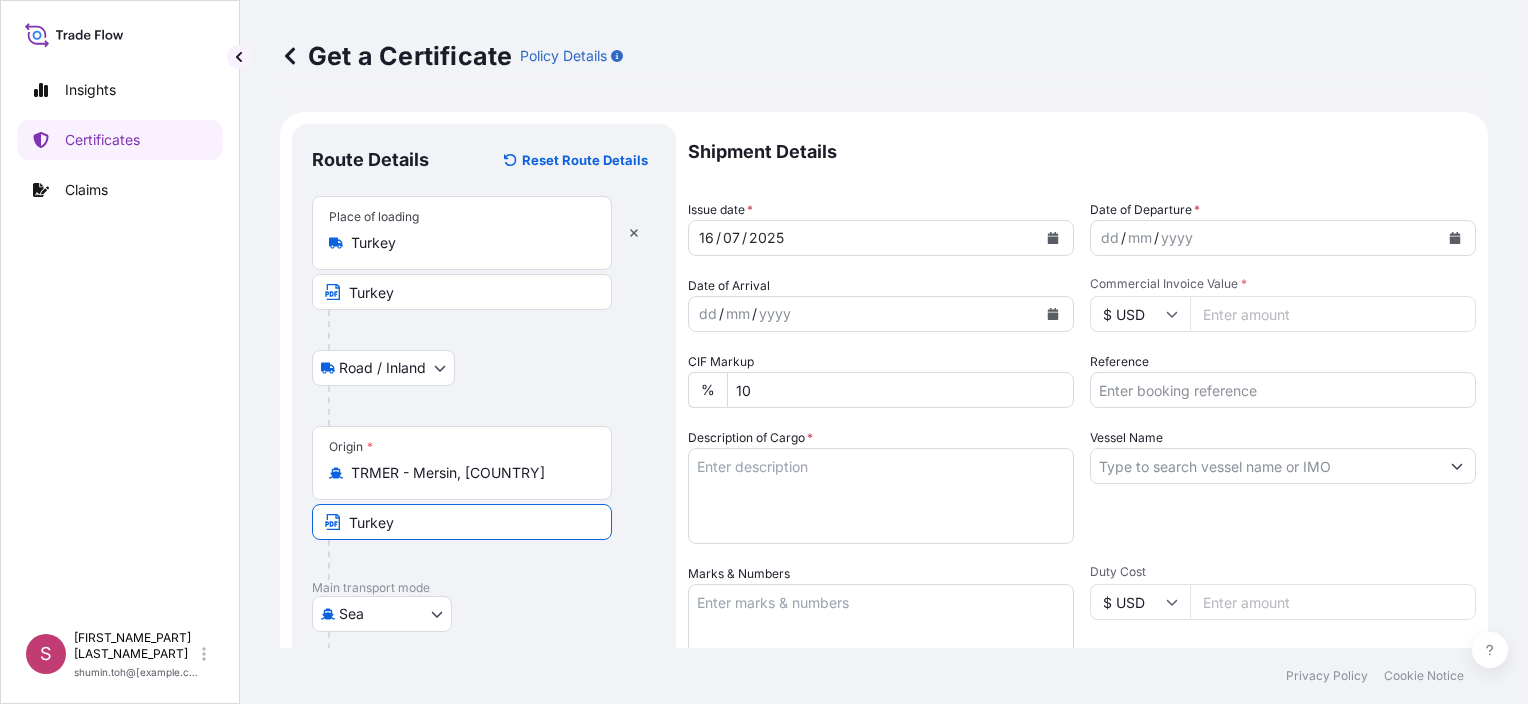 type on "Turkey" 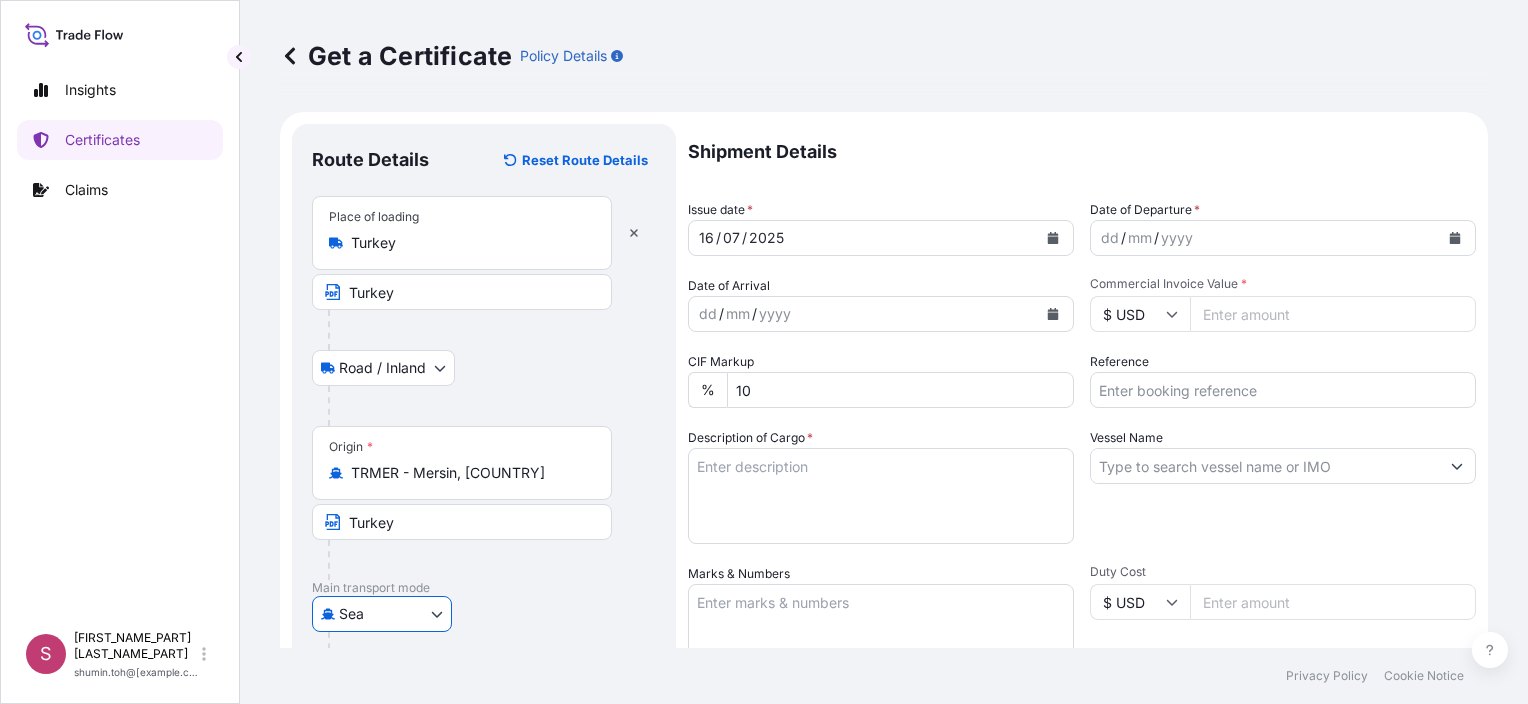 type 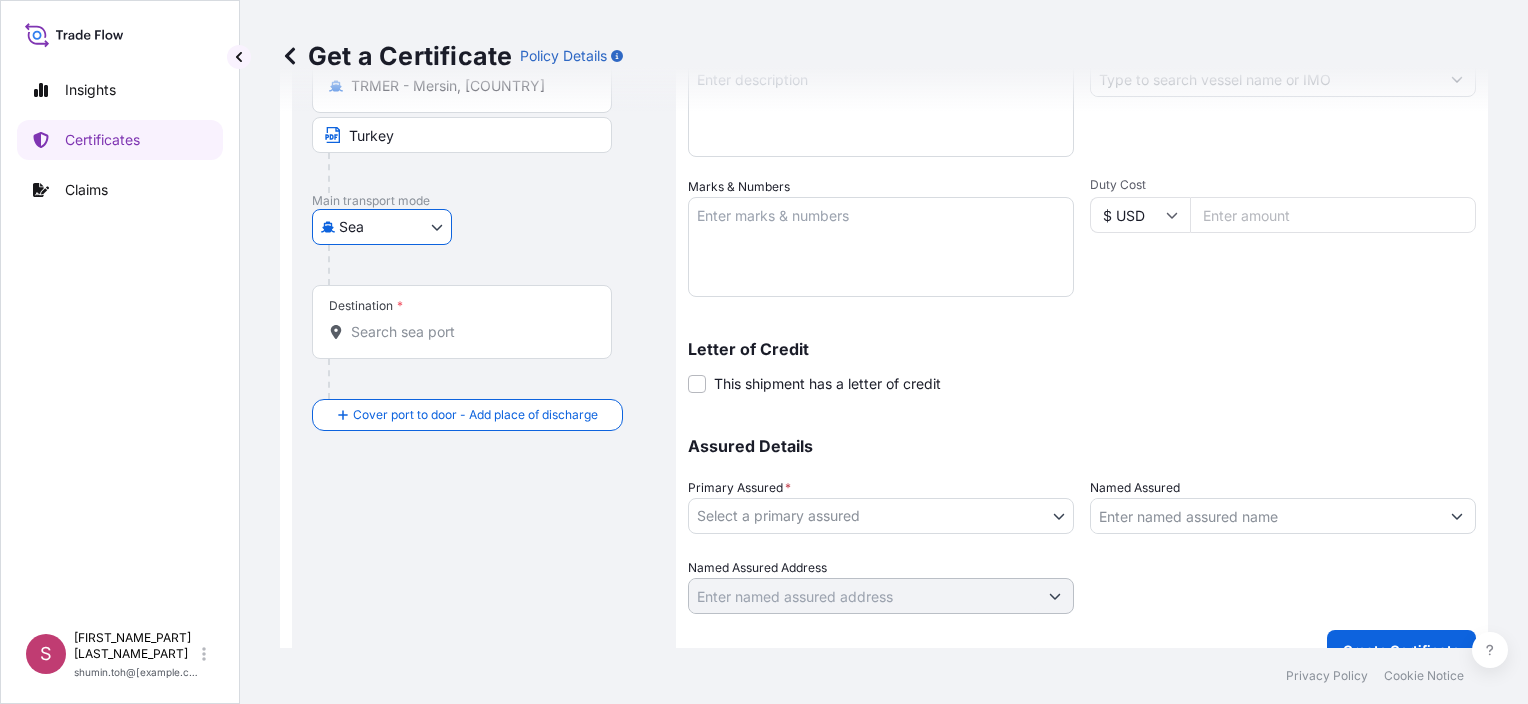 scroll, scrollTop: 400, scrollLeft: 0, axis: vertical 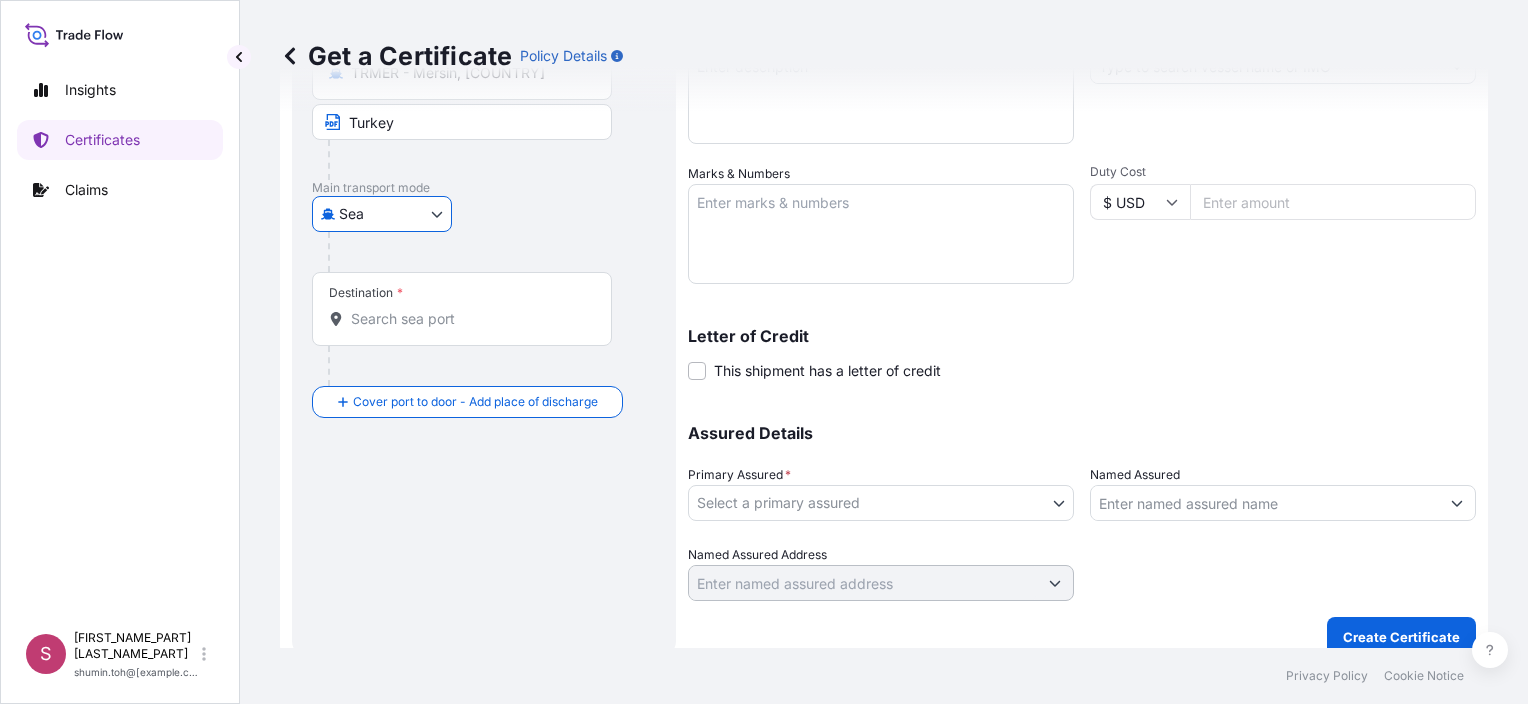 click on "Destination *" at bounding box center (469, 319) 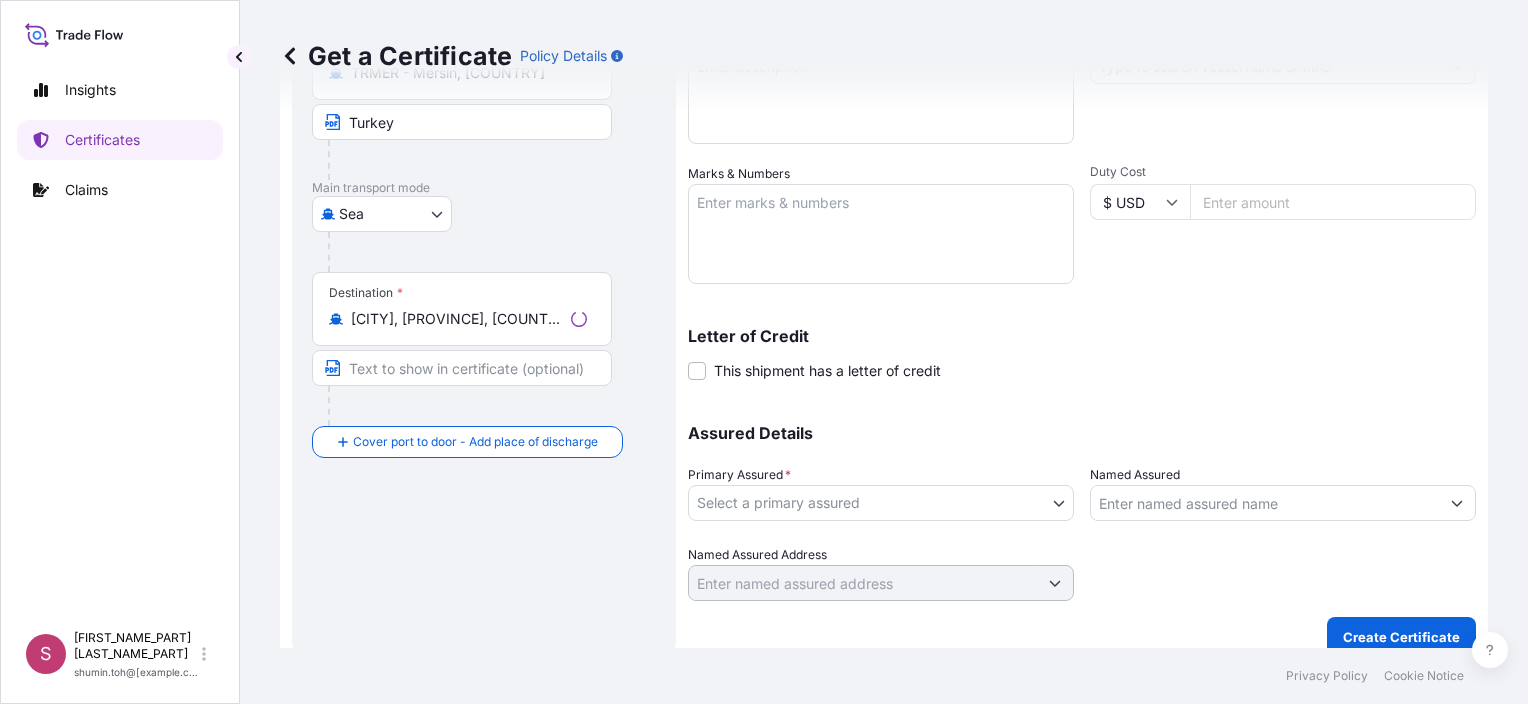 click on "Destination * [CITY], [PROVINCE], [COUNTRY]" at bounding box center [462, 309] 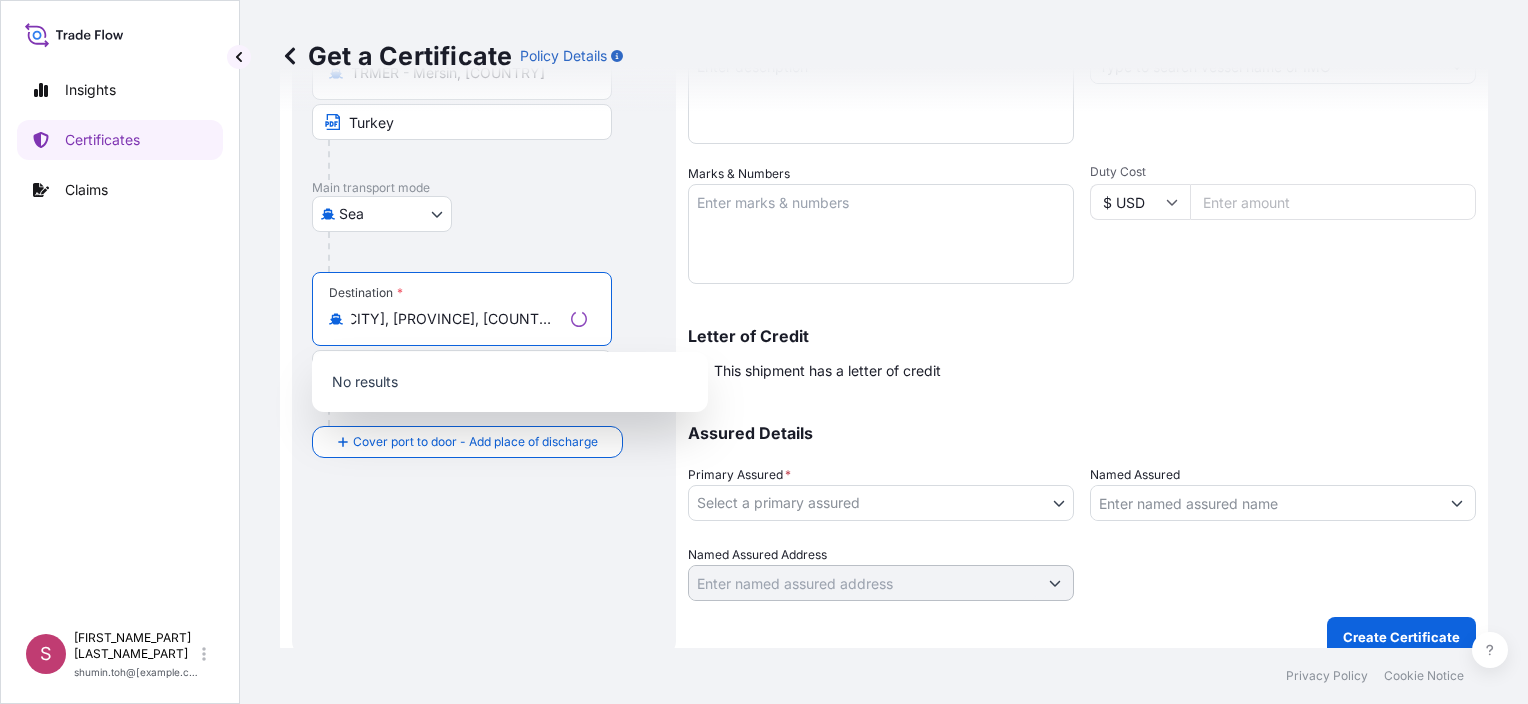 click on "No results" at bounding box center (510, 382) 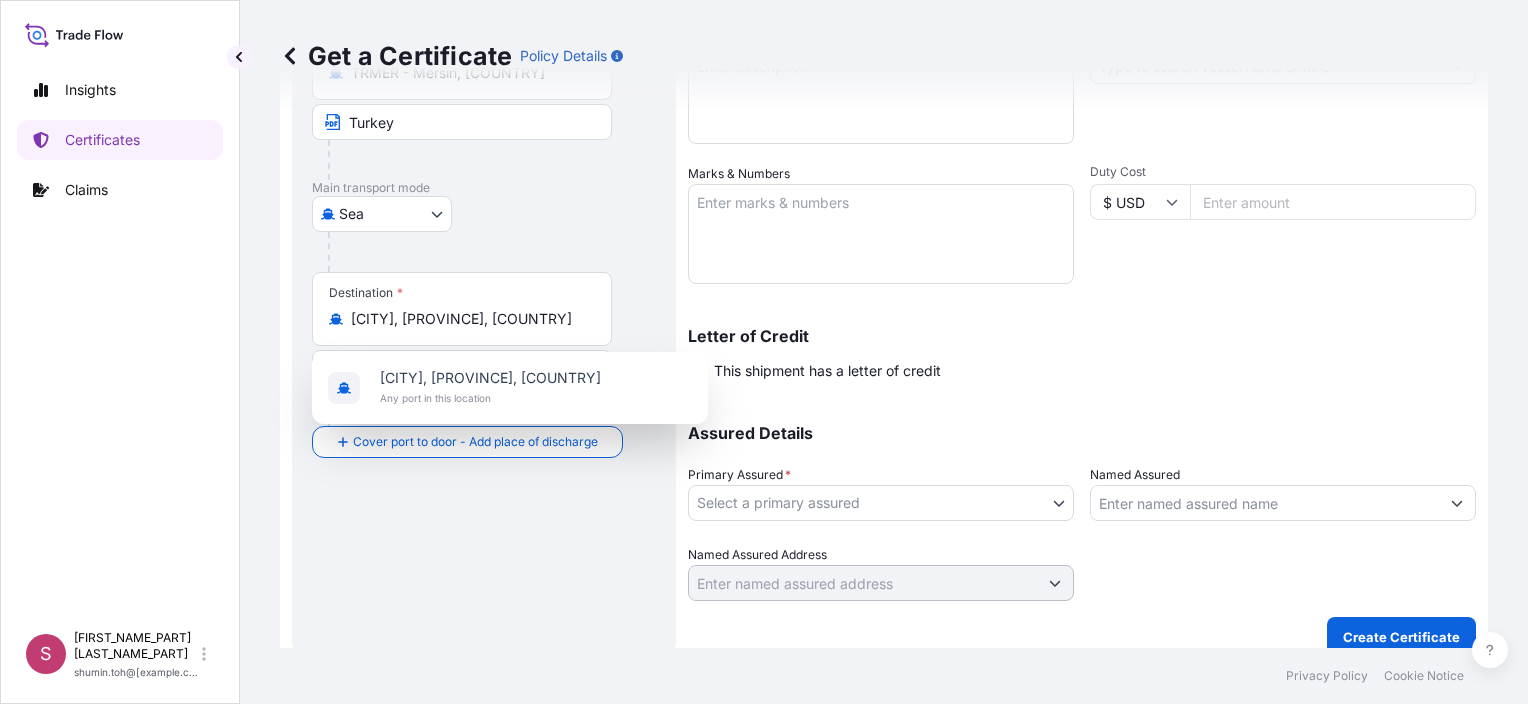 click on "Main transport mode" at bounding box center (484, 188) 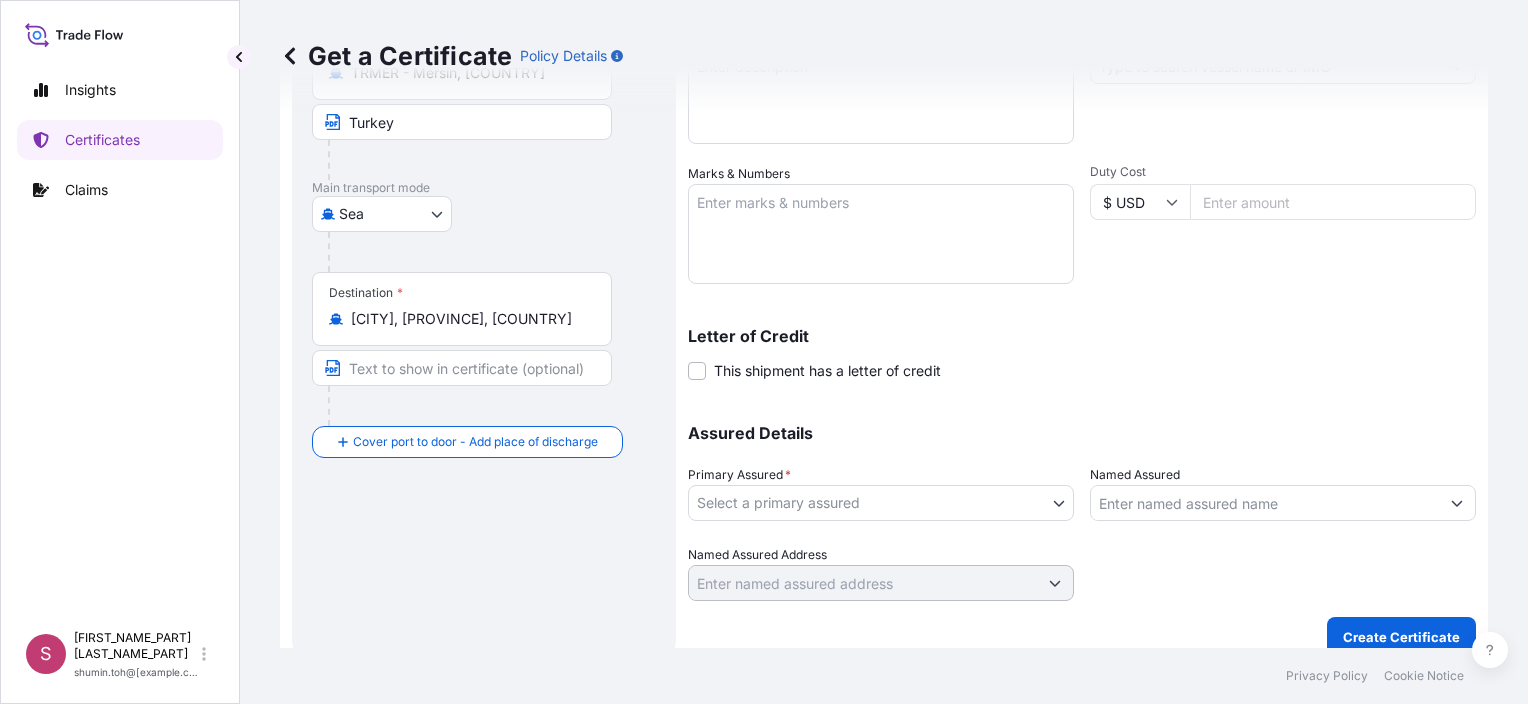 click on "[CITY], [PROVINCE], [COUNTRY]" at bounding box center (469, 319) 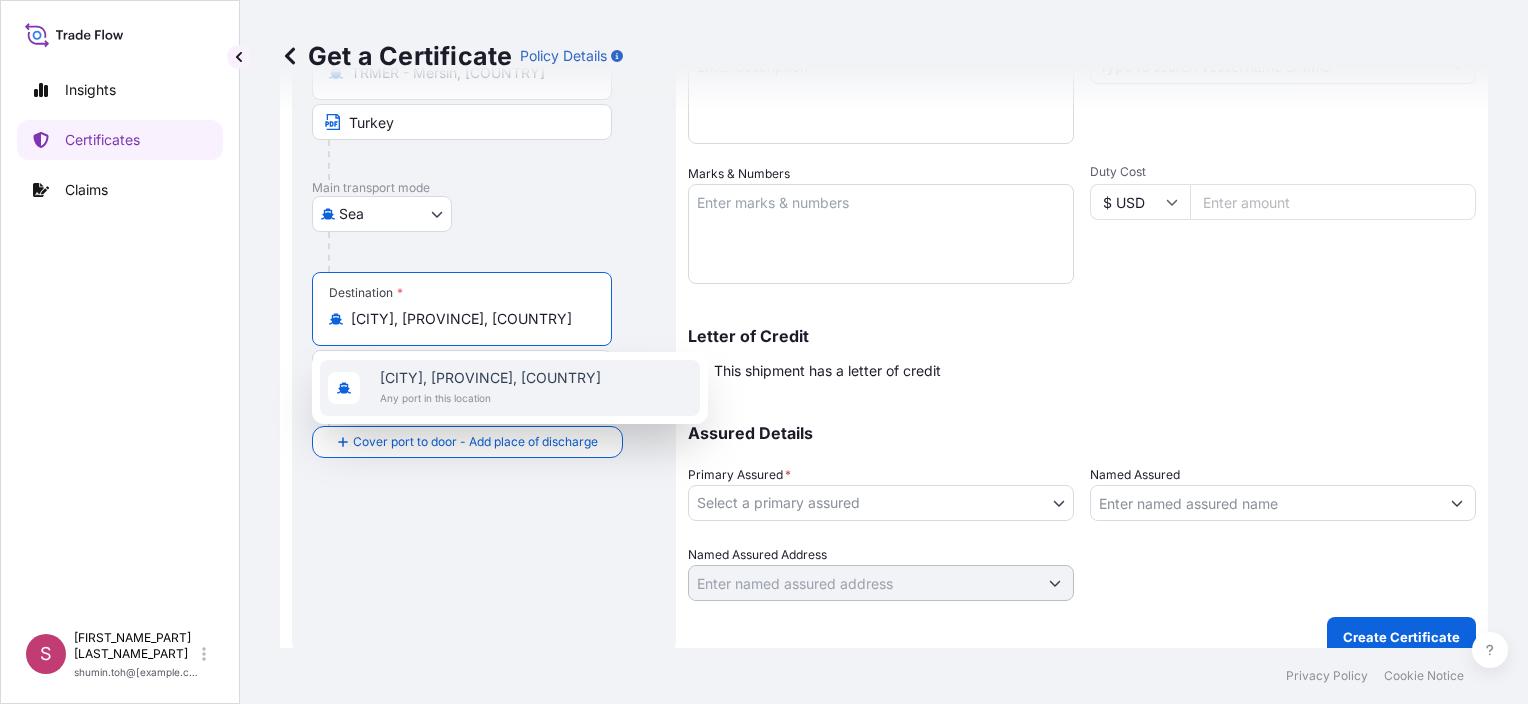 click on "[CITY], [PROVINCE], [COUNTRY]" at bounding box center (490, 378) 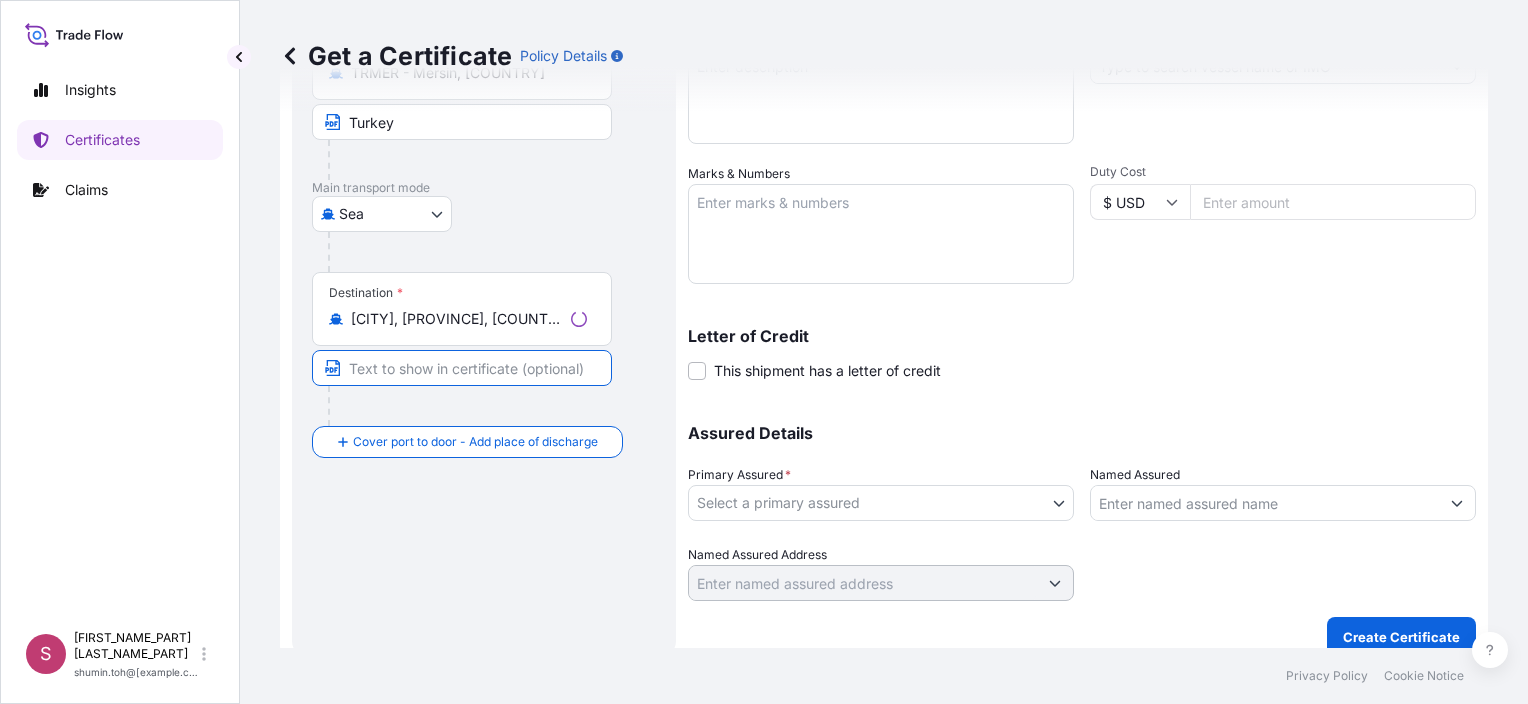 drag, startPoint x: 469, startPoint y: 358, endPoint x: 457, endPoint y: 342, distance: 20 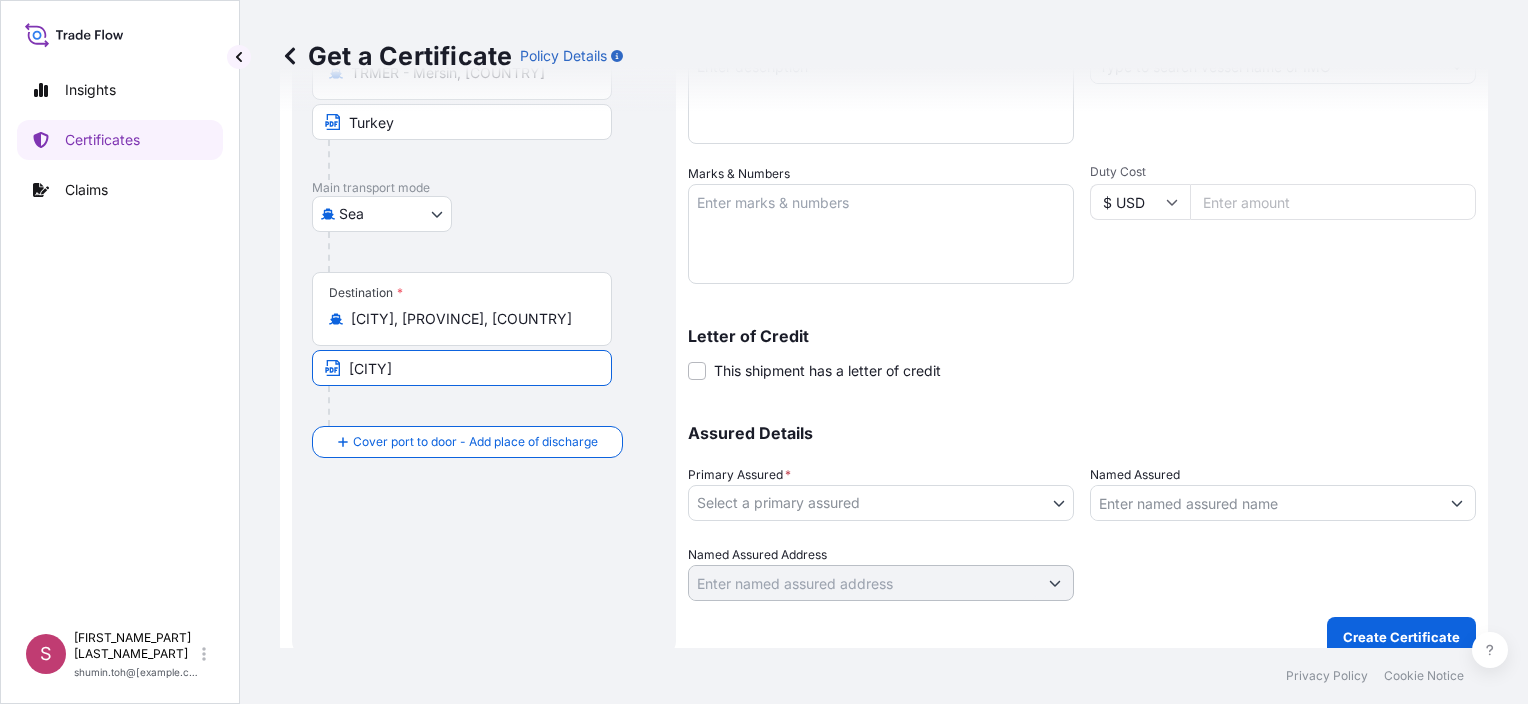 type on "[CITY]" 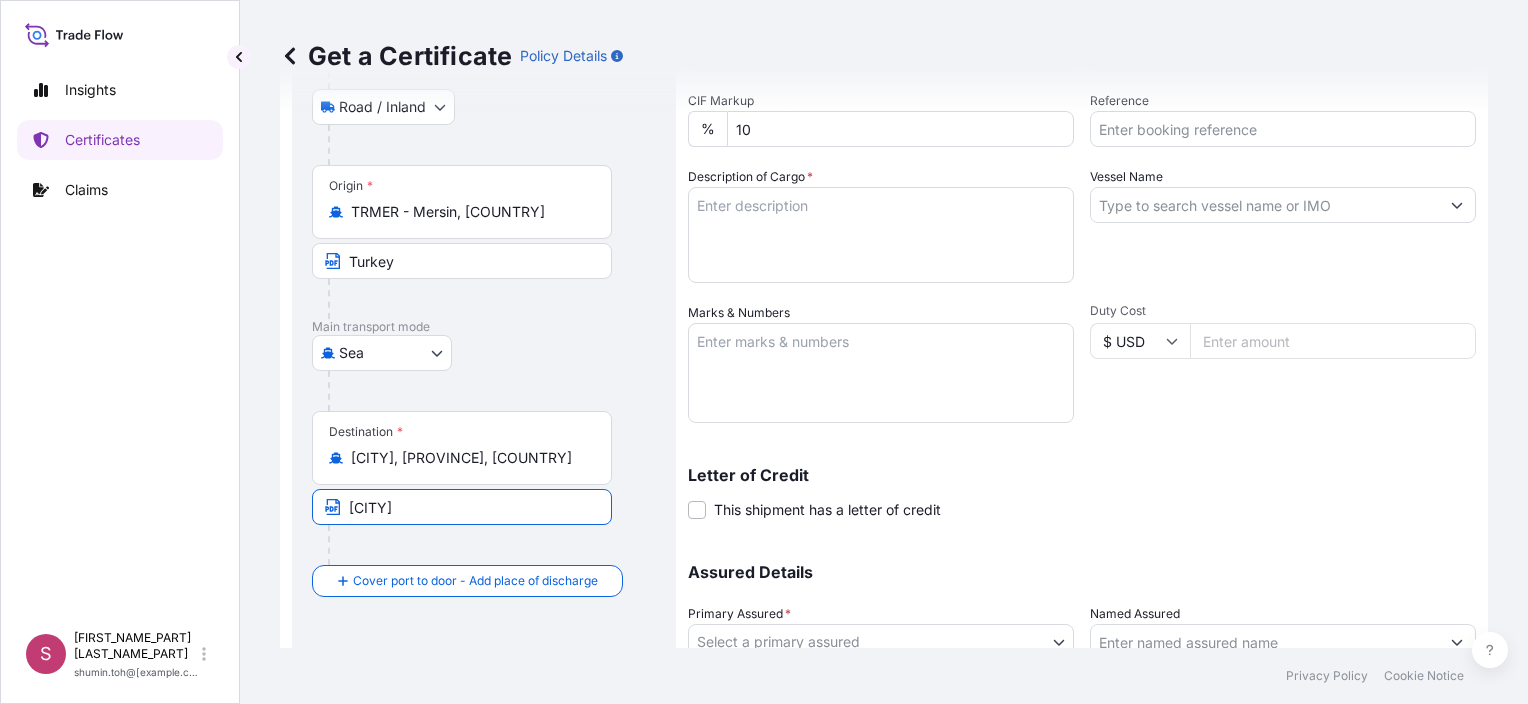 scroll, scrollTop: 0, scrollLeft: 0, axis: both 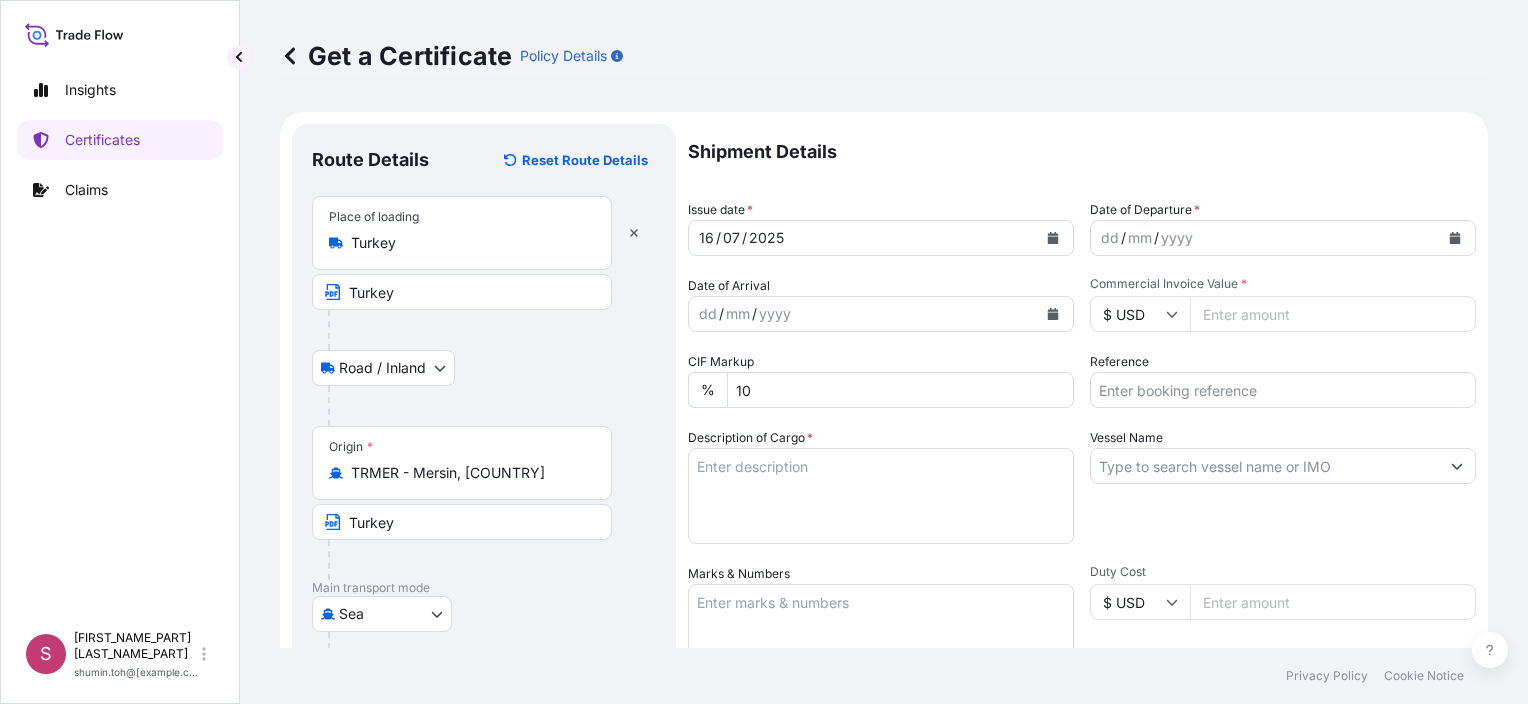 click 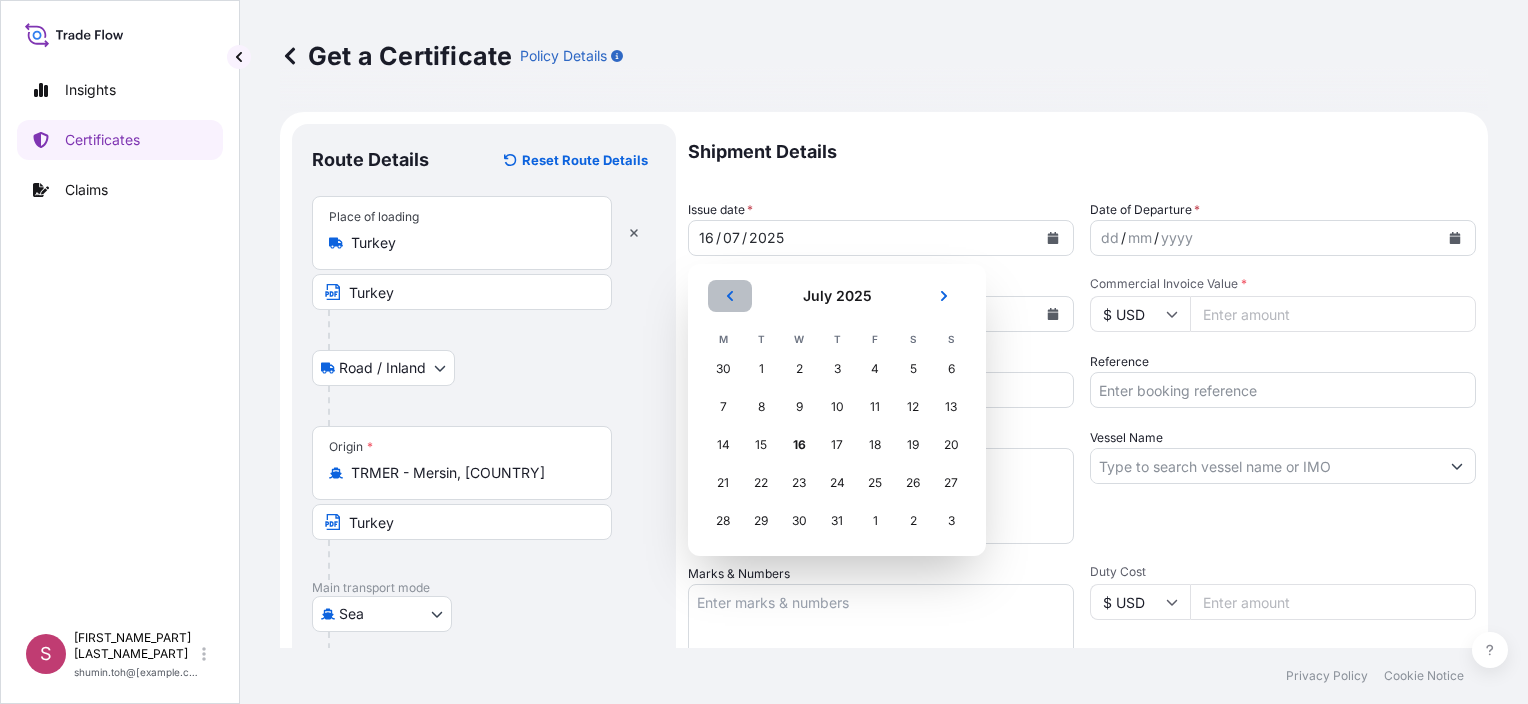 click 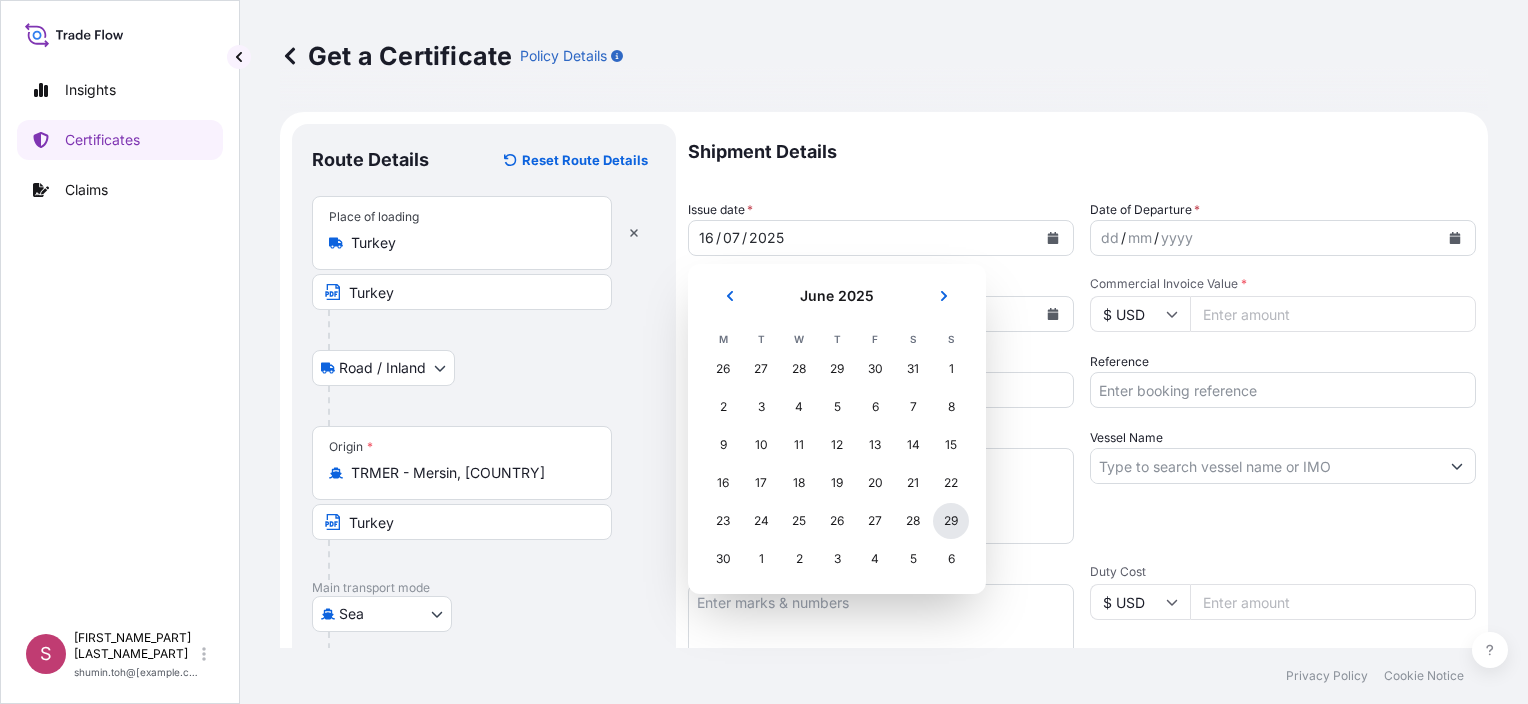 click on "29" at bounding box center (951, 521) 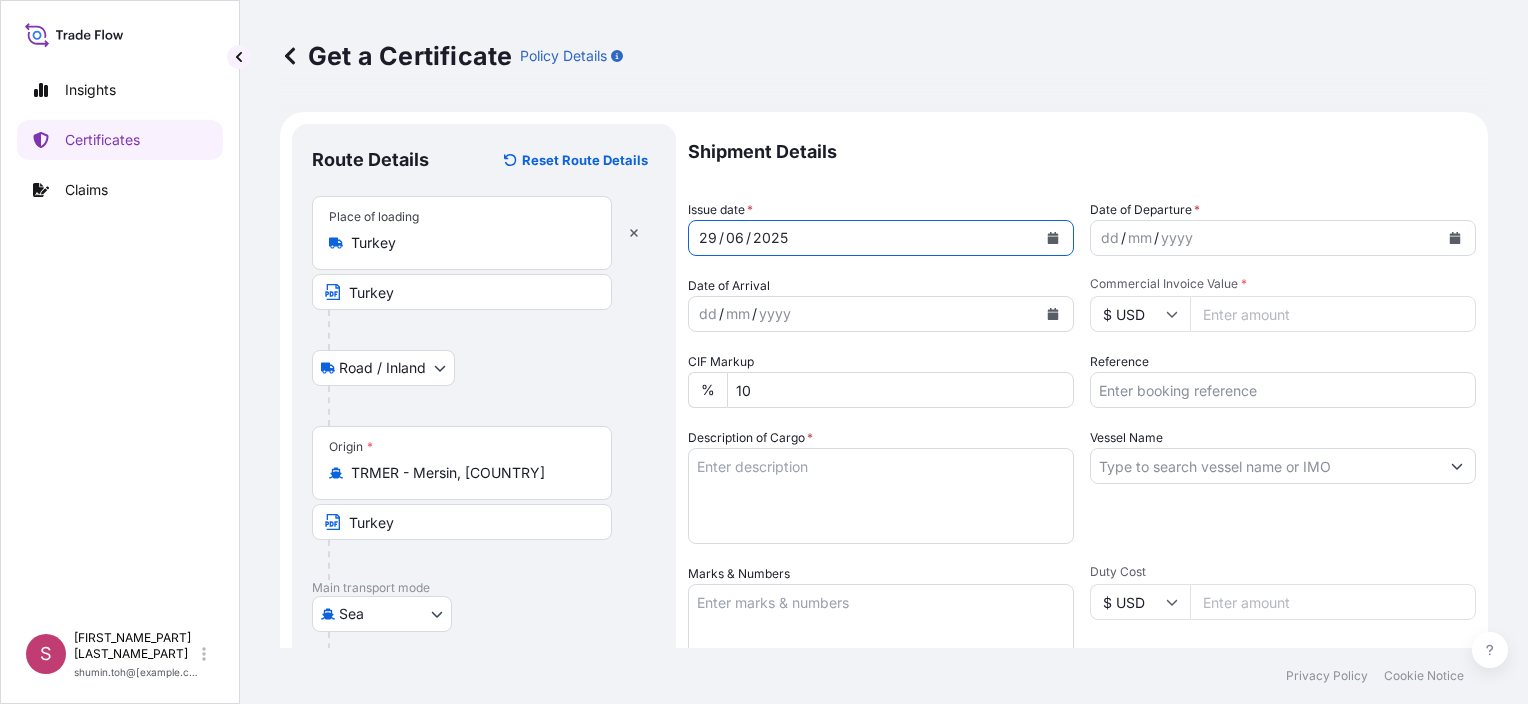 click on "yyyy" at bounding box center [1177, 238] 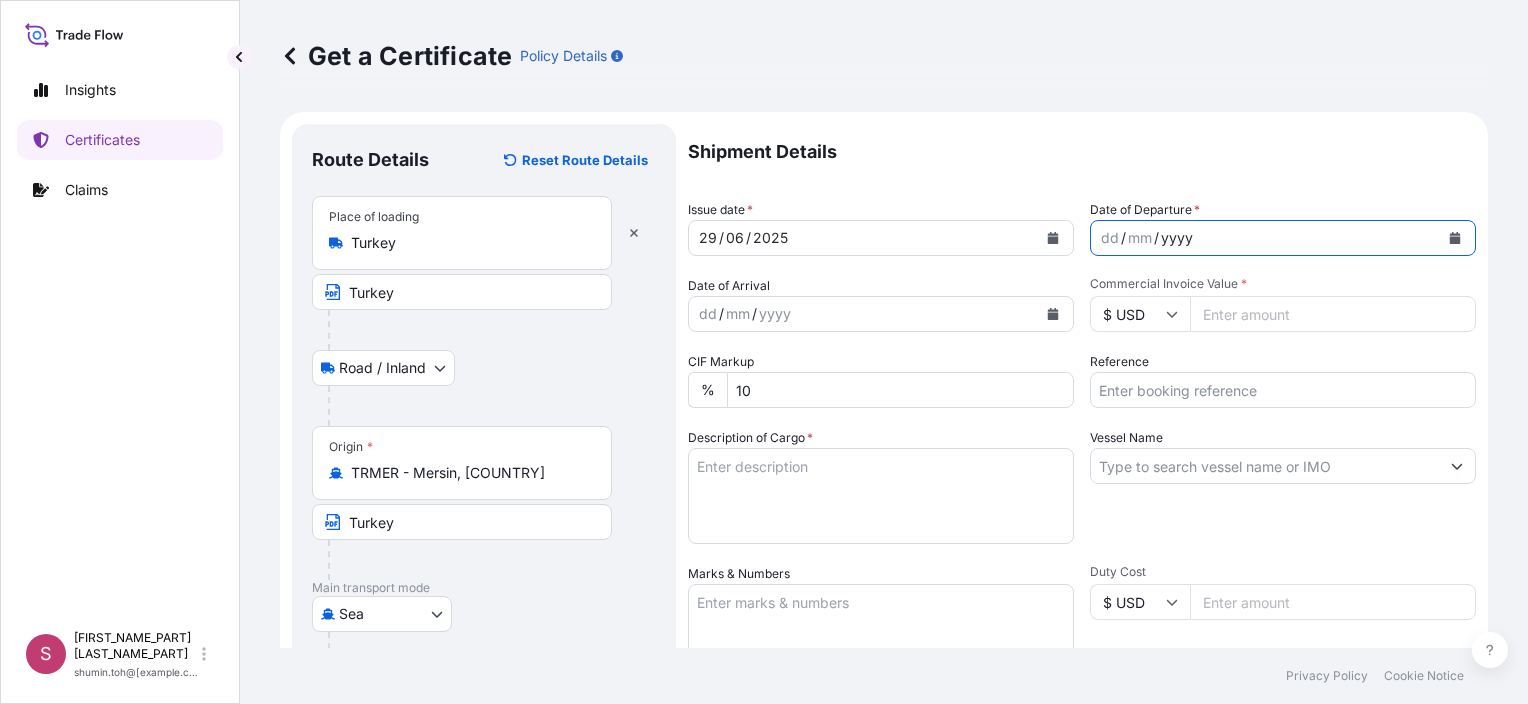 click at bounding box center [1455, 238] 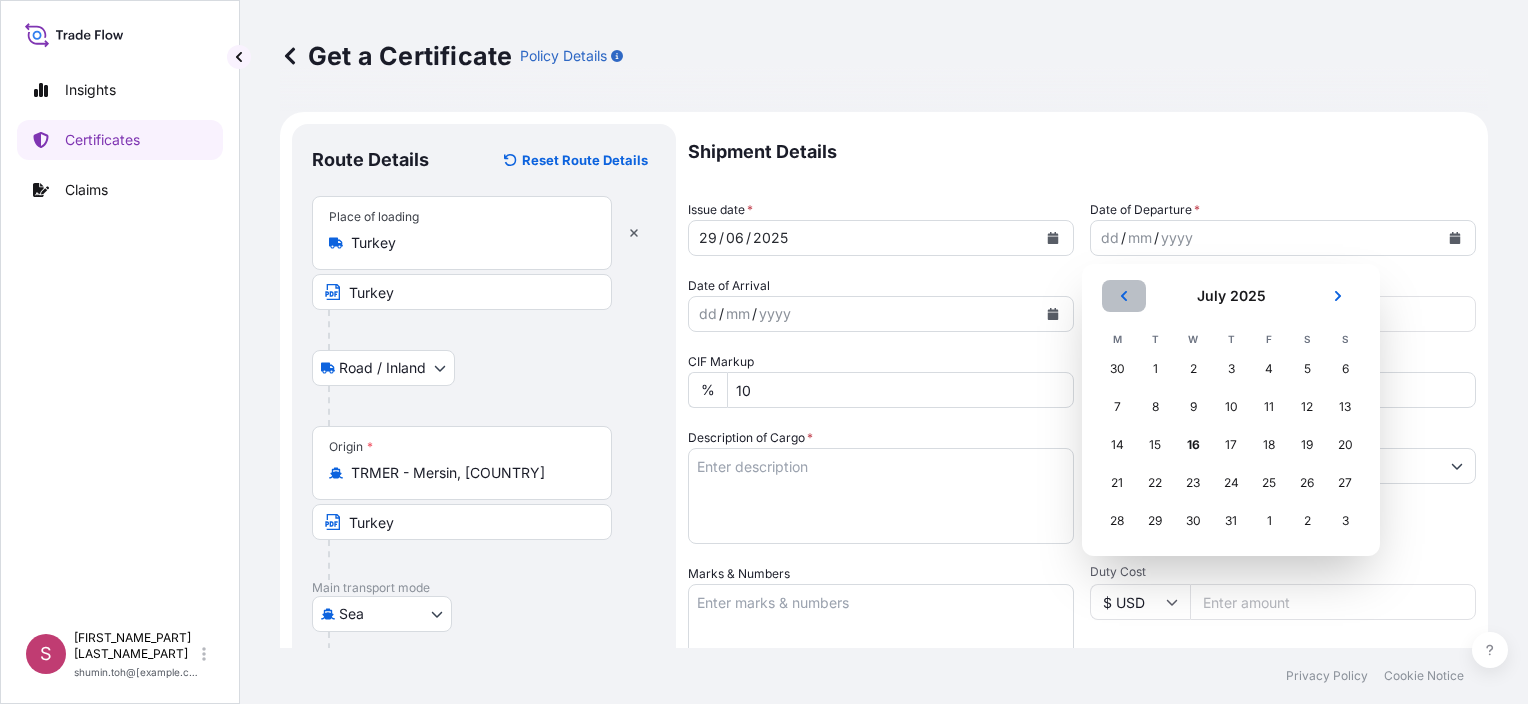 click 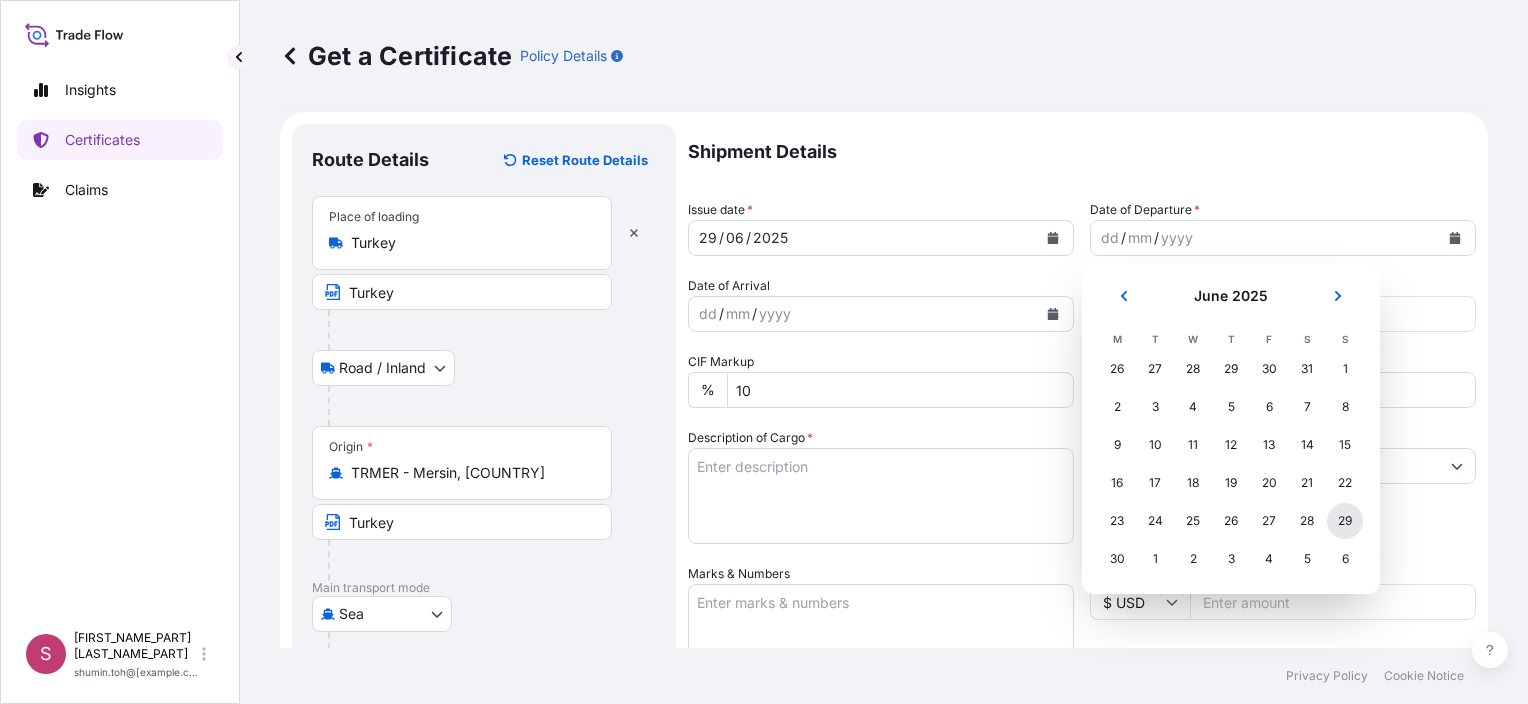 click on "29" at bounding box center [1345, 521] 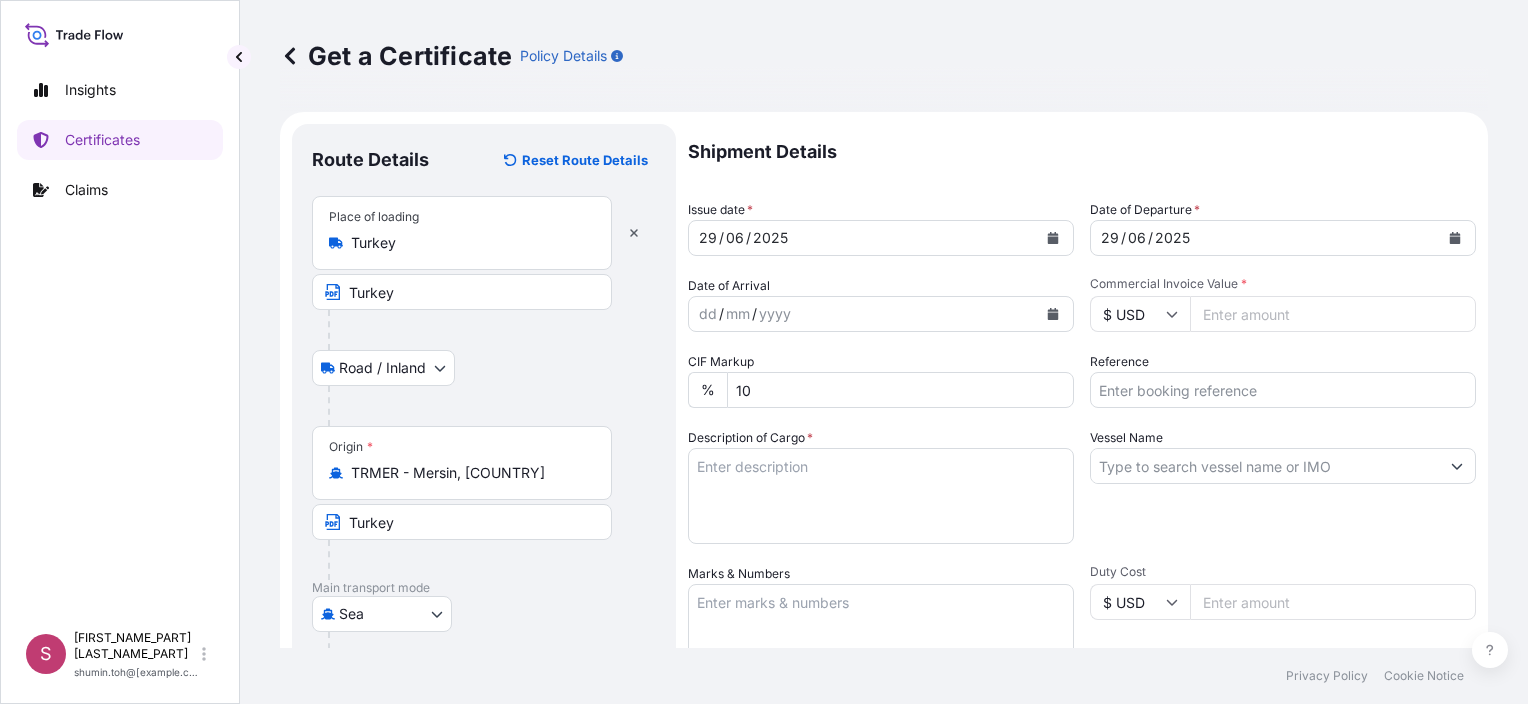 click on "Commercial Invoice Value    *" at bounding box center [1333, 314] 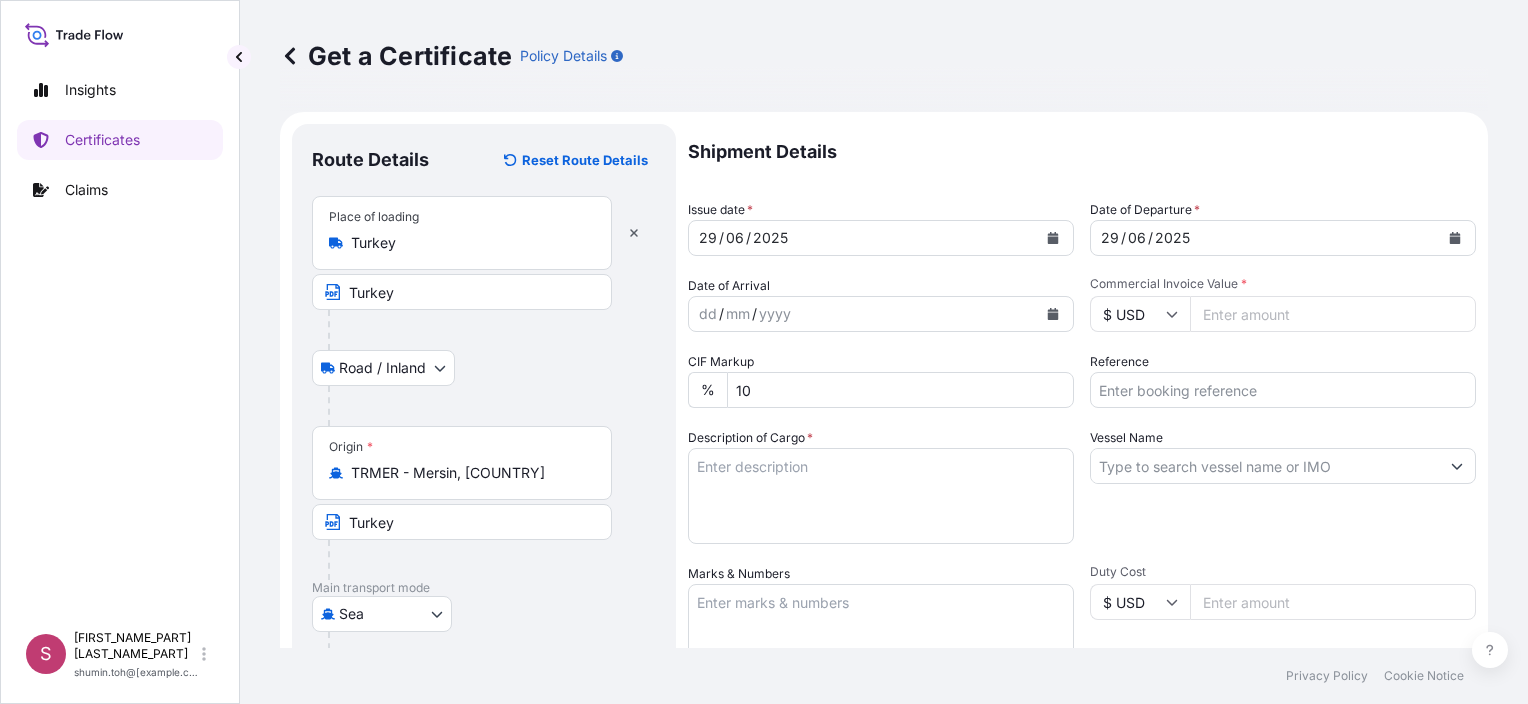 click on "dd / mm / yyyy" at bounding box center [863, 314] 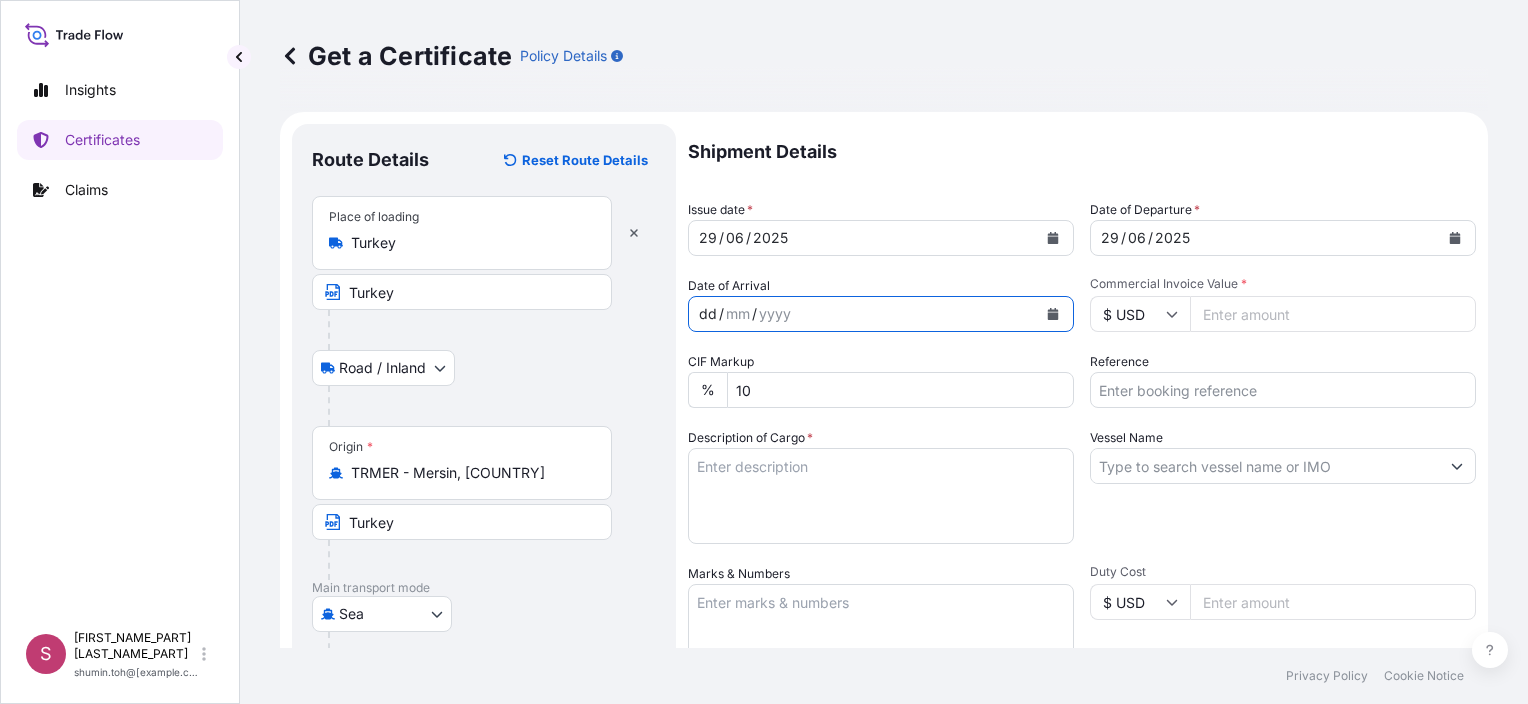 click on "Commercial Invoice Value    *" at bounding box center [1333, 314] 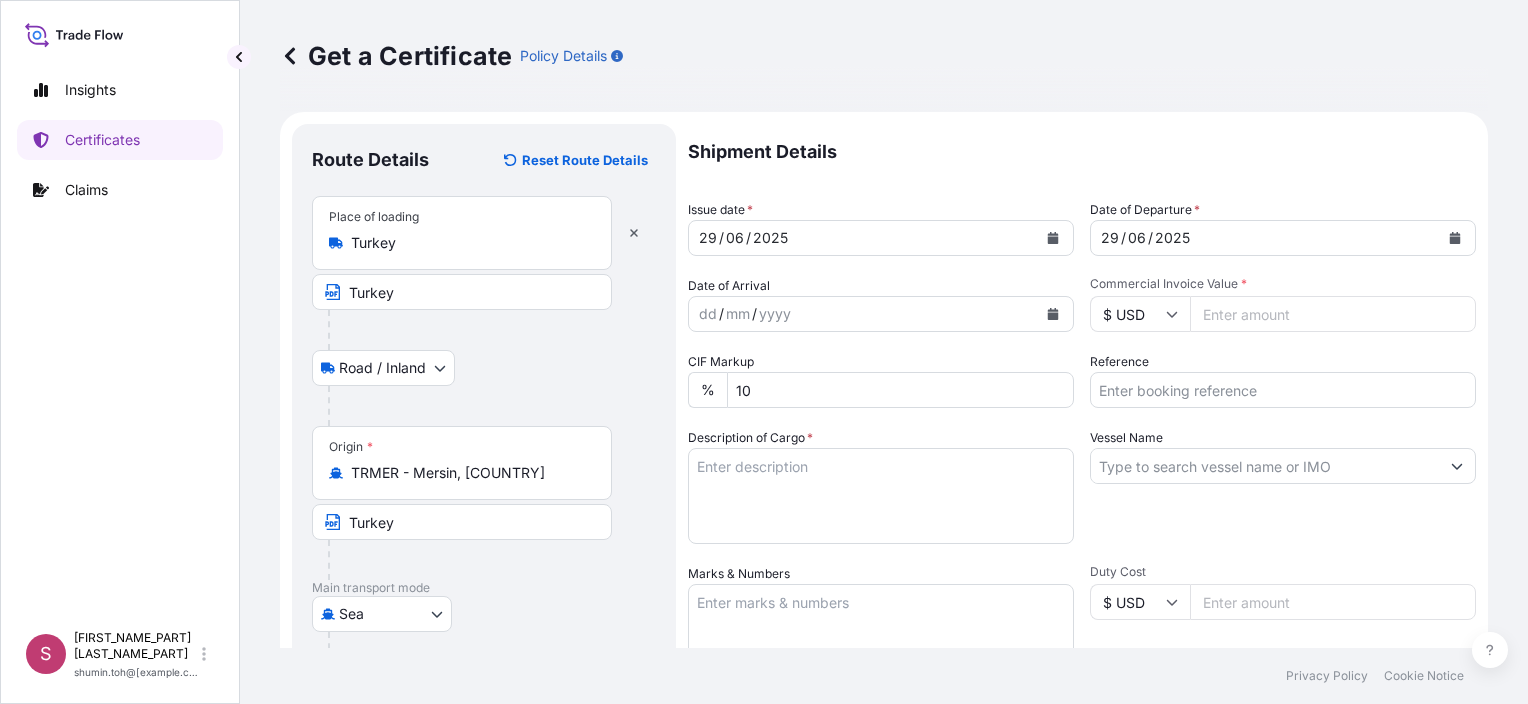 click on "Commercial Invoice Value    *" at bounding box center [1333, 314] 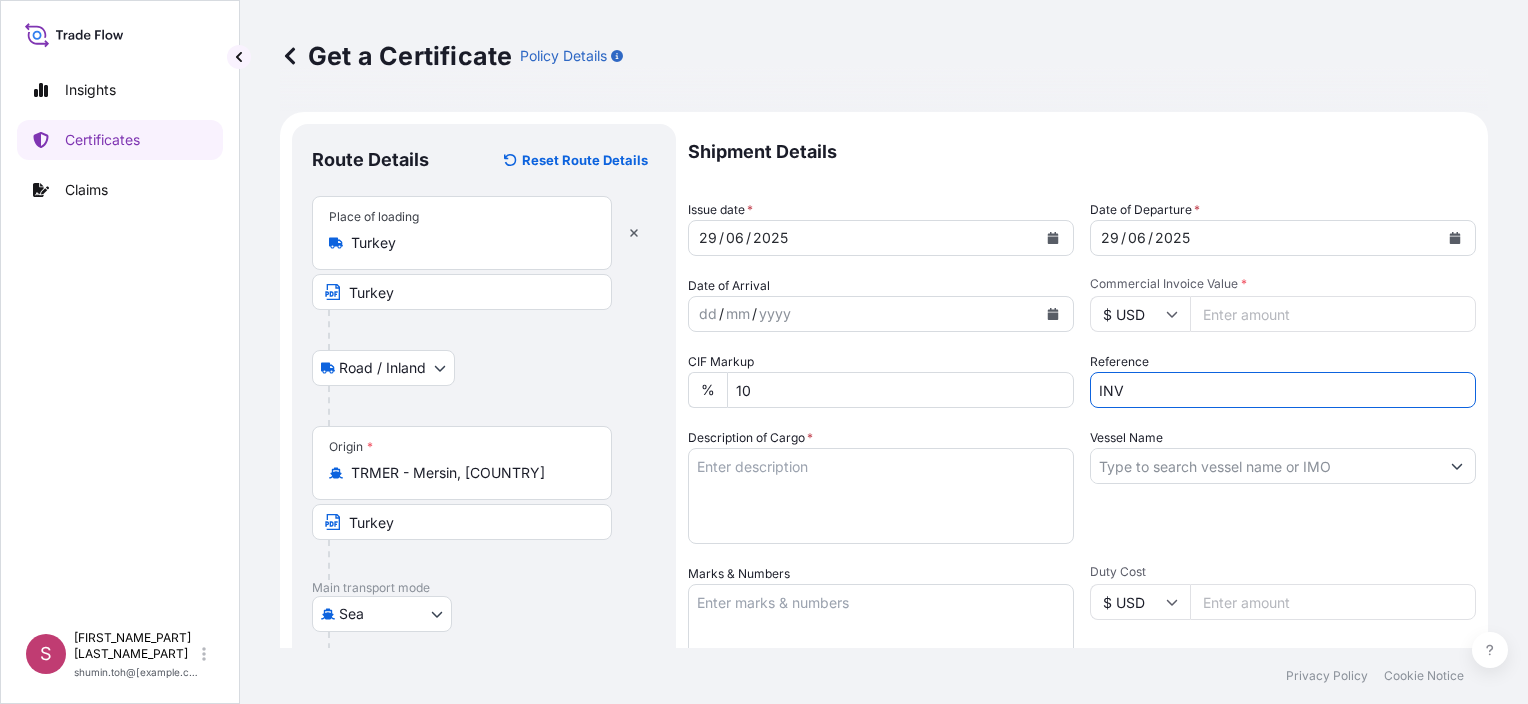 type on "INV [INV_NUM], PO [PO_NUM]" 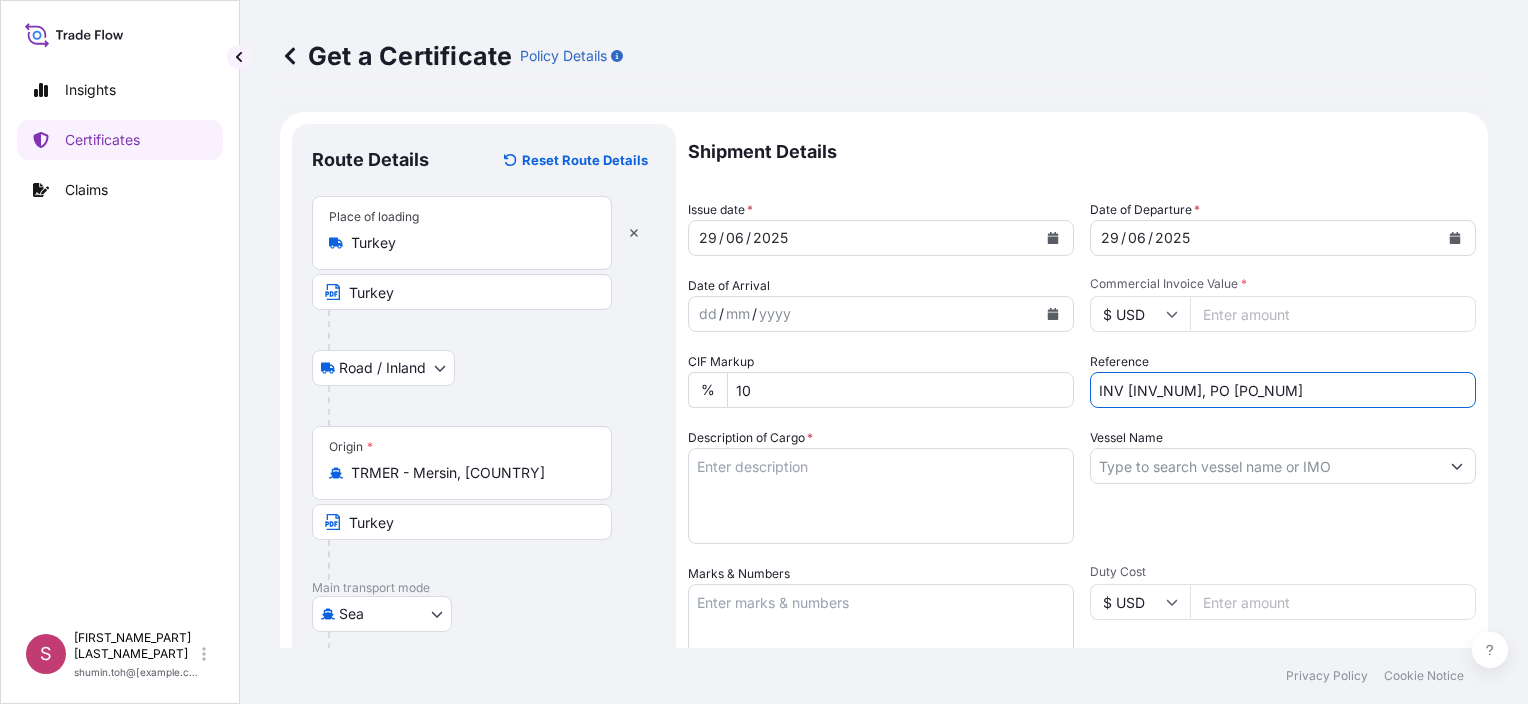 type on "[VESSEL_NAME]" 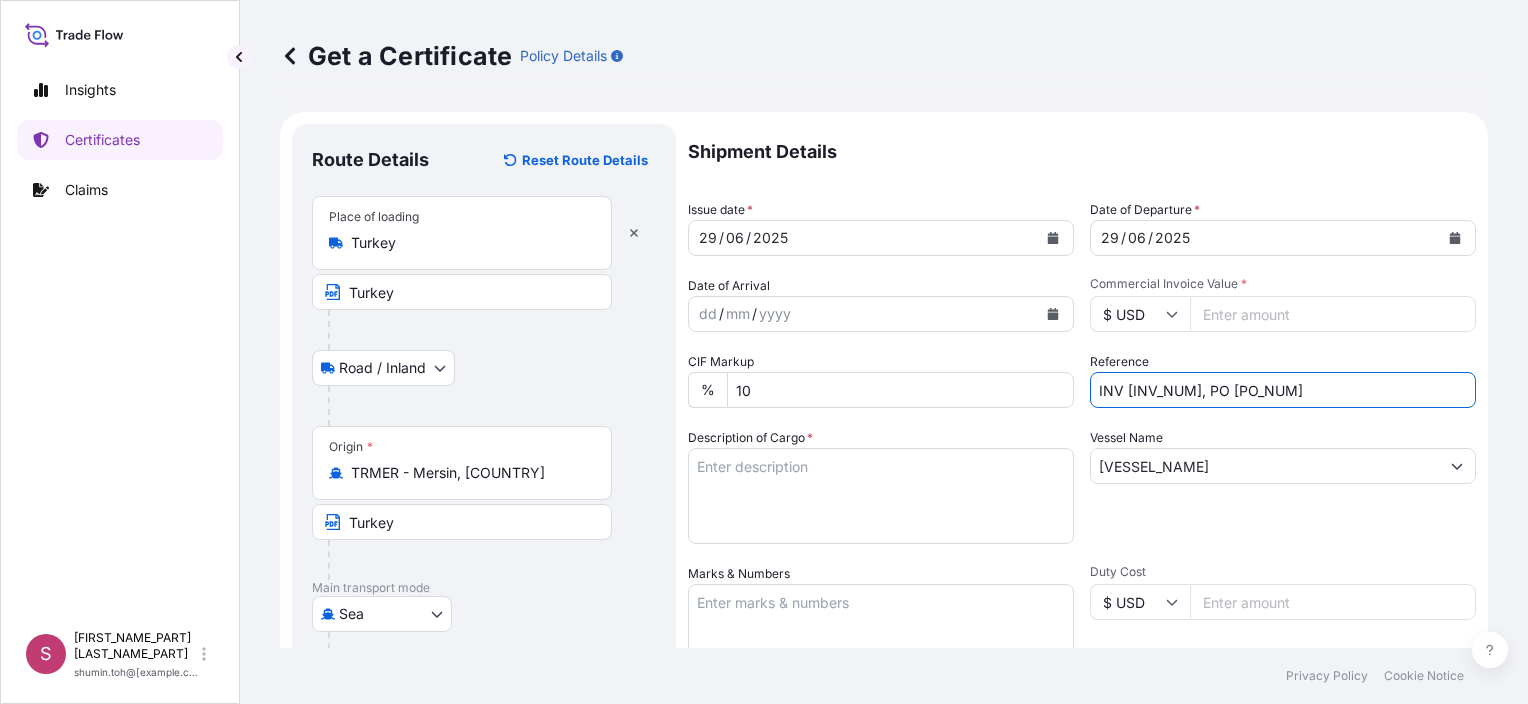 type on "[COMPANY_NAME]" 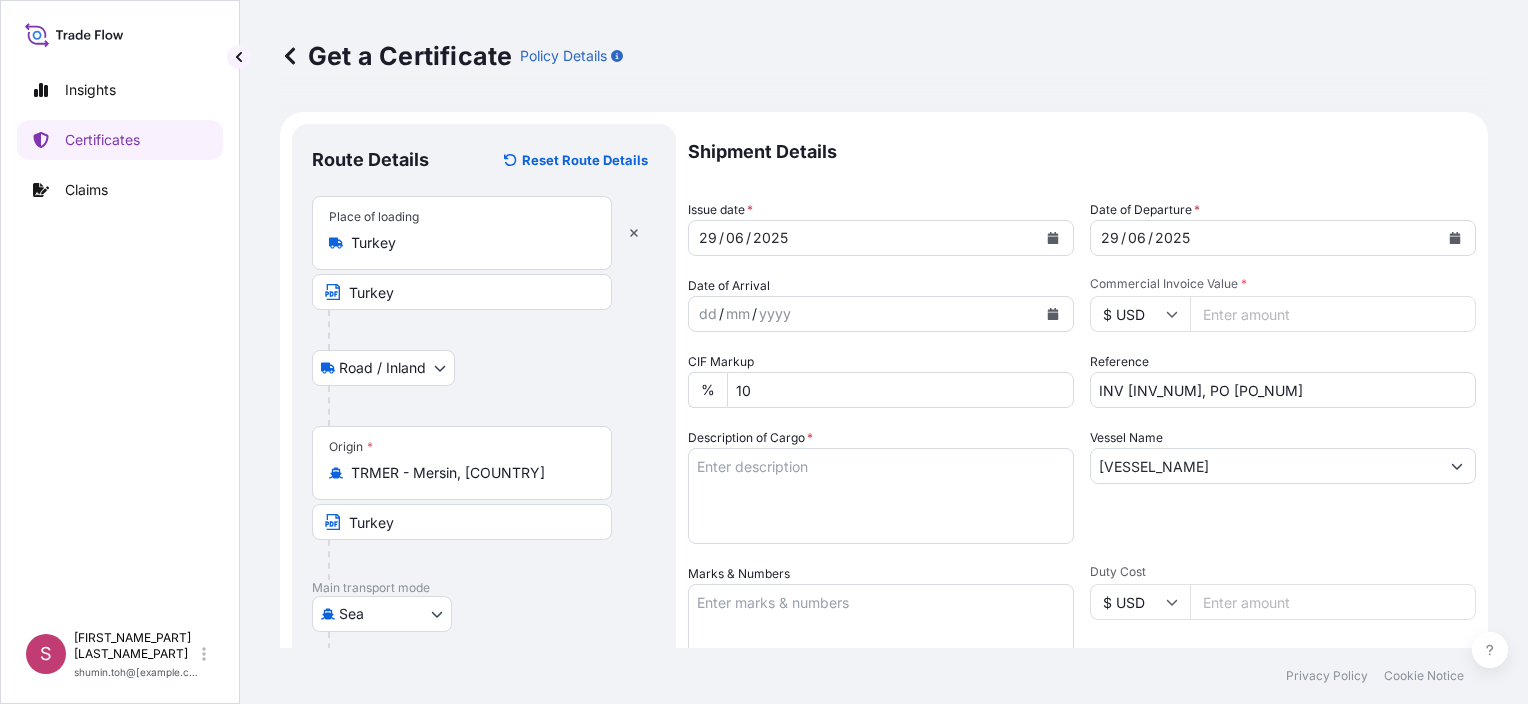 click on "Description of Cargo *" at bounding box center [881, 496] 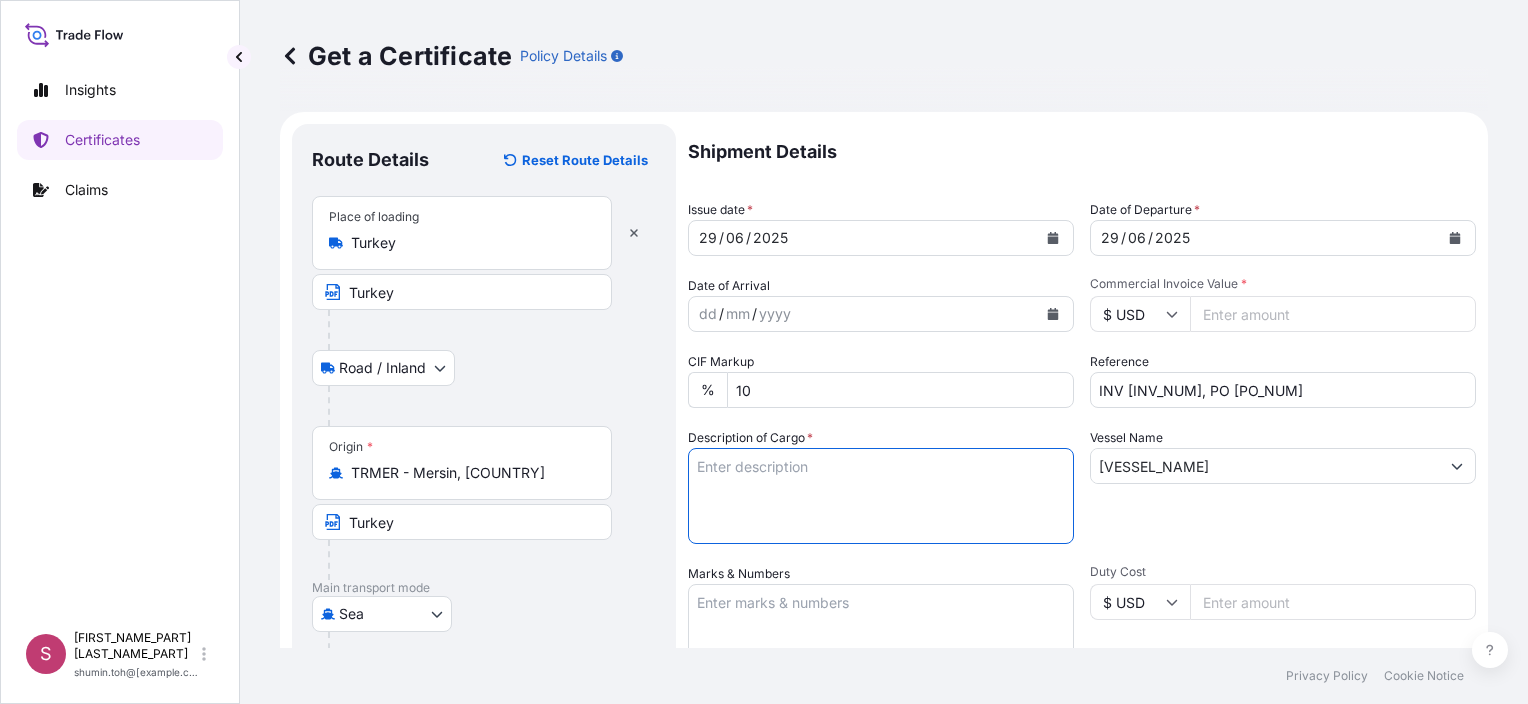 paste on "20 PALLETS IN TOTAL
1X40HC CONTAINER(S) SAID TO
CONTAIN:
PO#25052642
800 BAGS OF EACH 25 KGS NET
ON 20 PALLETS
FRUCTOPURE 500 B0025KSTD BP04008
NET WEIGHT: 20.000 KG
HS CODE: 1702500000" 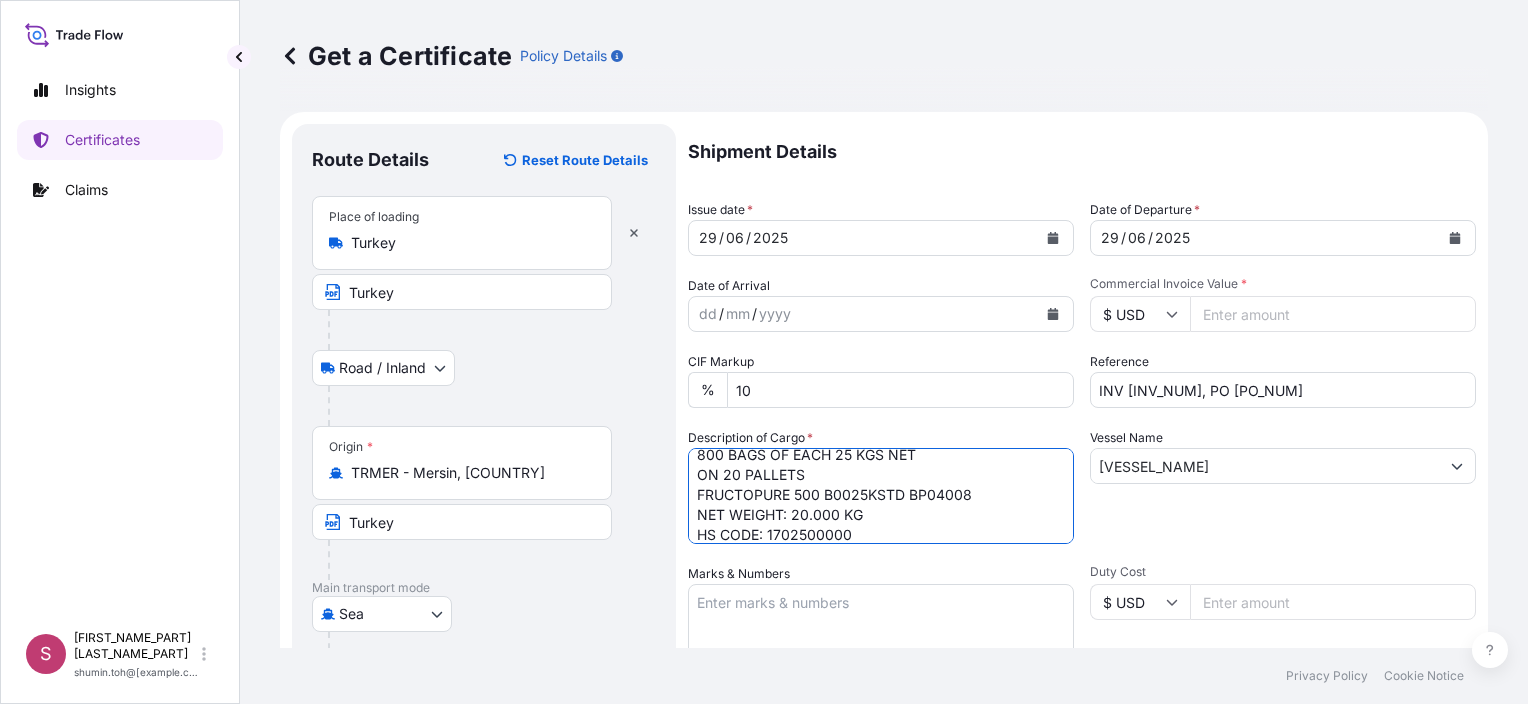 scroll, scrollTop: 0, scrollLeft: 0, axis: both 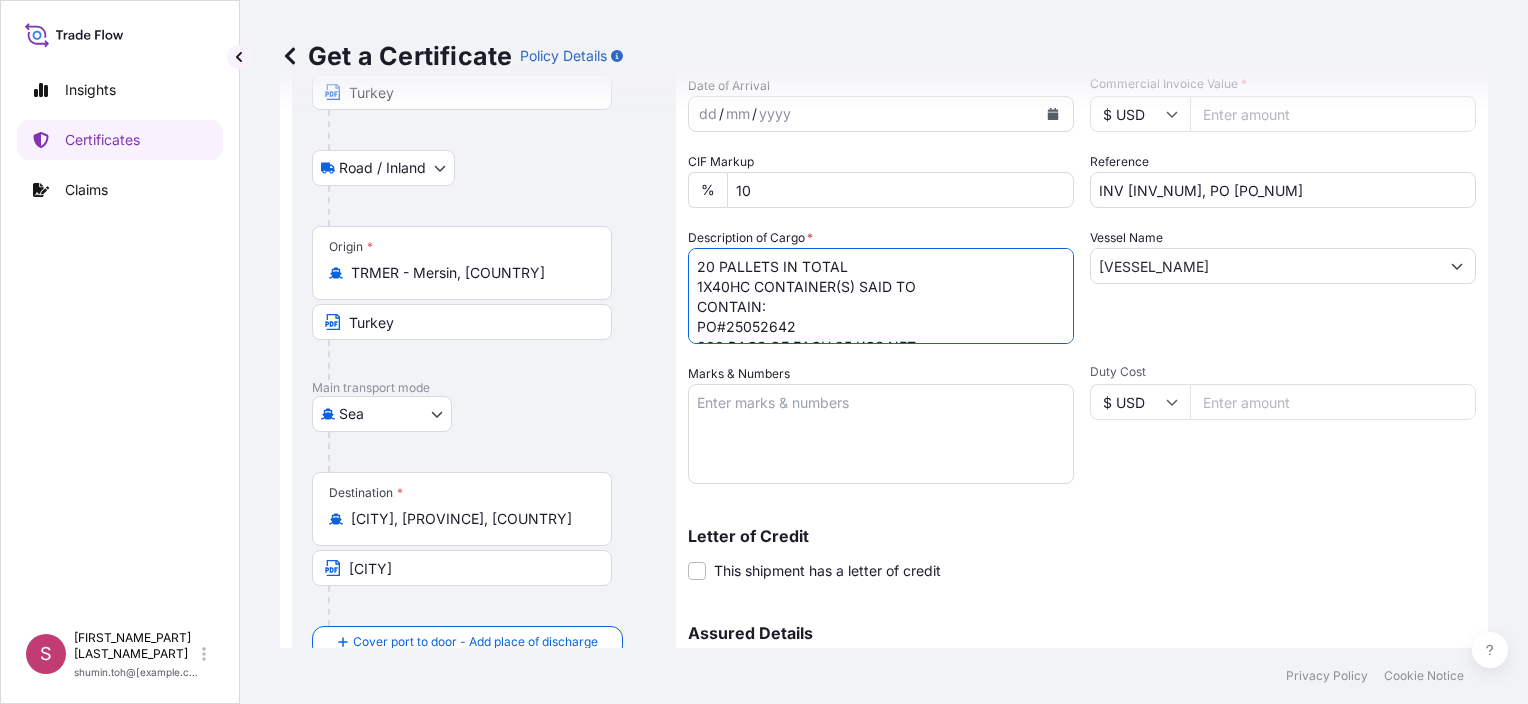 type on "20 PALLETS IN TOTAL
1X40HC CONTAINER(S) SAID TO
CONTAIN:
PO#25052642
800 BAGS OF EACH 25 KGS NET
ON 20 PALLETS
FRUCTOPURE 500 B0025KSTD BP04008
NET WEIGHT: 20.000 KG
HS CODE: 1702500000" 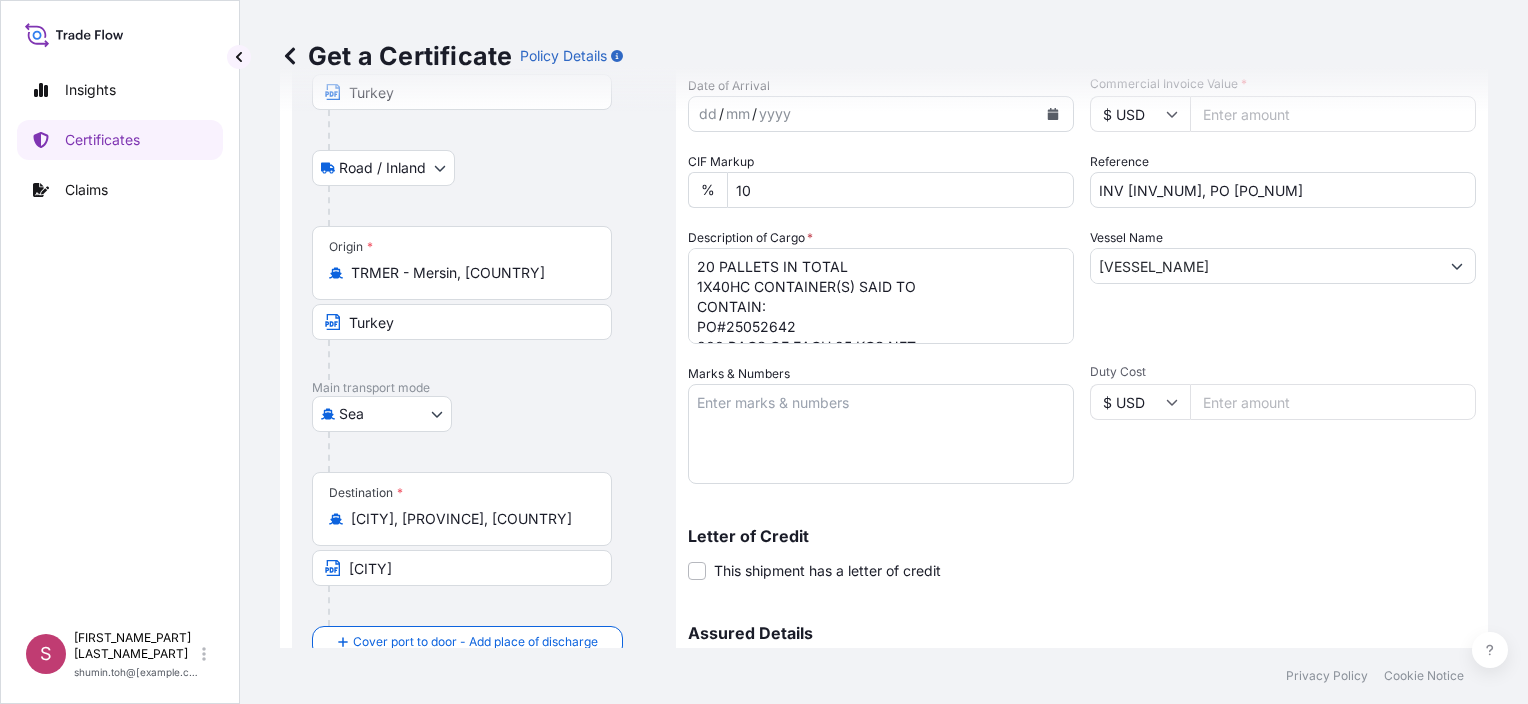 click on "Marks & Numbers" at bounding box center (881, 434) 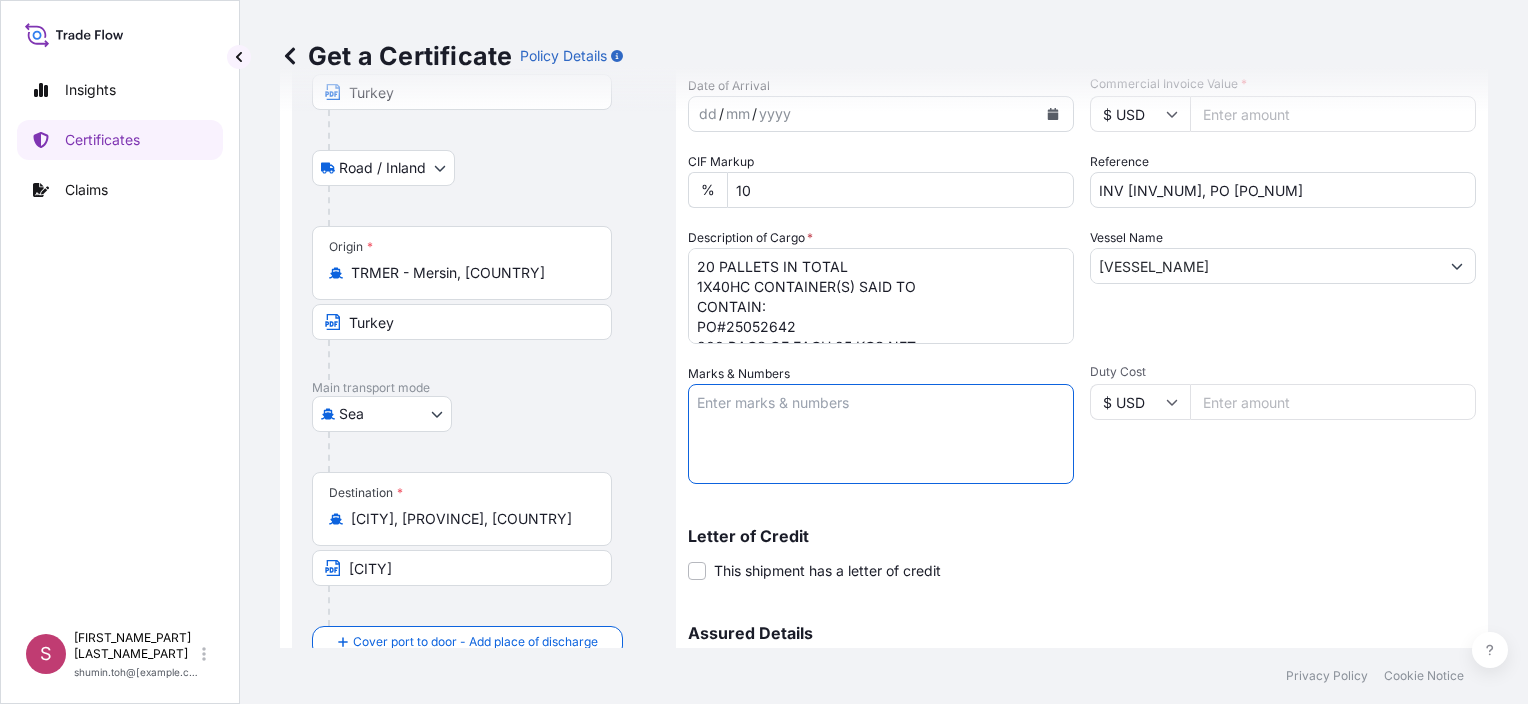 paste on "[CONTAINER_ID] / [TRAFFIC_ID]" 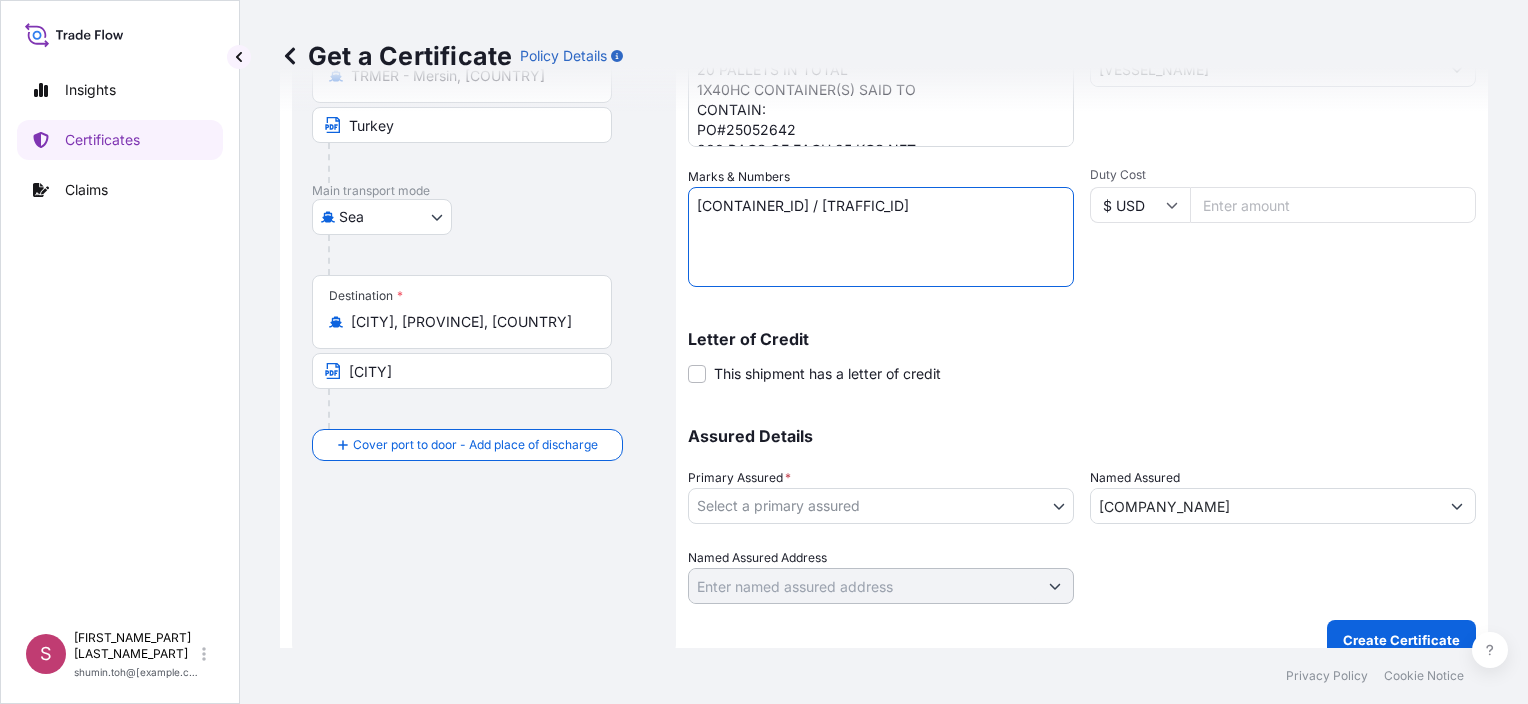 scroll, scrollTop: 420, scrollLeft: 0, axis: vertical 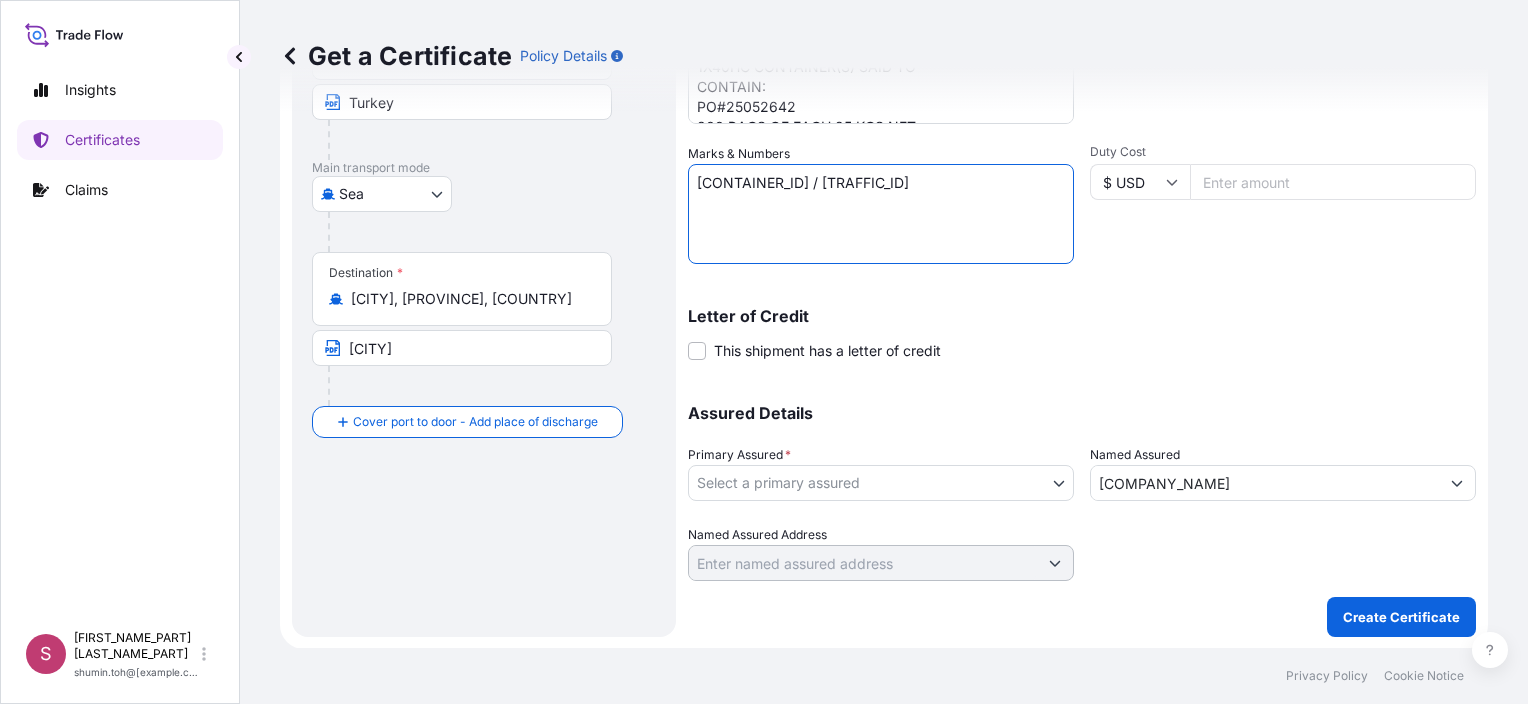 type on "[CONTAINER_ID] / [TRAFFIC_ID]" 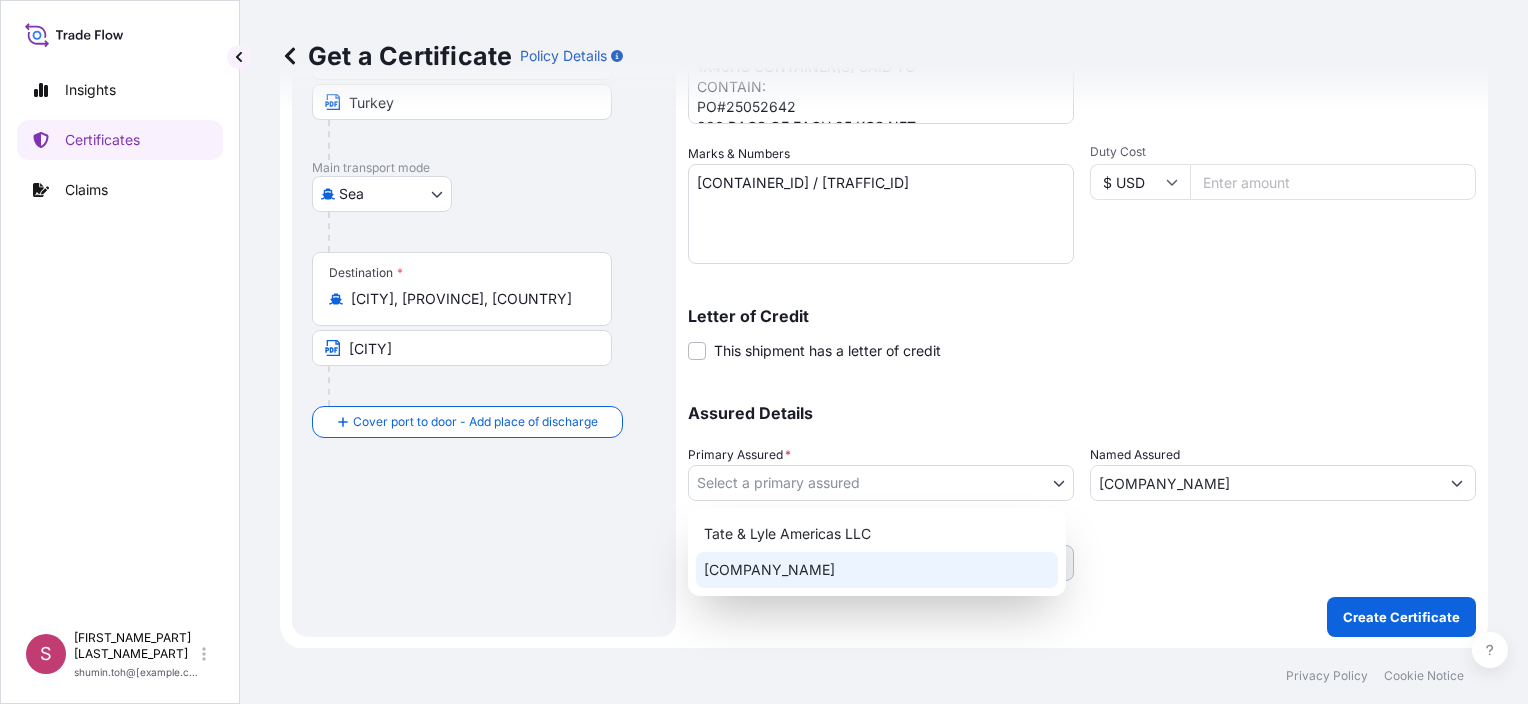 click on "[COMPANY_NAME]" at bounding box center [877, 570] 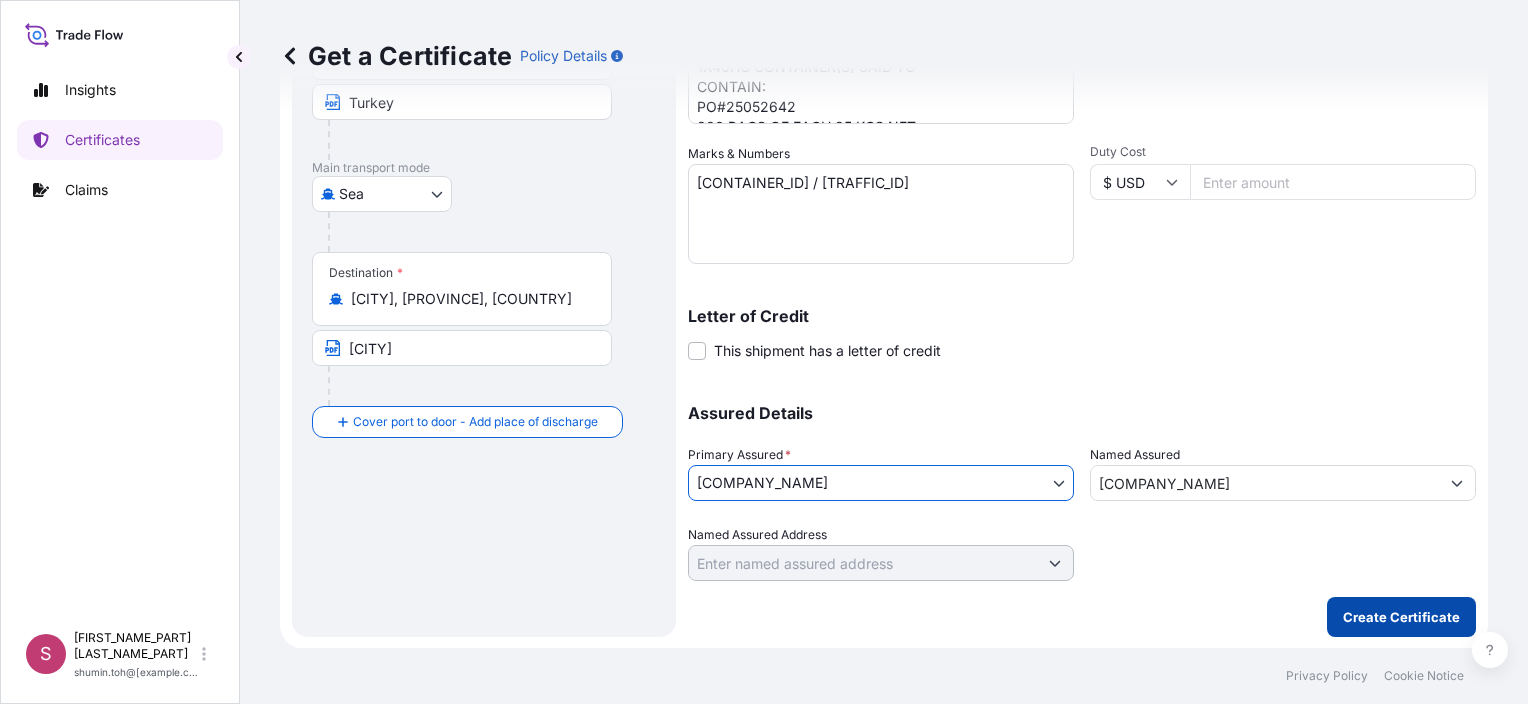 click on "Create Certificate" at bounding box center [1401, 617] 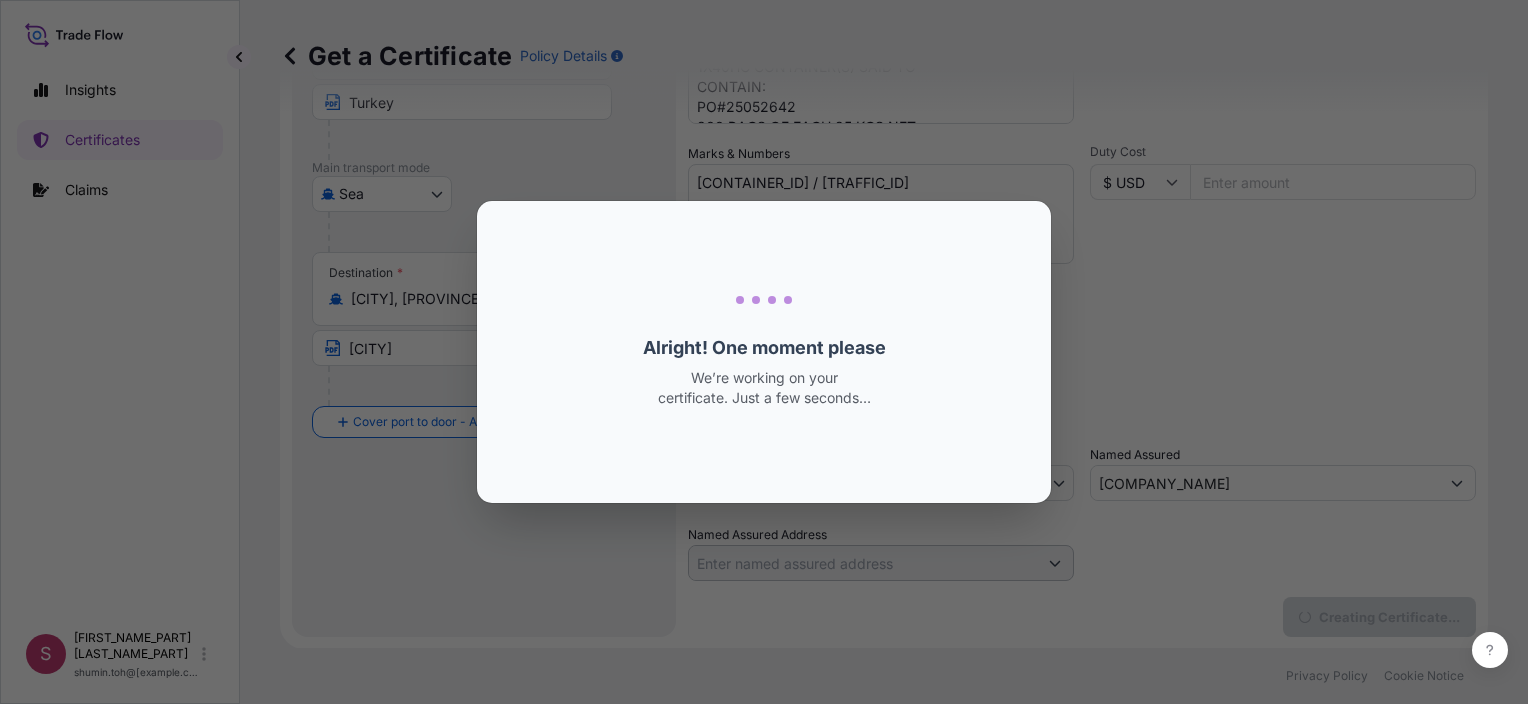 scroll, scrollTop: 0, scrollLeft: 0, axis: both 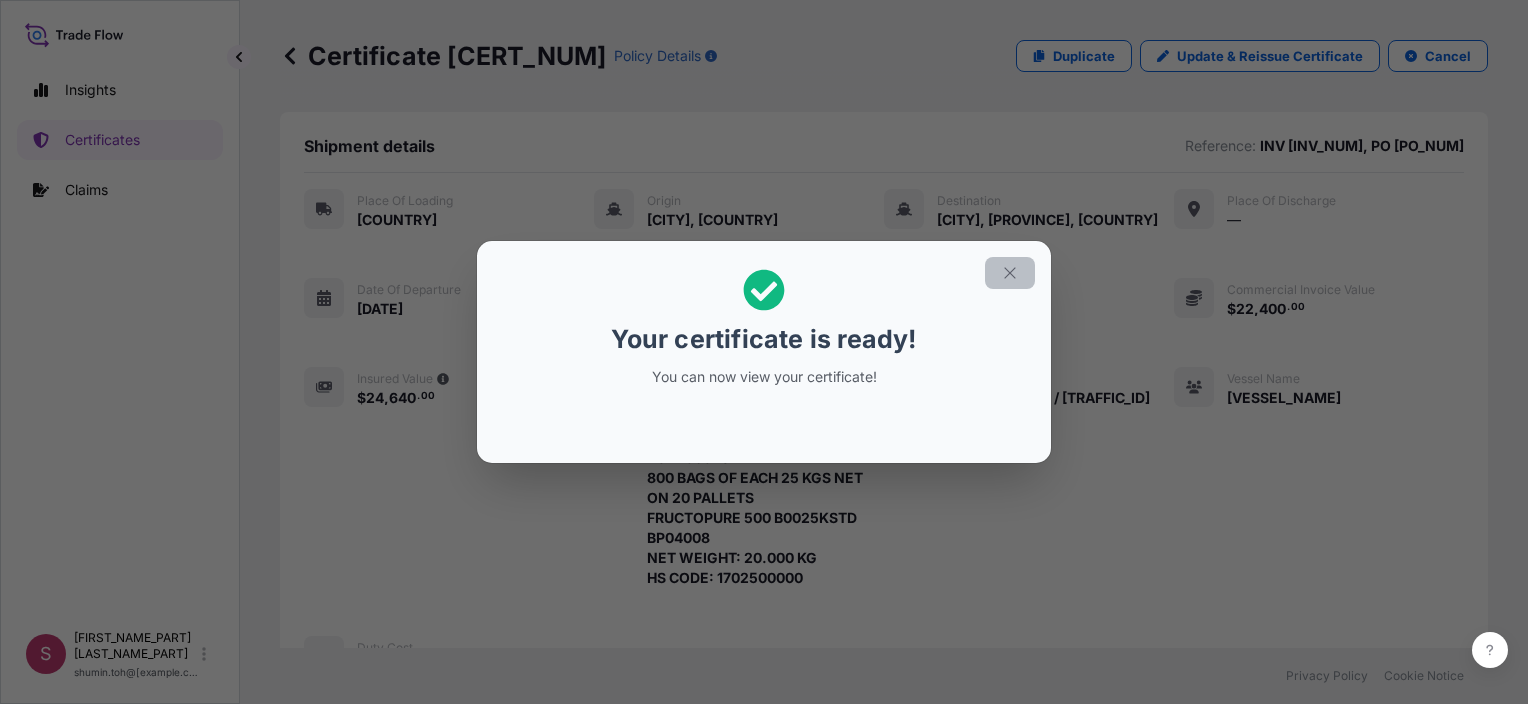 click at bounding box center (1010, 273) 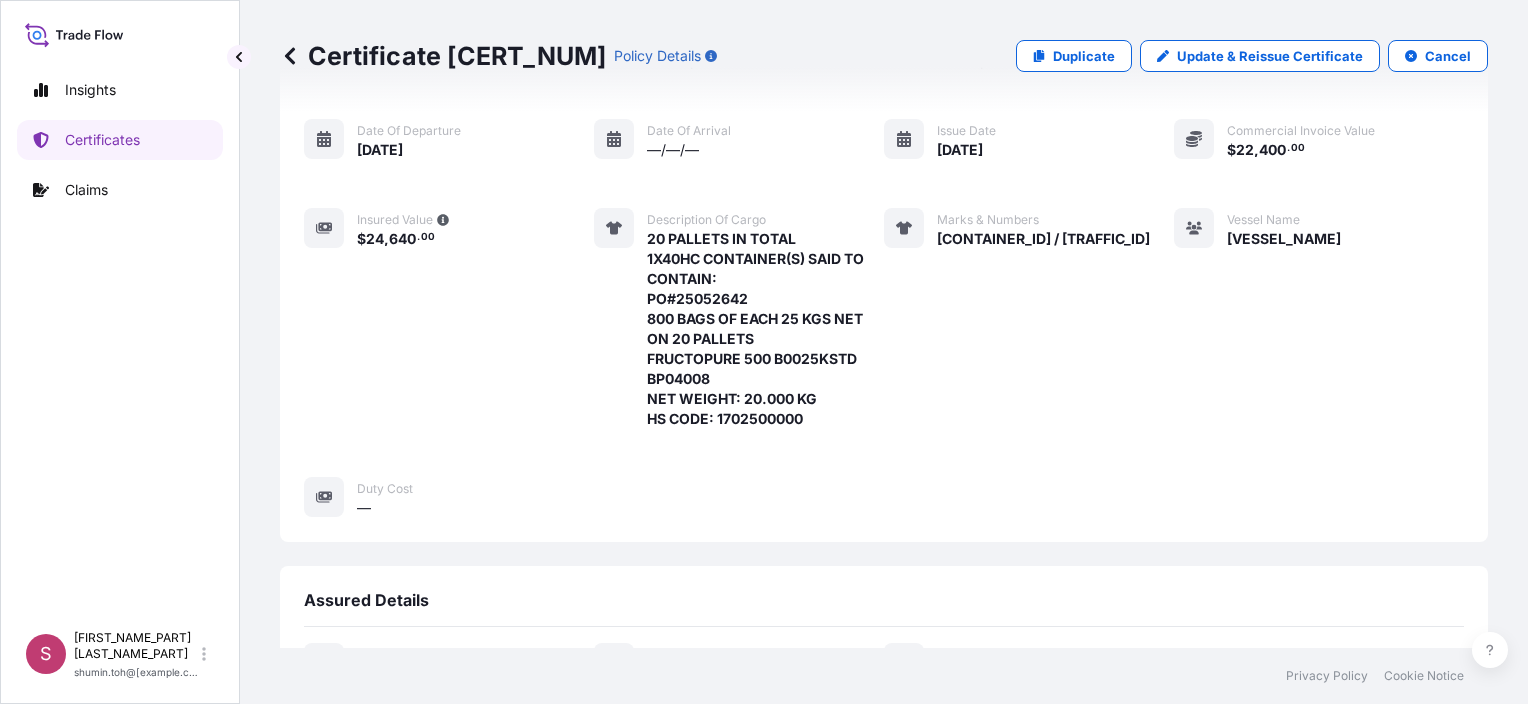 scroll, scrollTop: 548, scrollLeft: 0, axis: vertical 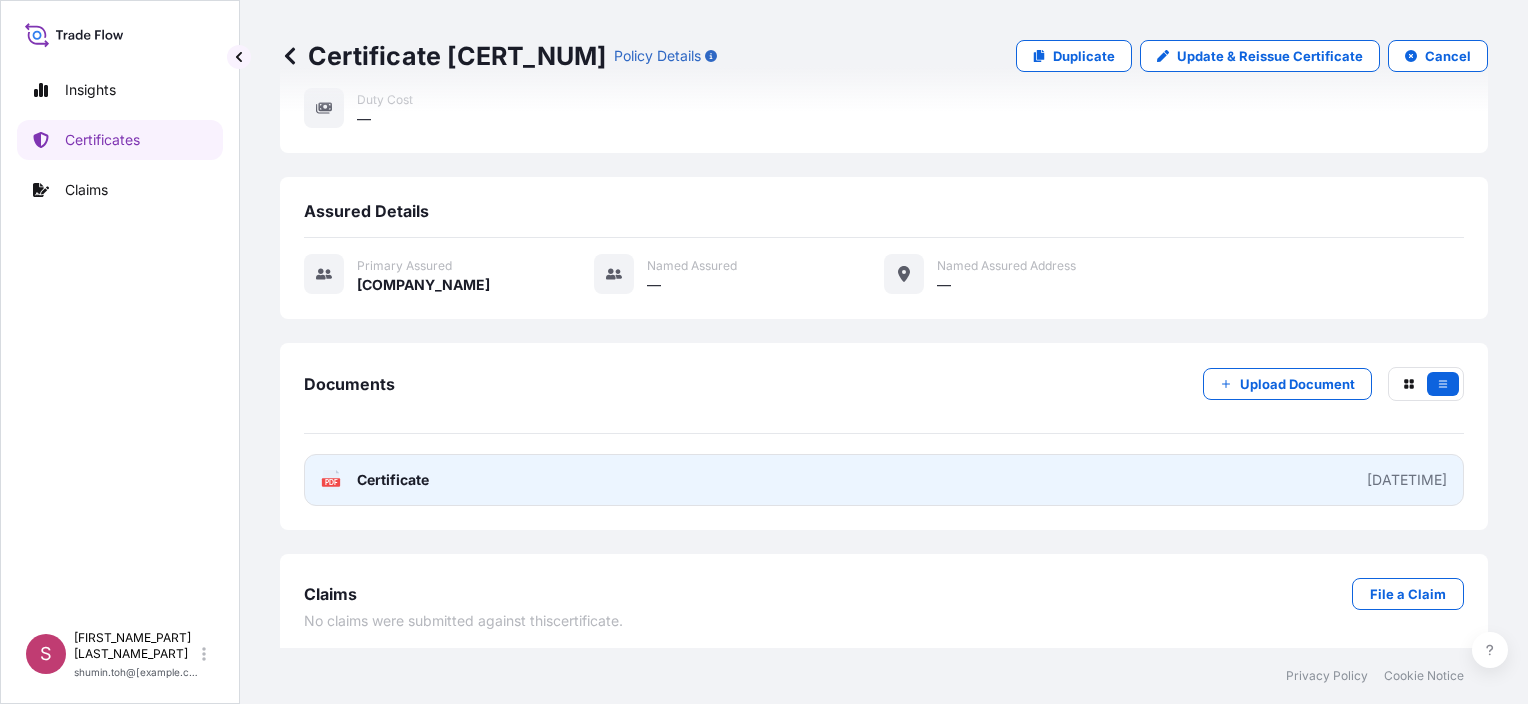 click on "[DATETIME]" at bounding box center (1407, 480) 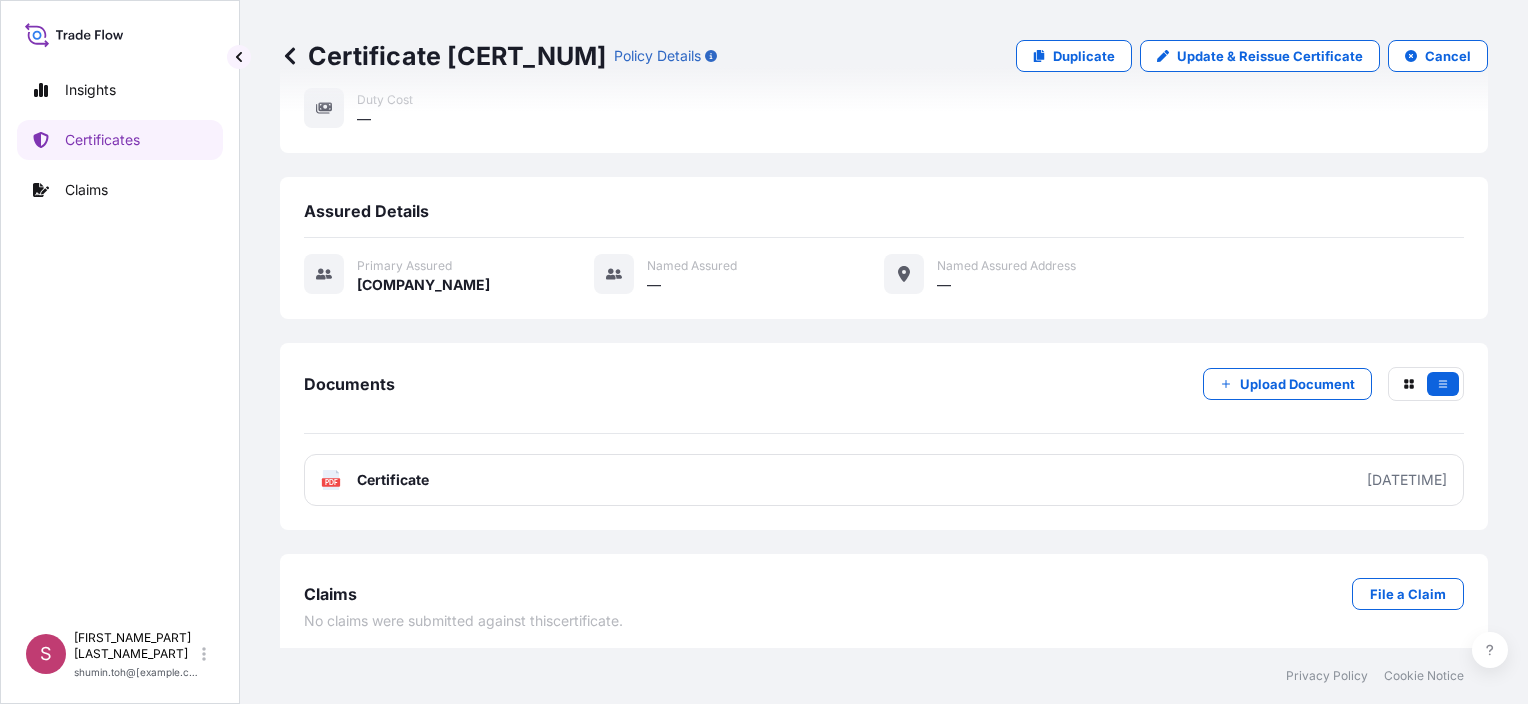 scroll, scrollTop: 548, scrollLeft: 0, axis: vertical 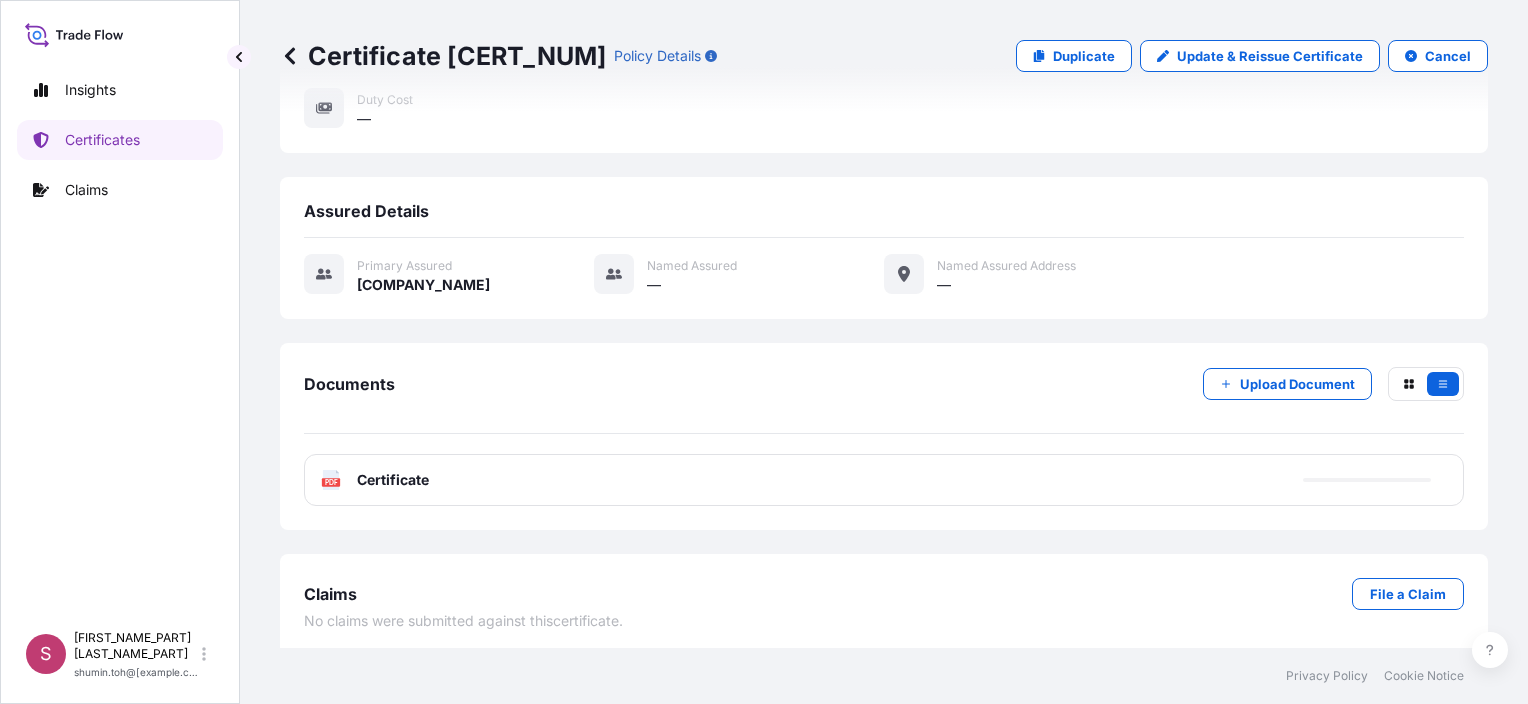 click 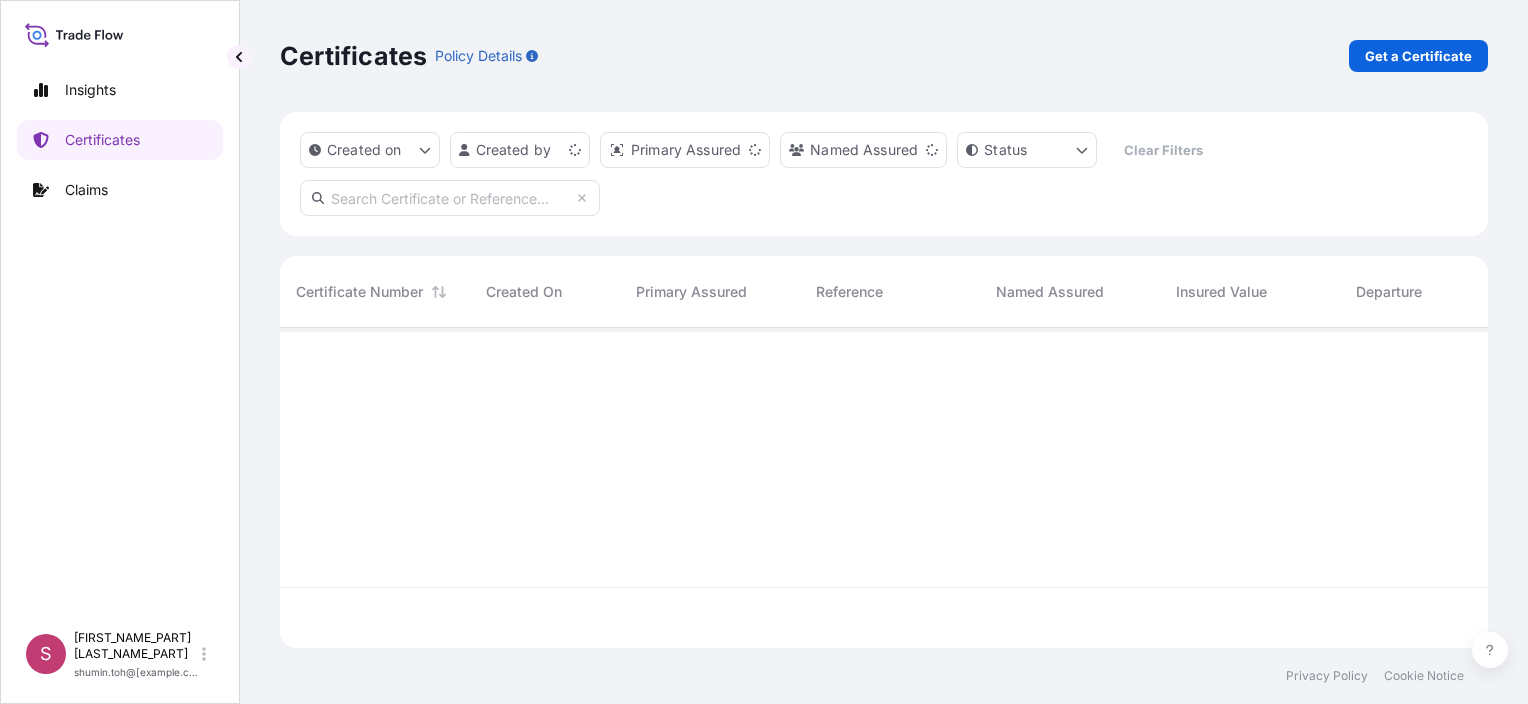 scroll, scrollTop: 16, scrollLeft: 16, axis: both 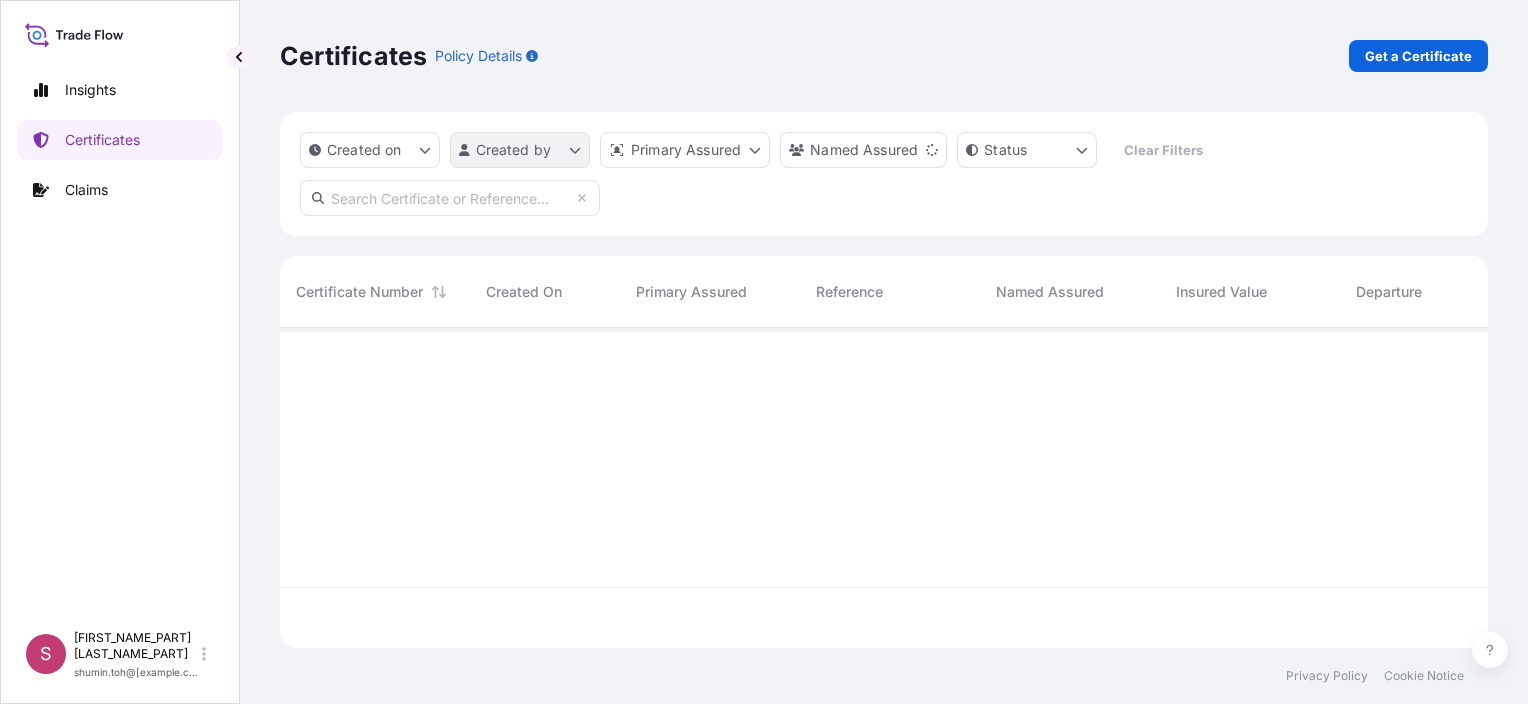 click on "Insights Certificates Claims S [LAST_NAME] [FIRST_NAME] [EMAIL] Certificates Policy Details Get a Certificate Created on Created by Primary Assured Named Assured Status Clear Filters Certificate Number Created On Primary Assured Reference Named Assured Insured Value Departure Arrival Status Privacy Policy Cookie Notice
0" at bounding box center (764, 352) 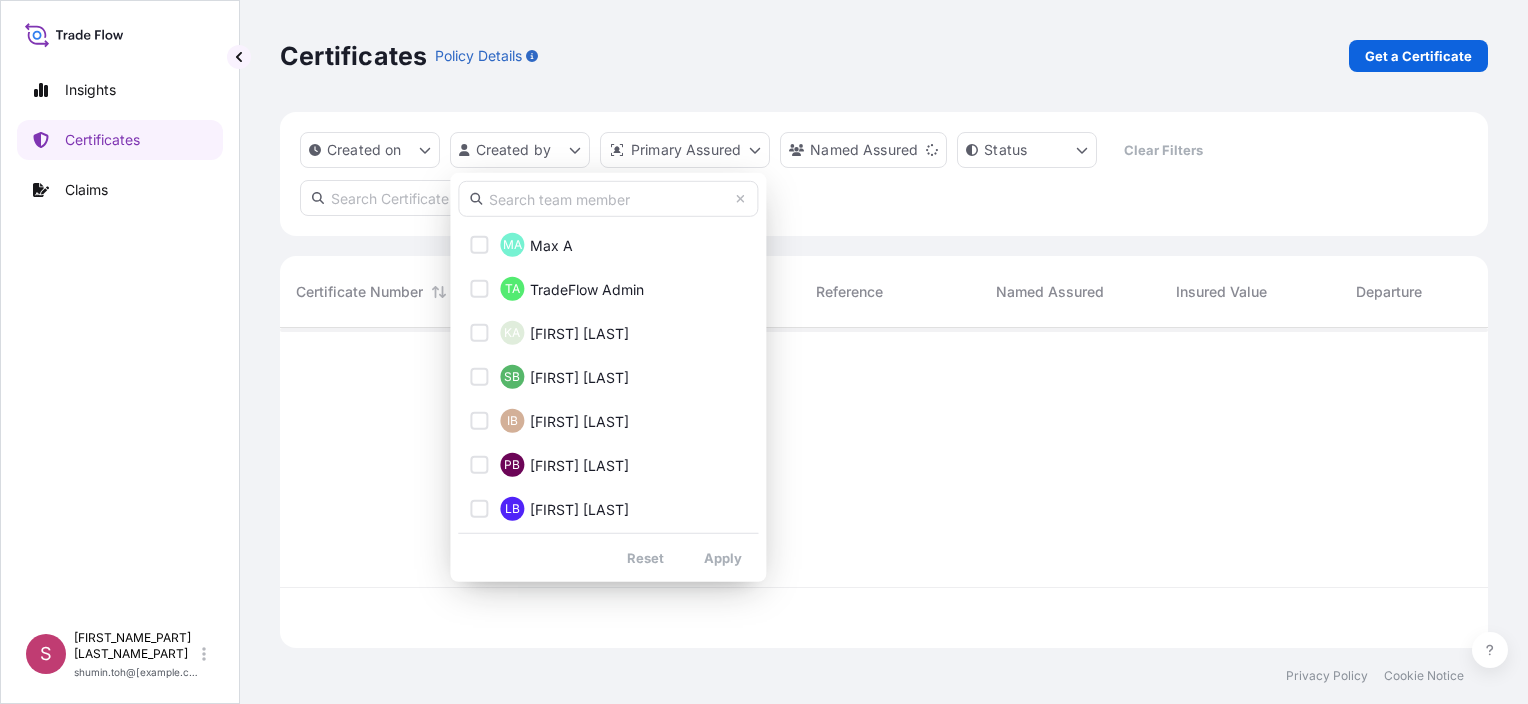 click on "MA Max A TA TradeFlow Admin KA [FIRST] [LAST] SB [FIRST] [LAST] IB [FIRST] [LAST] PB [FIRST] [LAST] LB [FIRST] [LAST] XC [FIRST] [LAST] SC [FIRST] [LAST] AC [FIRST] [LAST] MD [FIRST] [LAST] EH [FIRST] [LAST] MH [FIRST] [LAST] EH [FIRST] [LAST] SK [FIRST] [LAST] AK [FIRST] [LAST] SL [FIRST] [LAST] JM [FIRST] [LAST] LO [FIRST] [LAST] MP [FIRST] [LAST] AP [FIRST] [LAST] KR [FIRST] [LAST] LR [FIRST] [LAST] SS [FIRST] [LAST] PS [FIRST] [LAST] MS [FIRST] [LAST] BT [FIRST] [LAST] ST [FIRST] [LAST] TVTH [FIRST] [LAST] CW [FIRST] [LAST] Reset Apply" at bounding box center (608, 377) 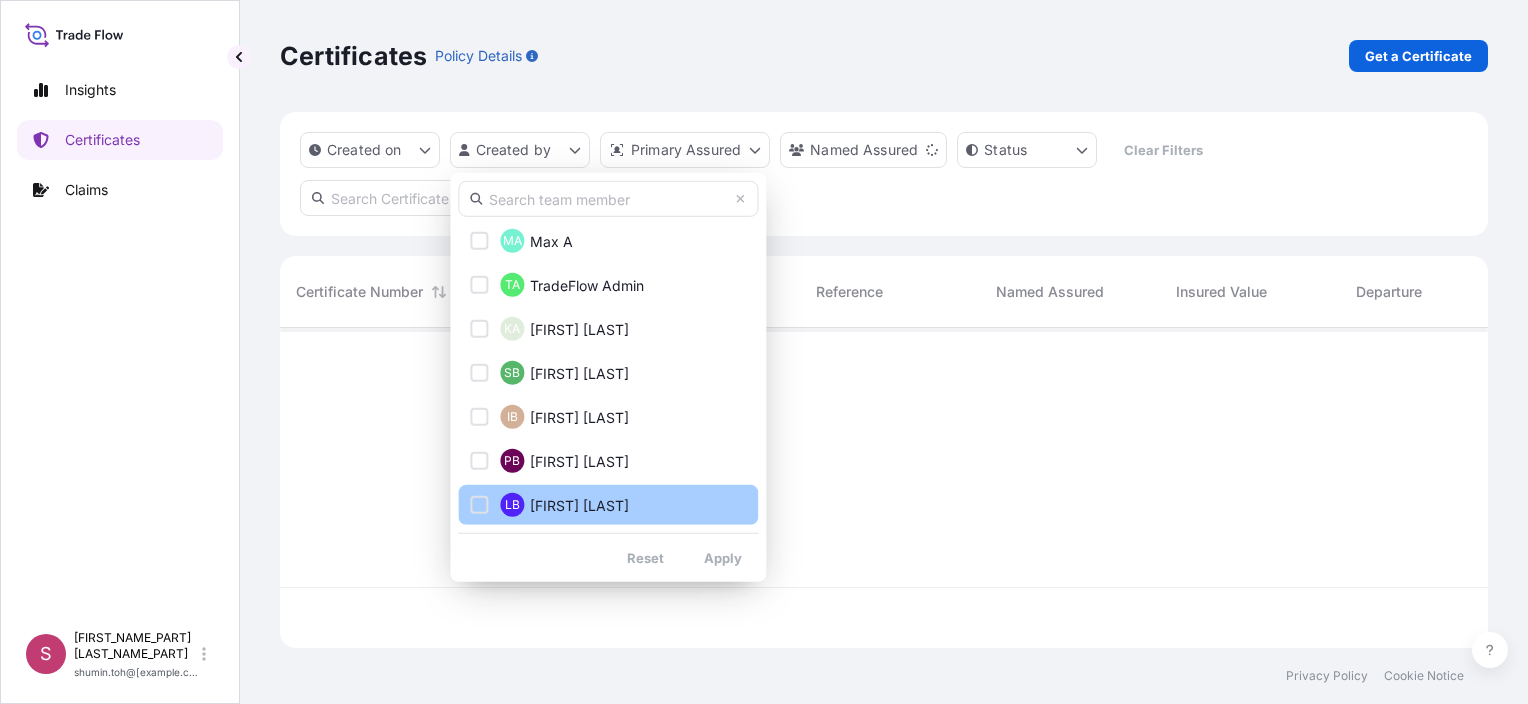 scroll, scrollTop: 0, scrollLeft: 0, axis: both 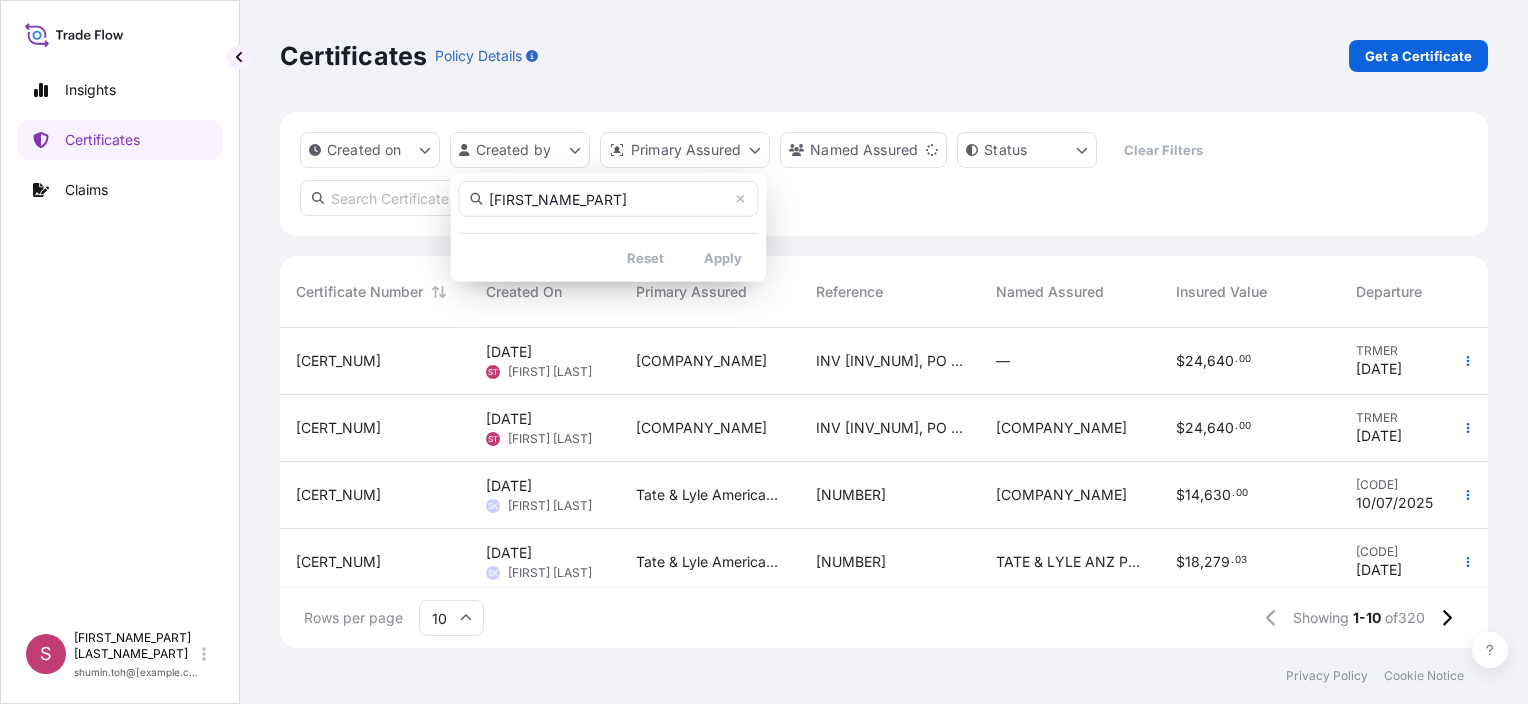 drag, startPoint x: 562, startPoint y: 200, endPoint x: 334, endPoint y: 216, distance: 228.56071 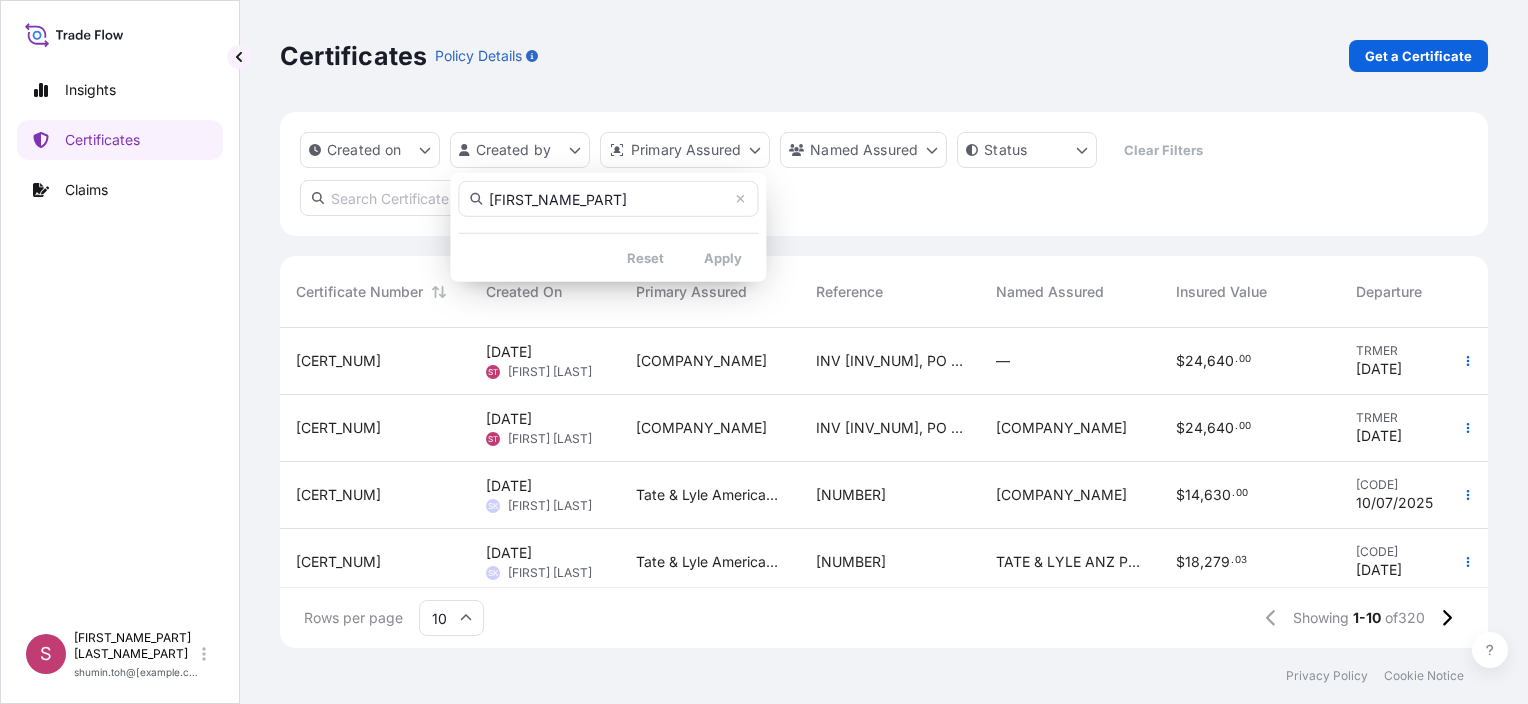 drag, startPoint x: 512, startPoint y: 187, endPoint x: 459, endPoint y: 186, distance: 53.009434 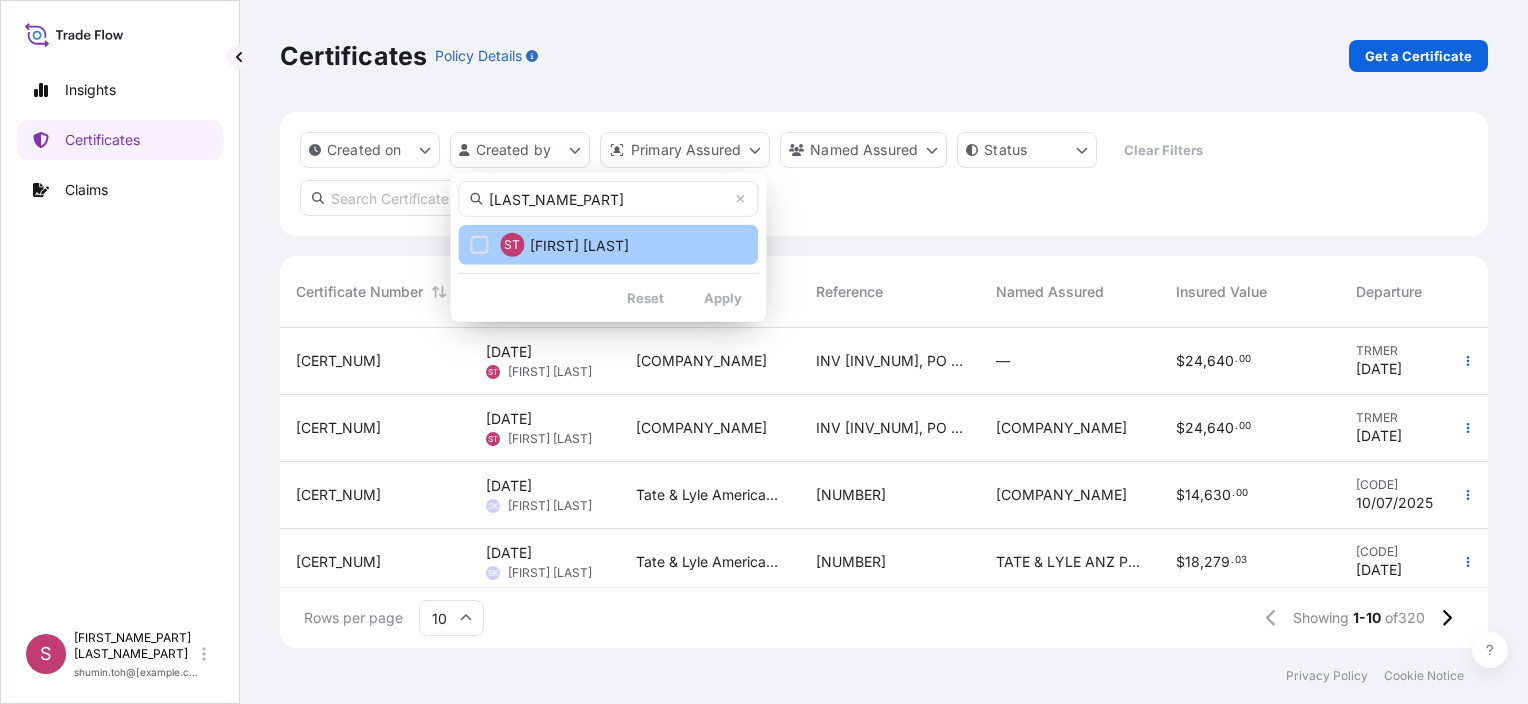 type on "[LAST_NAME_PART]" 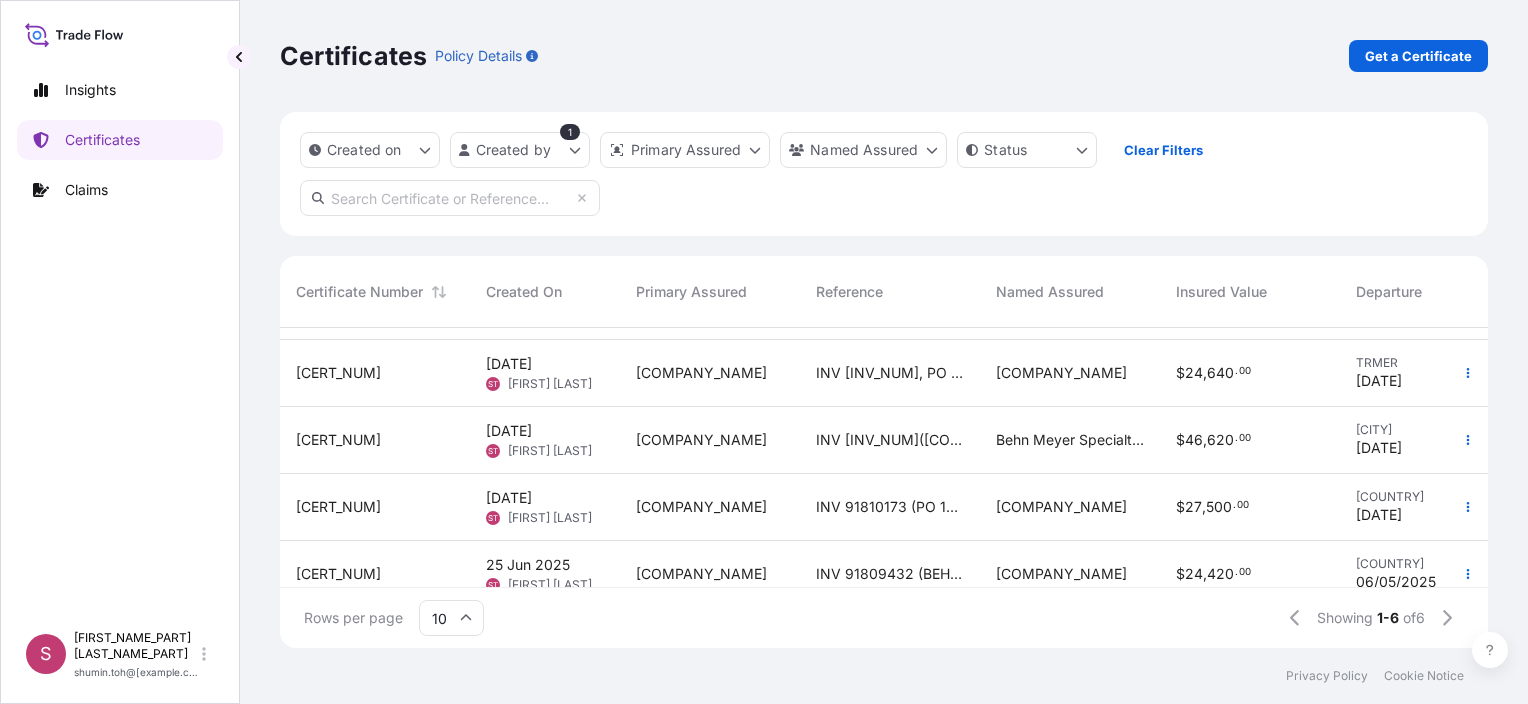 scroll, scrollTop: 100, scrollLeft: 0, axis: vertical 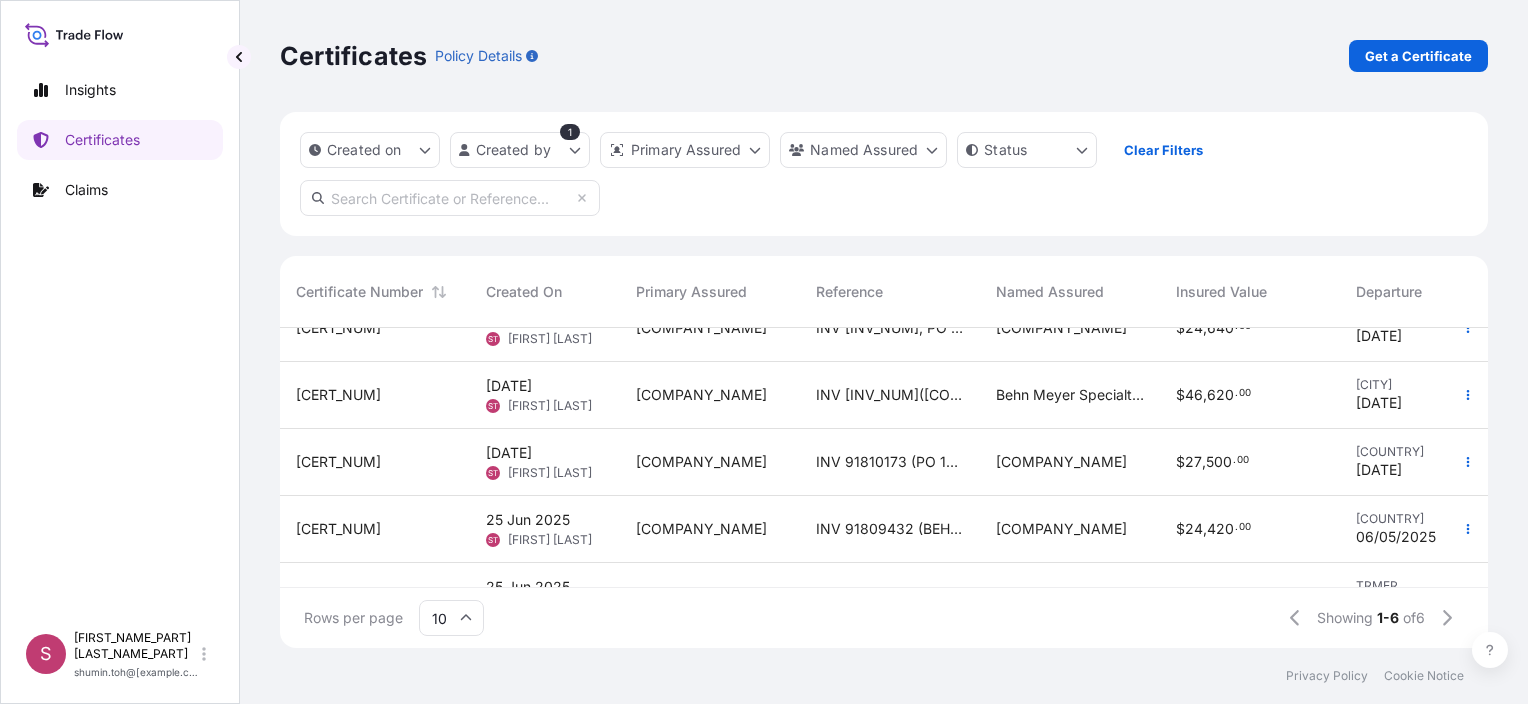 click on "[COMPANY_NAME]" at bounding box center [1061, 462] 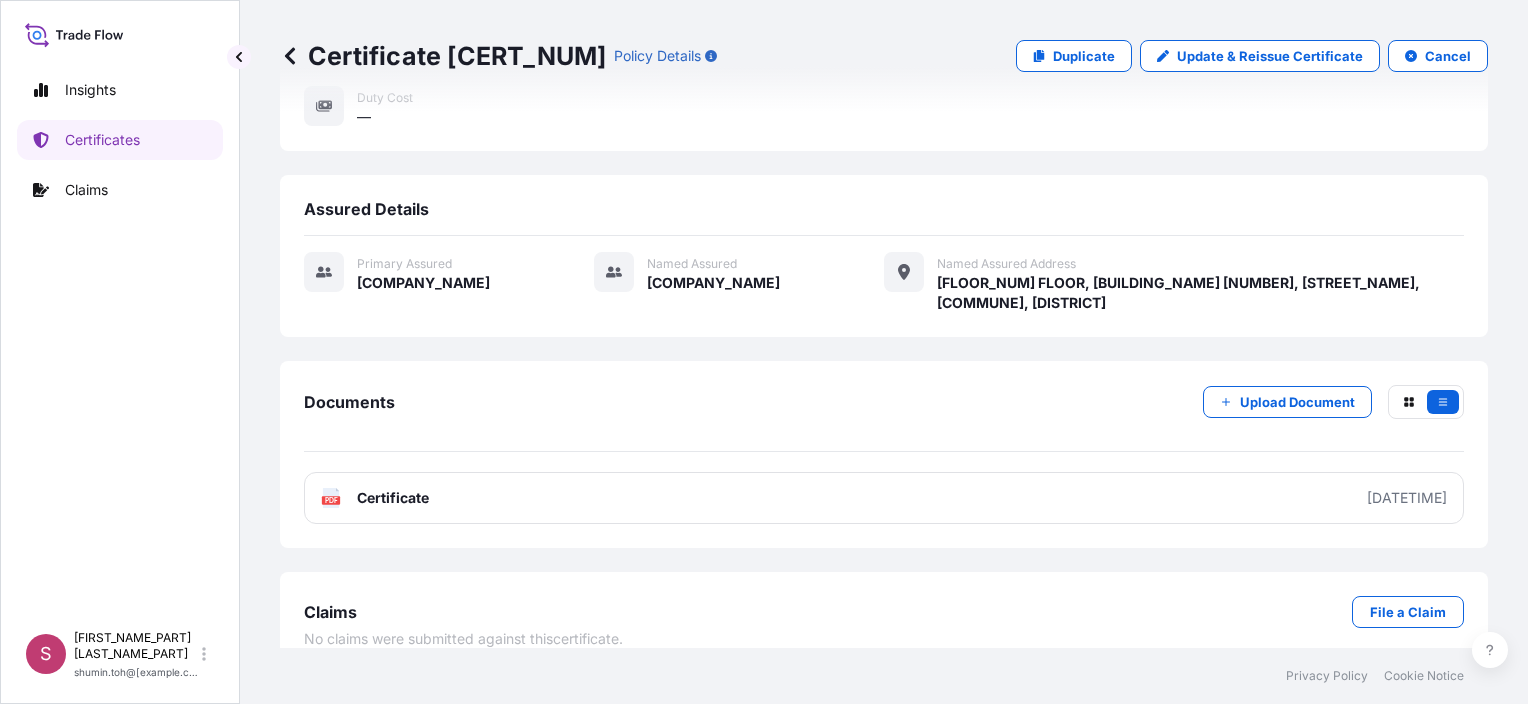 scroll, scrollTop: 468, scrollLeft: 0, axis: vertical 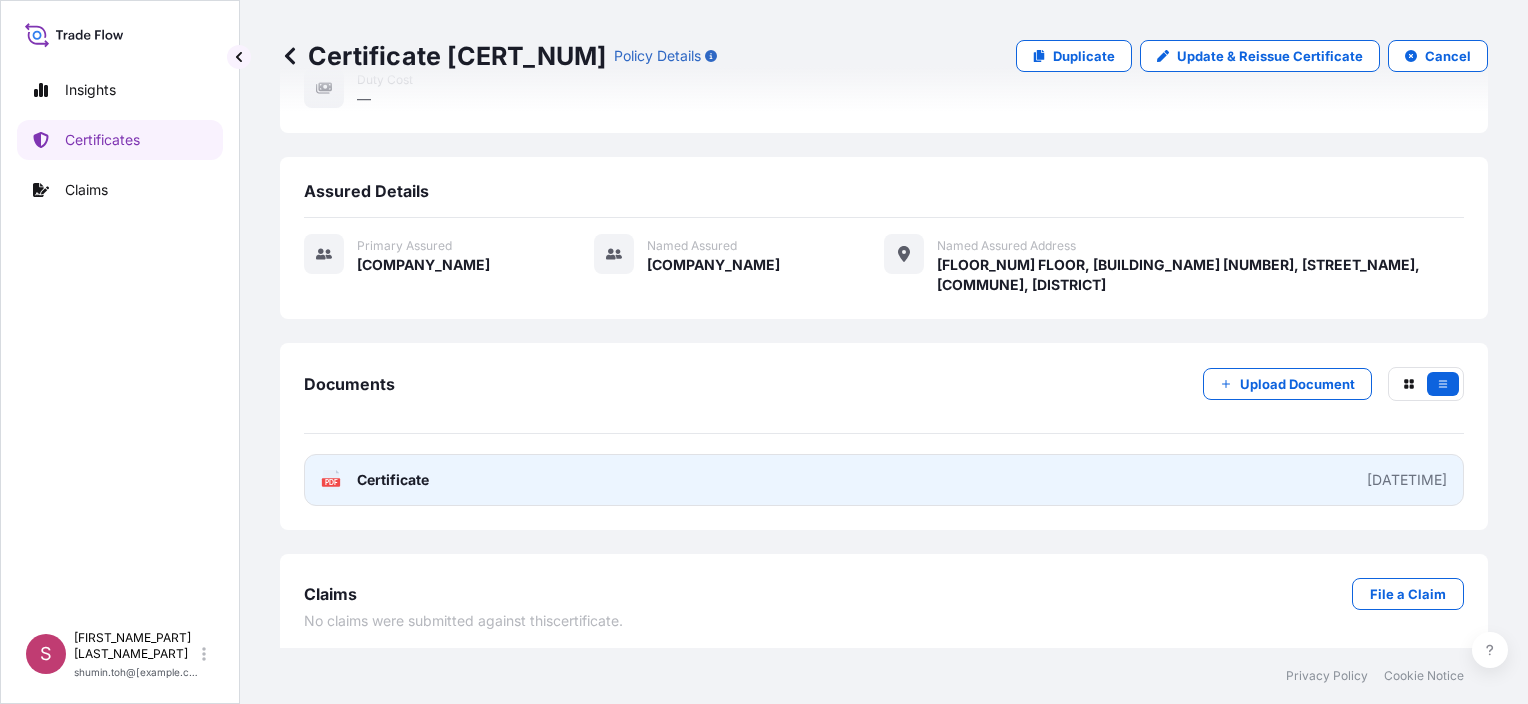 click on "[DATETIME]" at bounding box center [1407, 480] 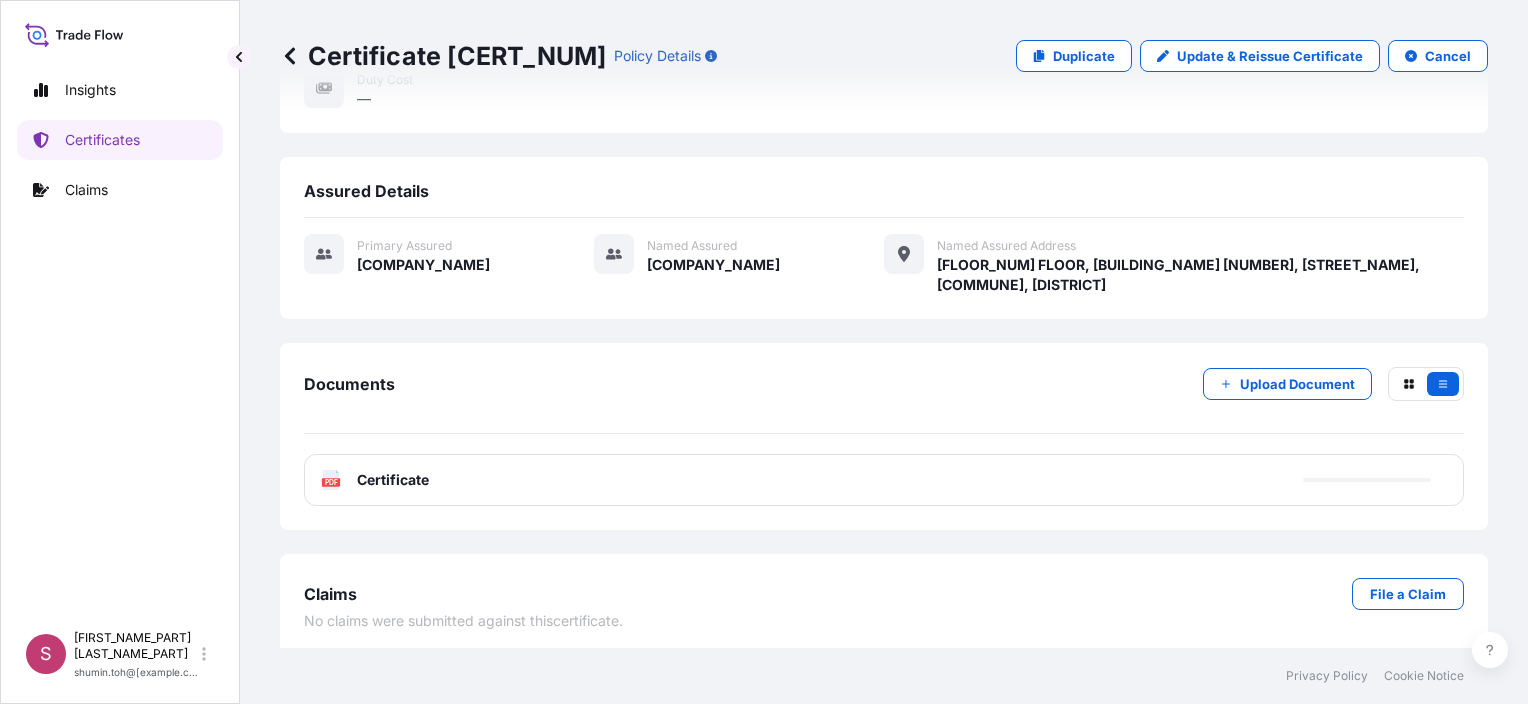 scroll, scrollTop: 468, scrollLeft: 0, axis: vertical 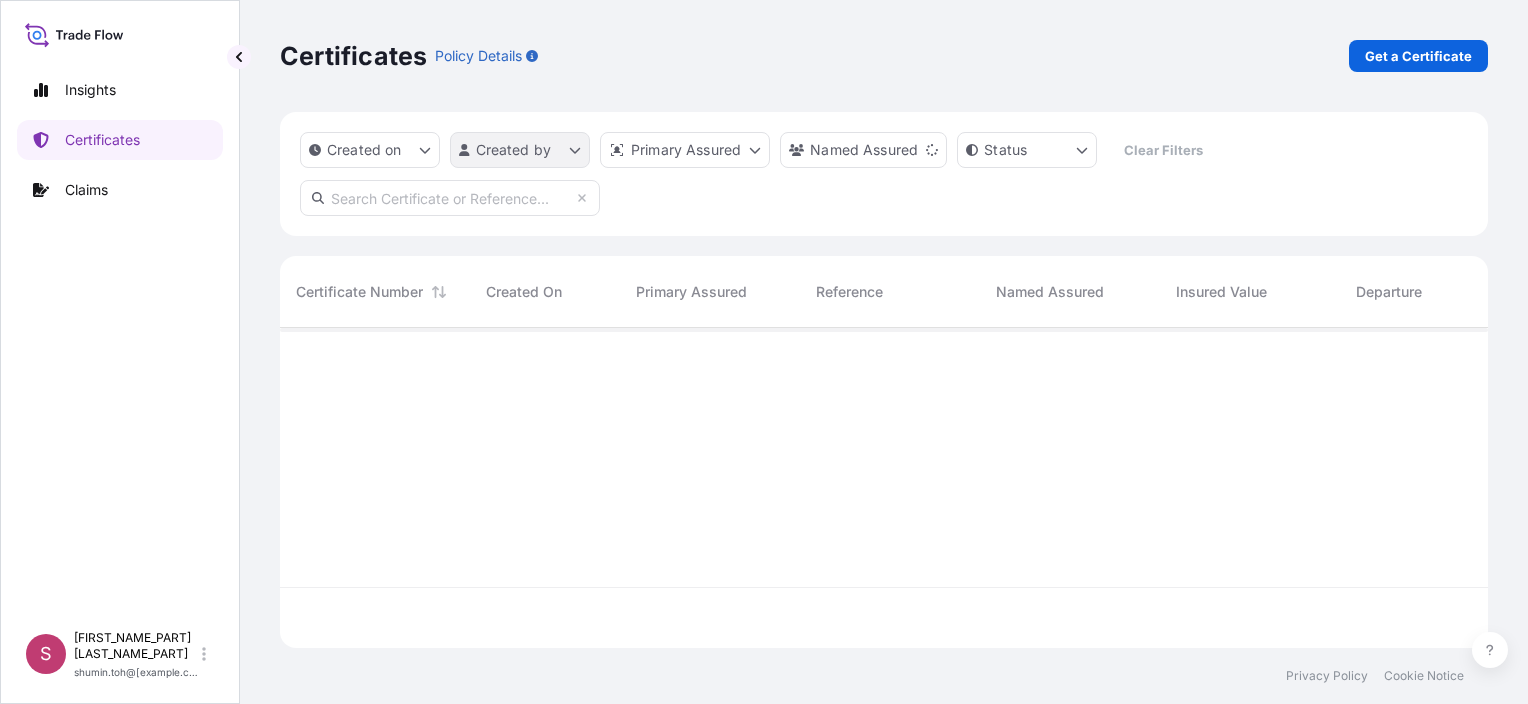 click on "Insights Certificates Claims S [LAST_NAME] [FIRST_NAME] [EMAIL] Certificates Policy Details Get a Certificate Created on Created by Primary Assured Named Assured Status Clear Filters Certificate Number Created On Primary Assured Reference Named Assured Insured Value Departure Arrival Status Privacy Policy Cookie Notice
0" at bounding box center [764, 352] 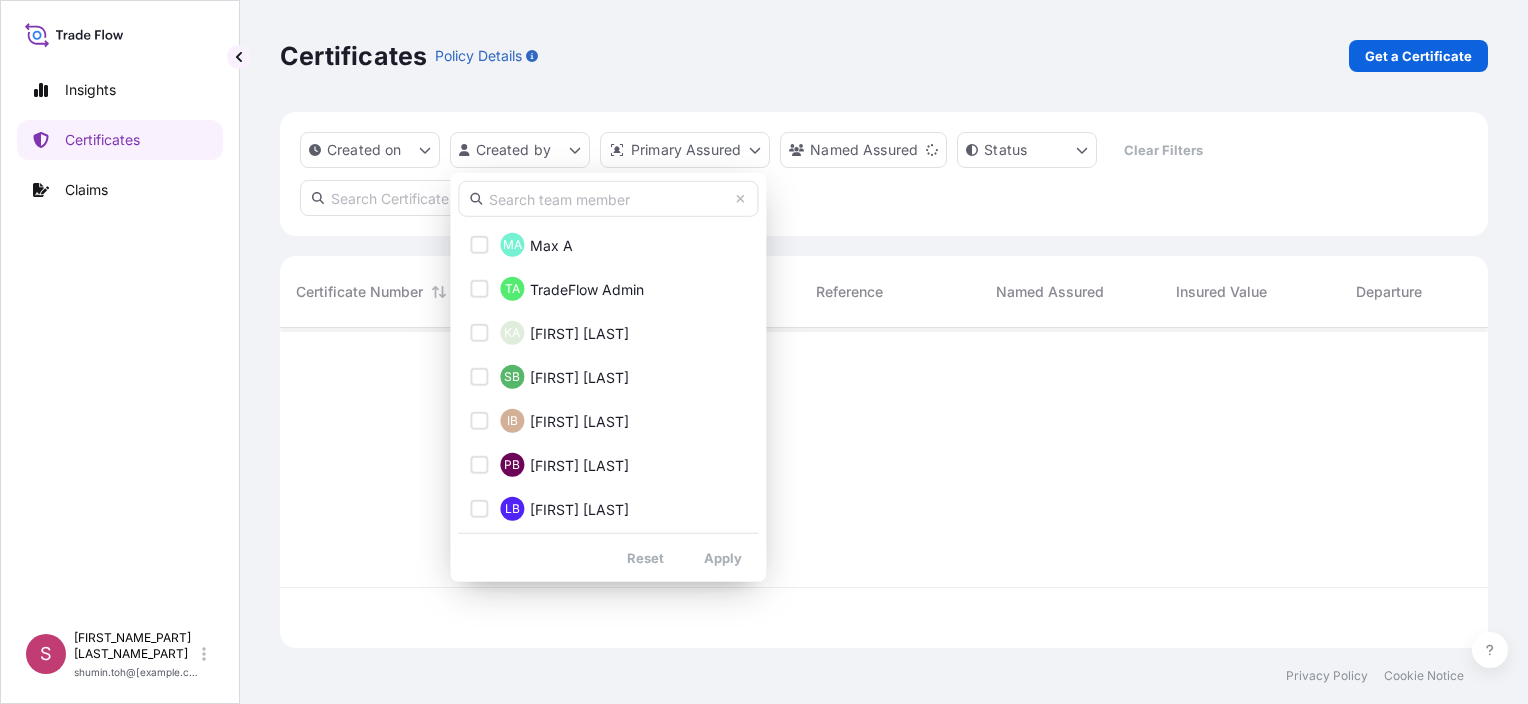 click at bounding box center (608, 199) 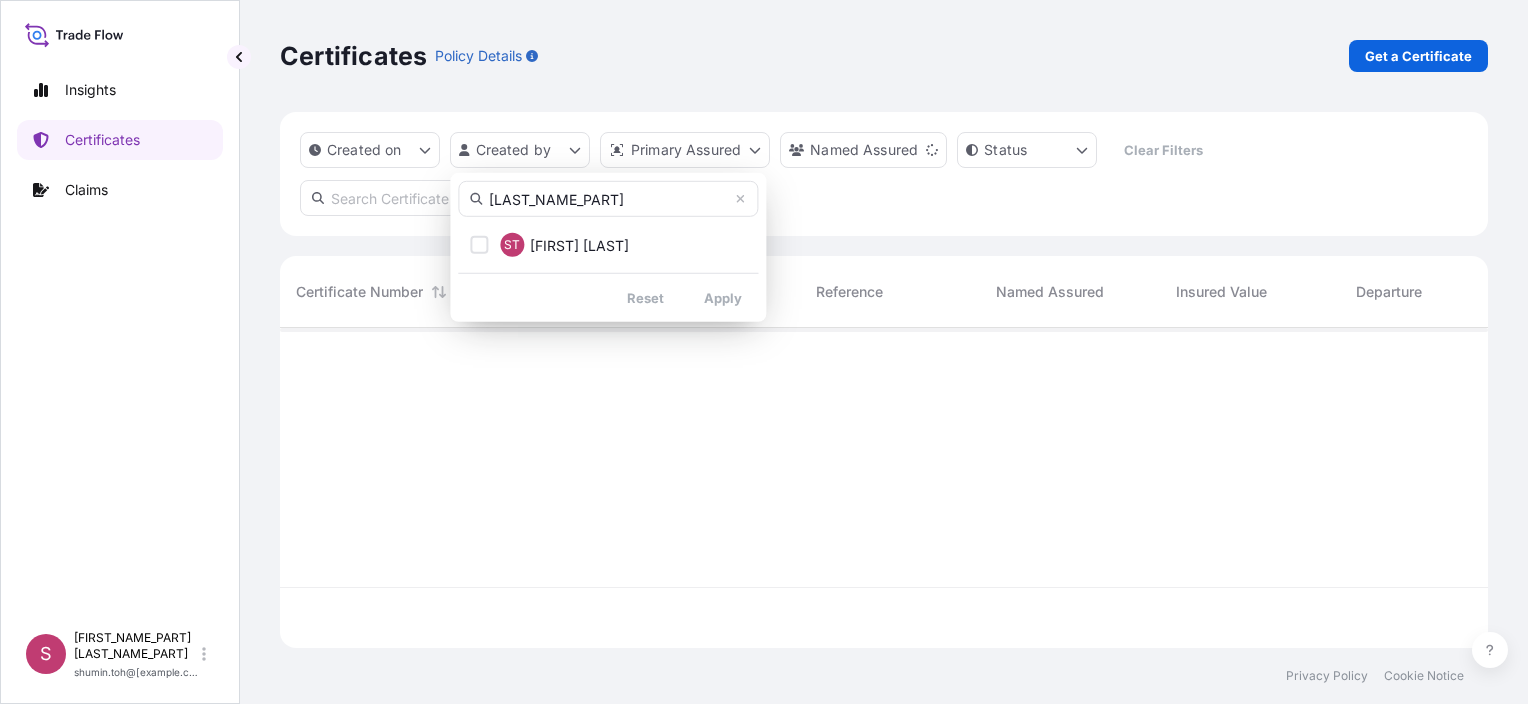 type on "[LAST_NAME_PART]" 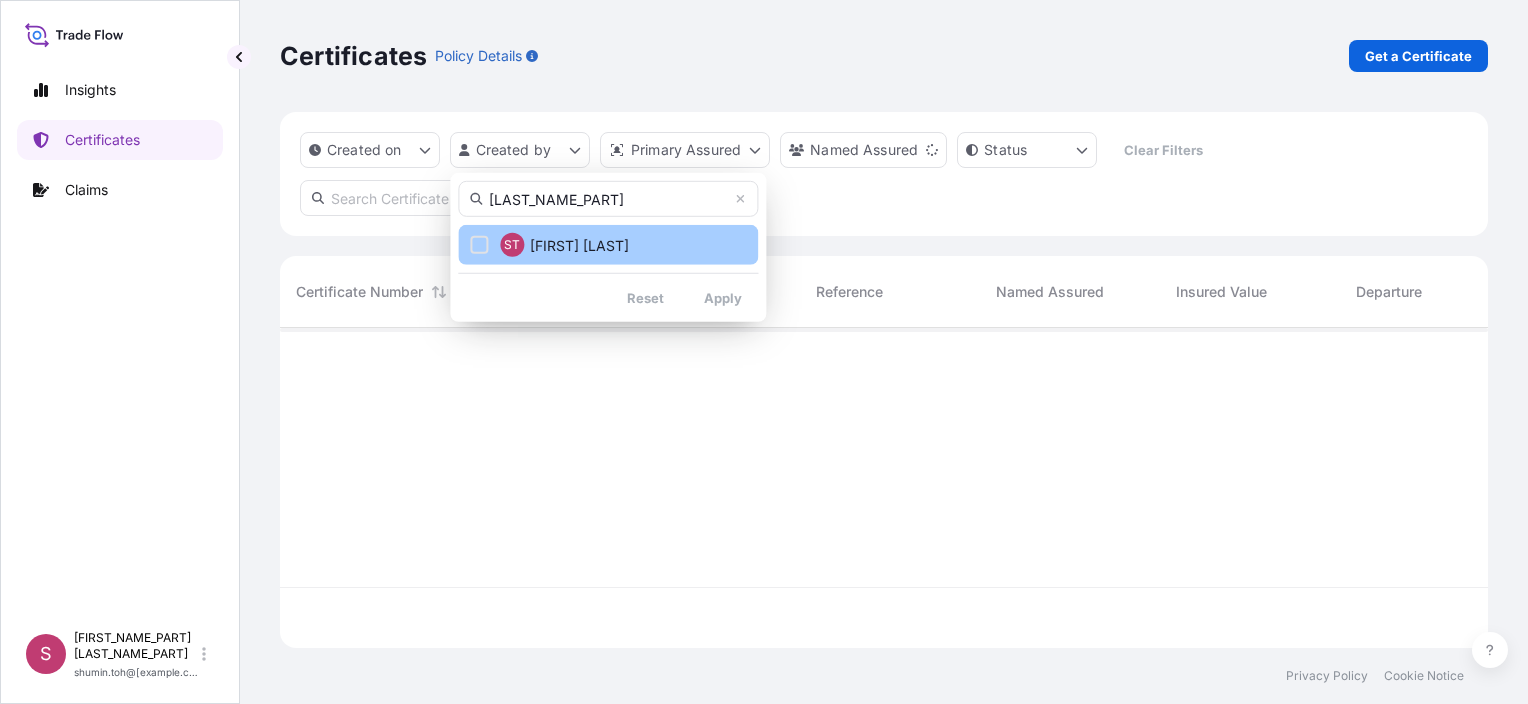 click on "[FIRST] [LAST]" at bounding box center [608, 245] 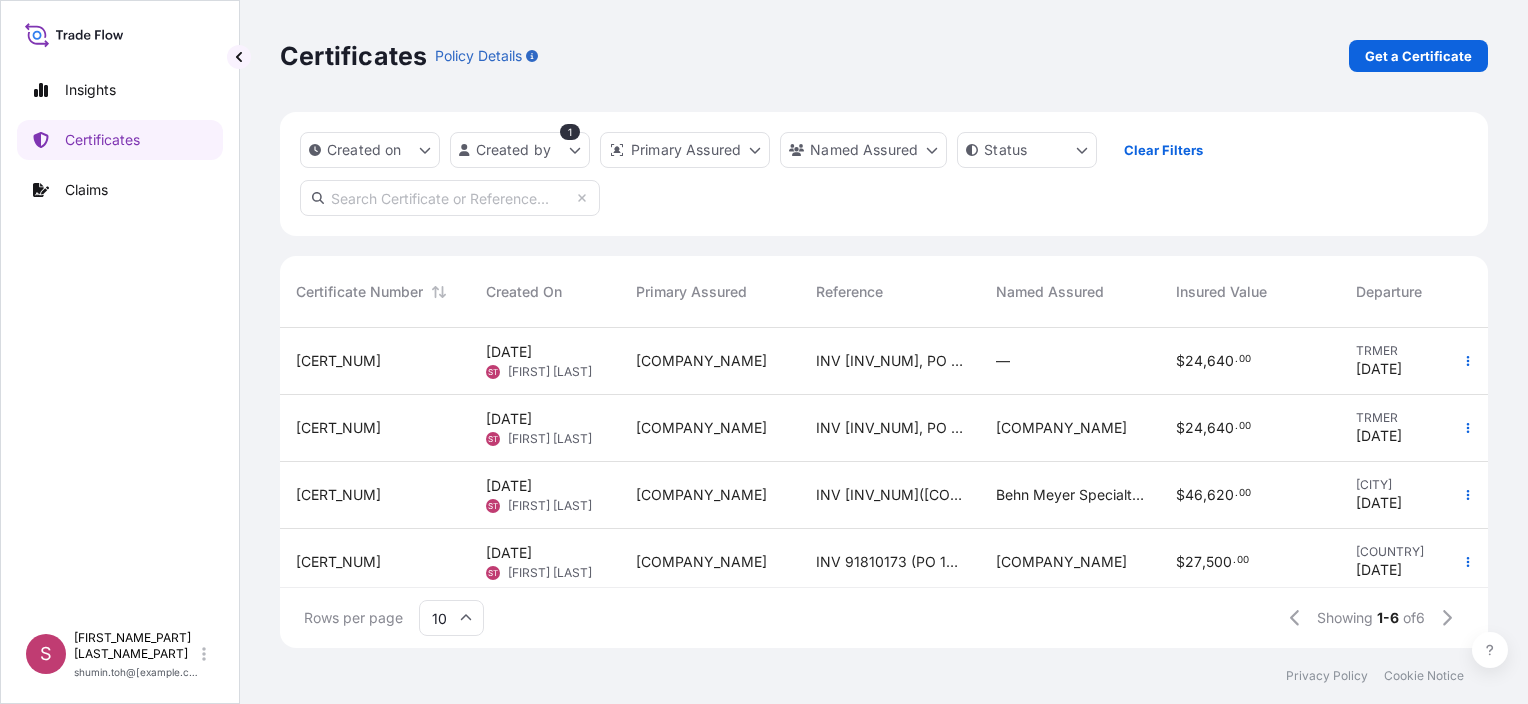 scroll, scrollTop: 16, scrollLeft: 16, axis: both 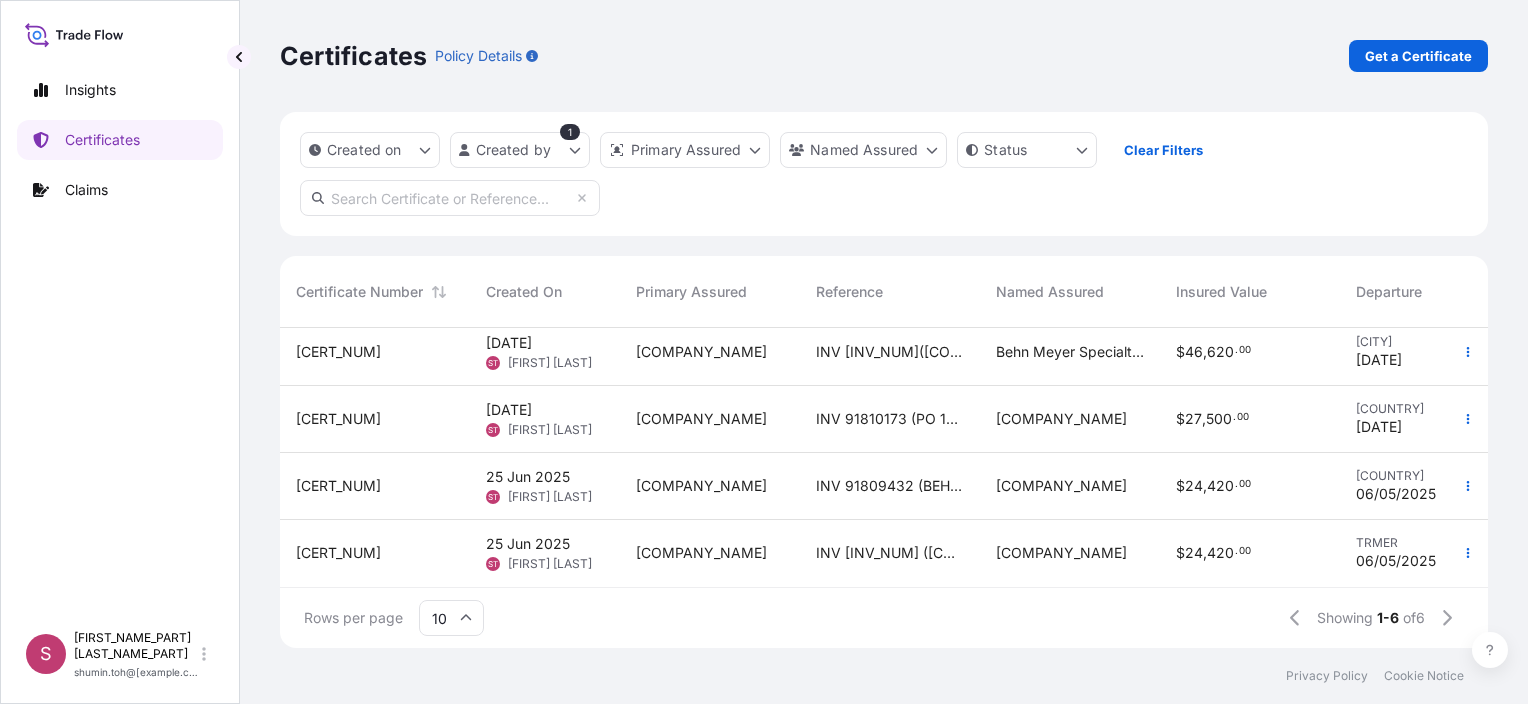 click on "[COMPANY_NAME]" at bounding box center (710, 486) 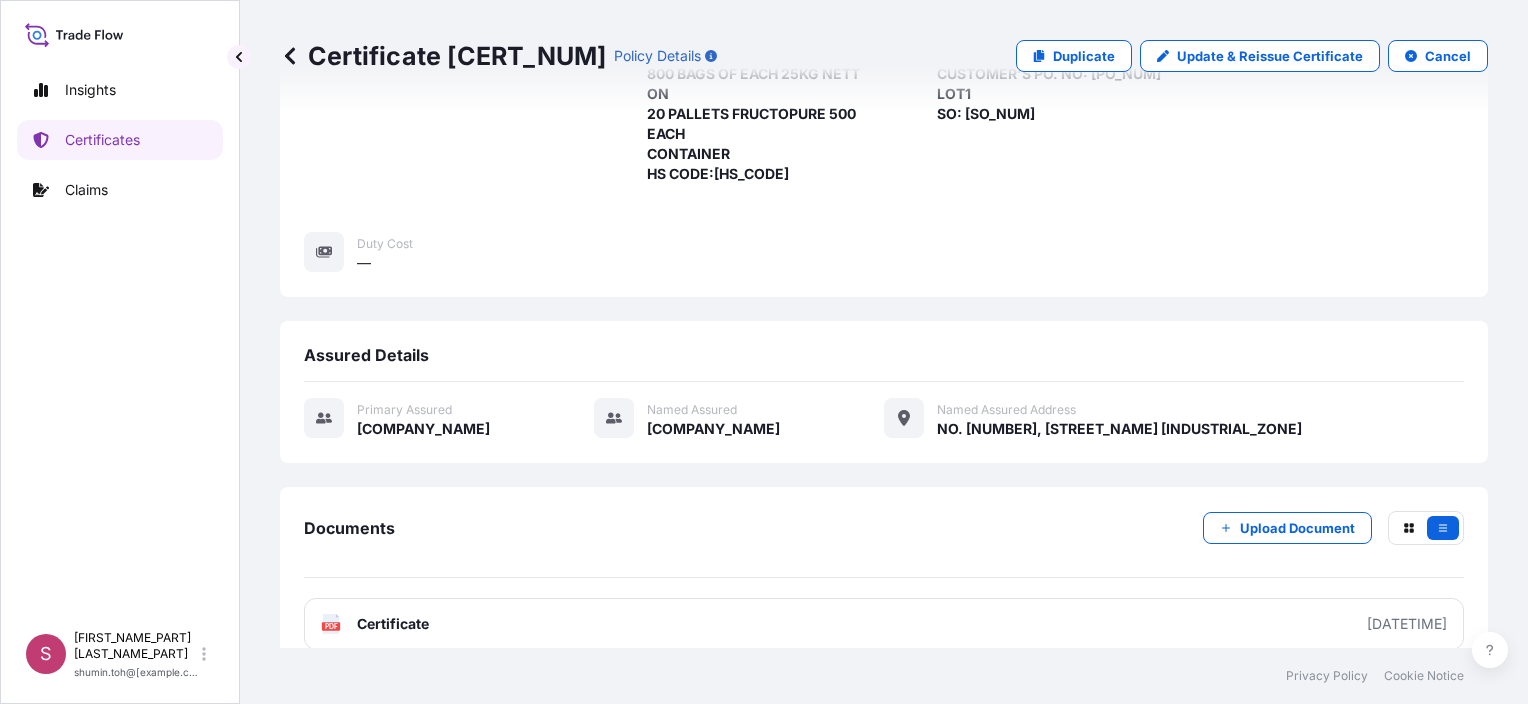 scroll, scrollTop: 500, scrollLeft: 0, axis: vertical 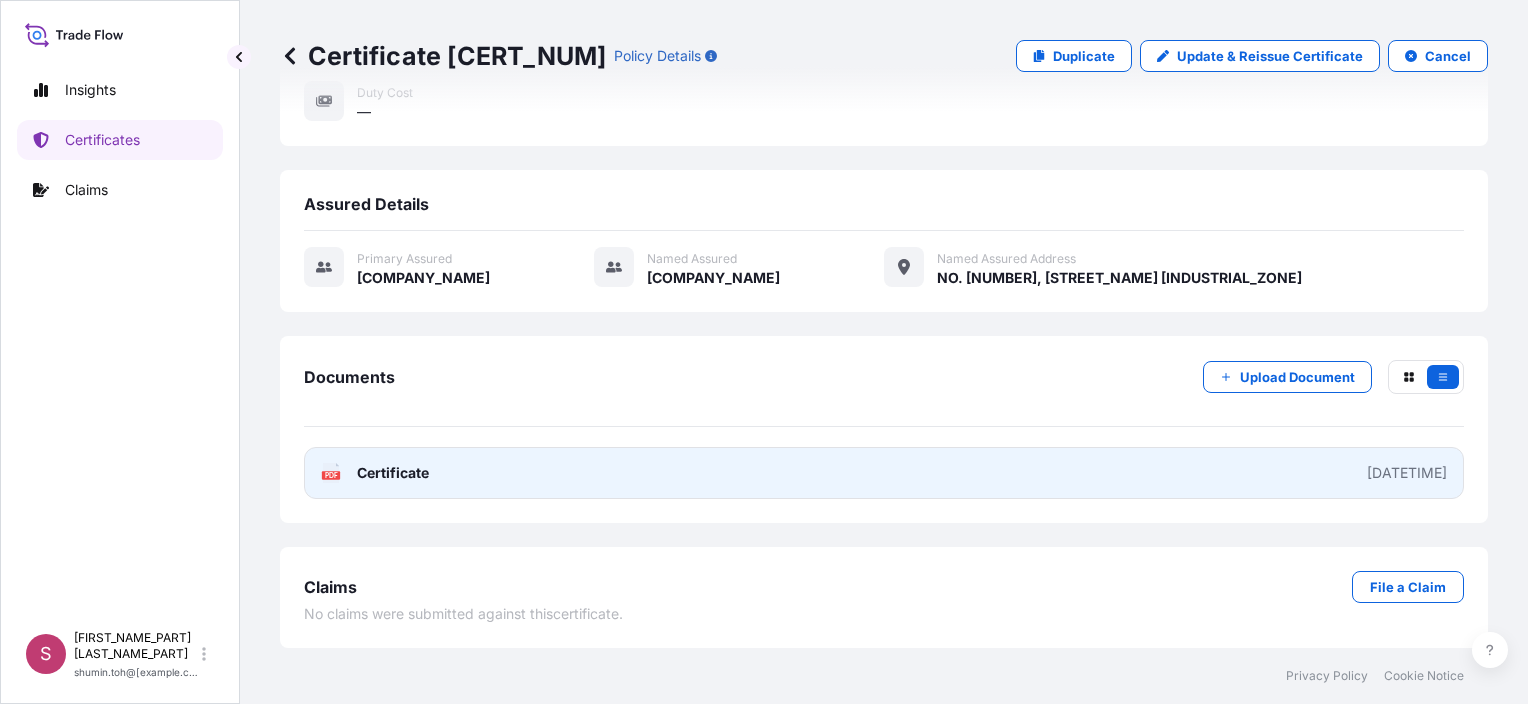 click on "[DATETIME]" at bounding box center [1407, 473] 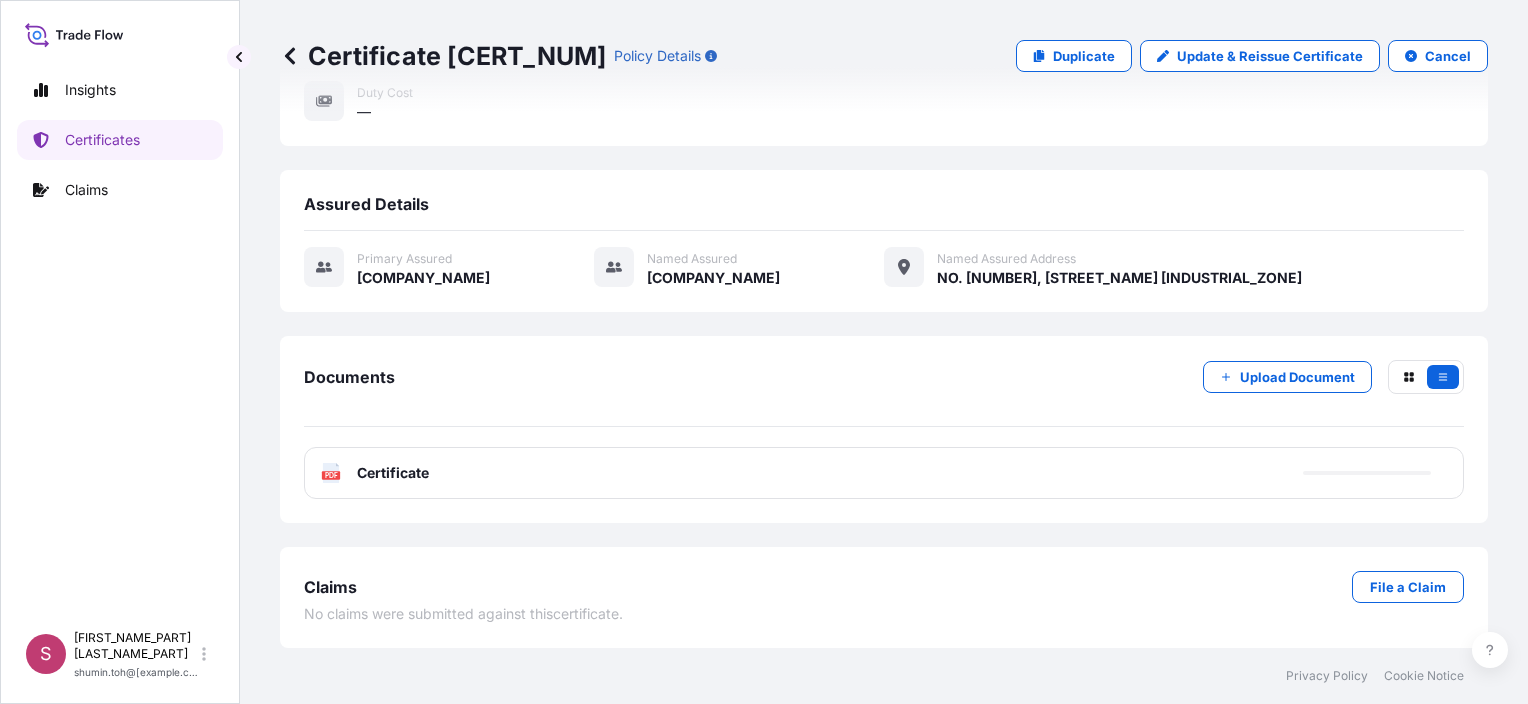 scroll, scrollTop: 500, scrollLeft: 0, axis: vertical 